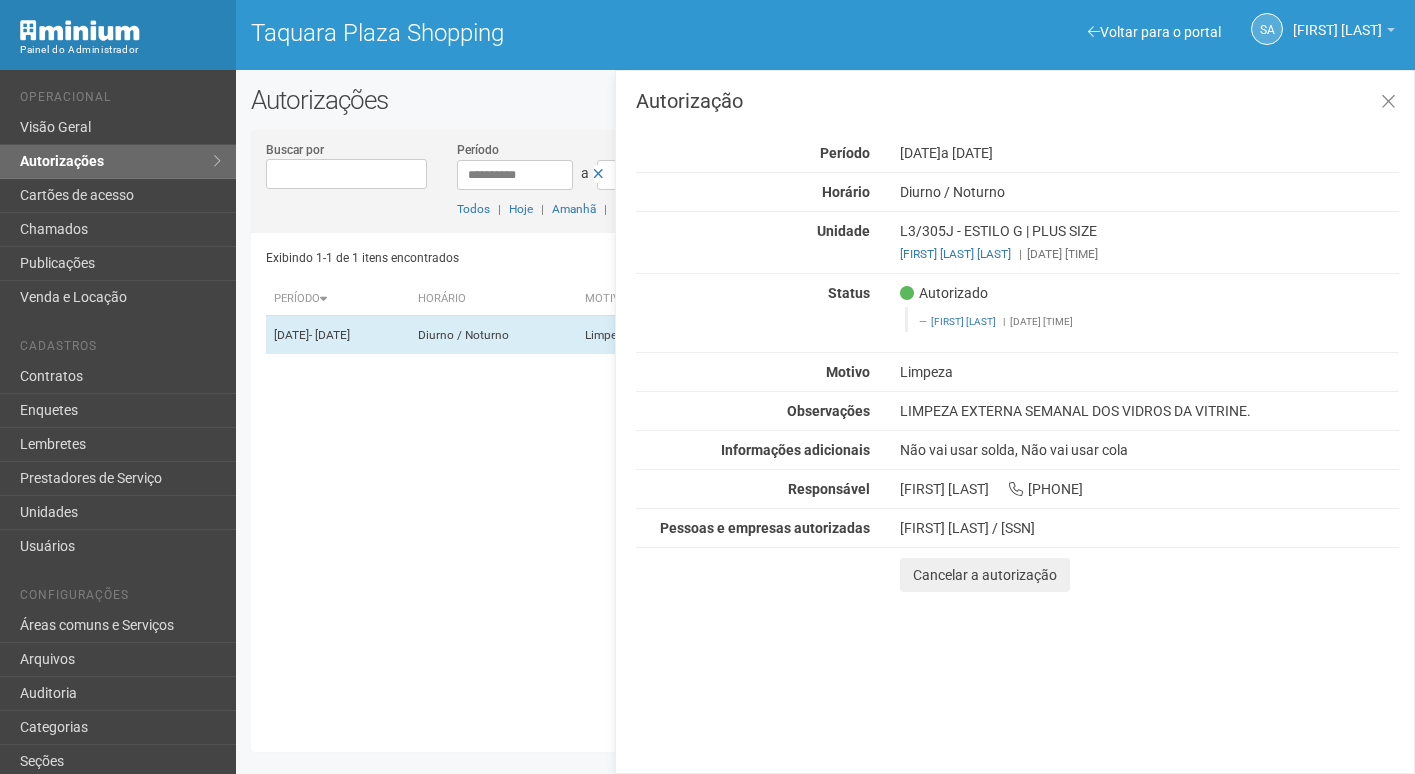 click on "Buscar por" at bounding box center (347, 174) 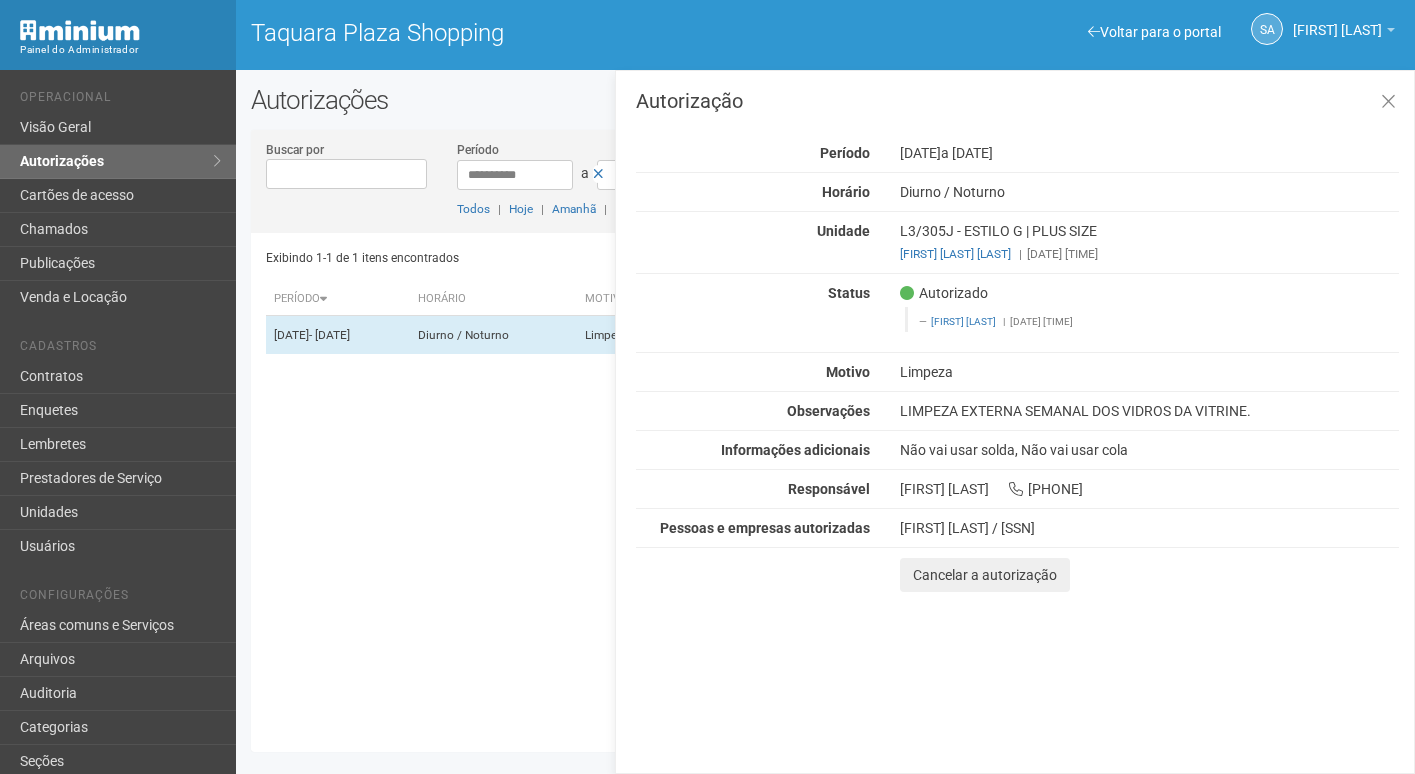 scroll, scrollTop: 0, scrollLeft: 0, axis: both 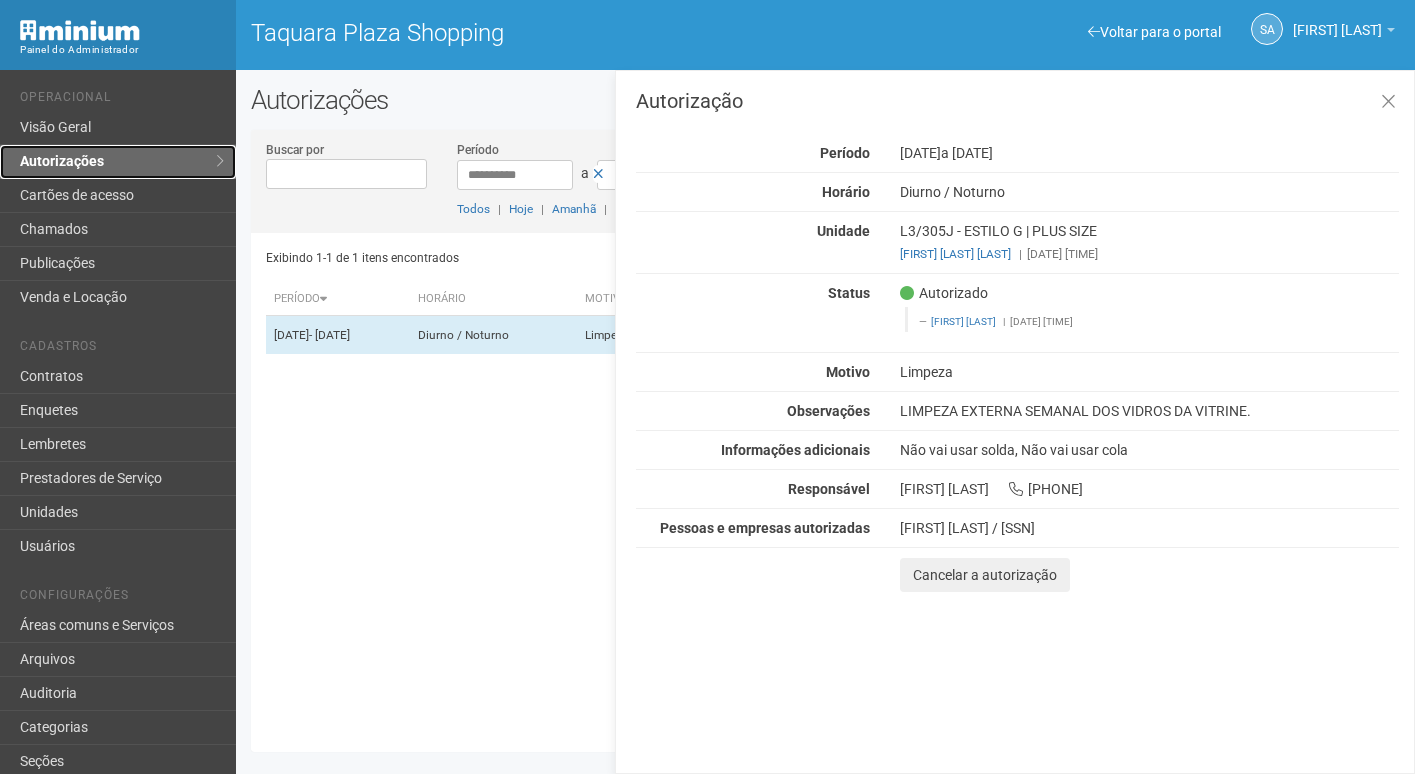 click on "Autorizações" at bounding box center [118, 162] 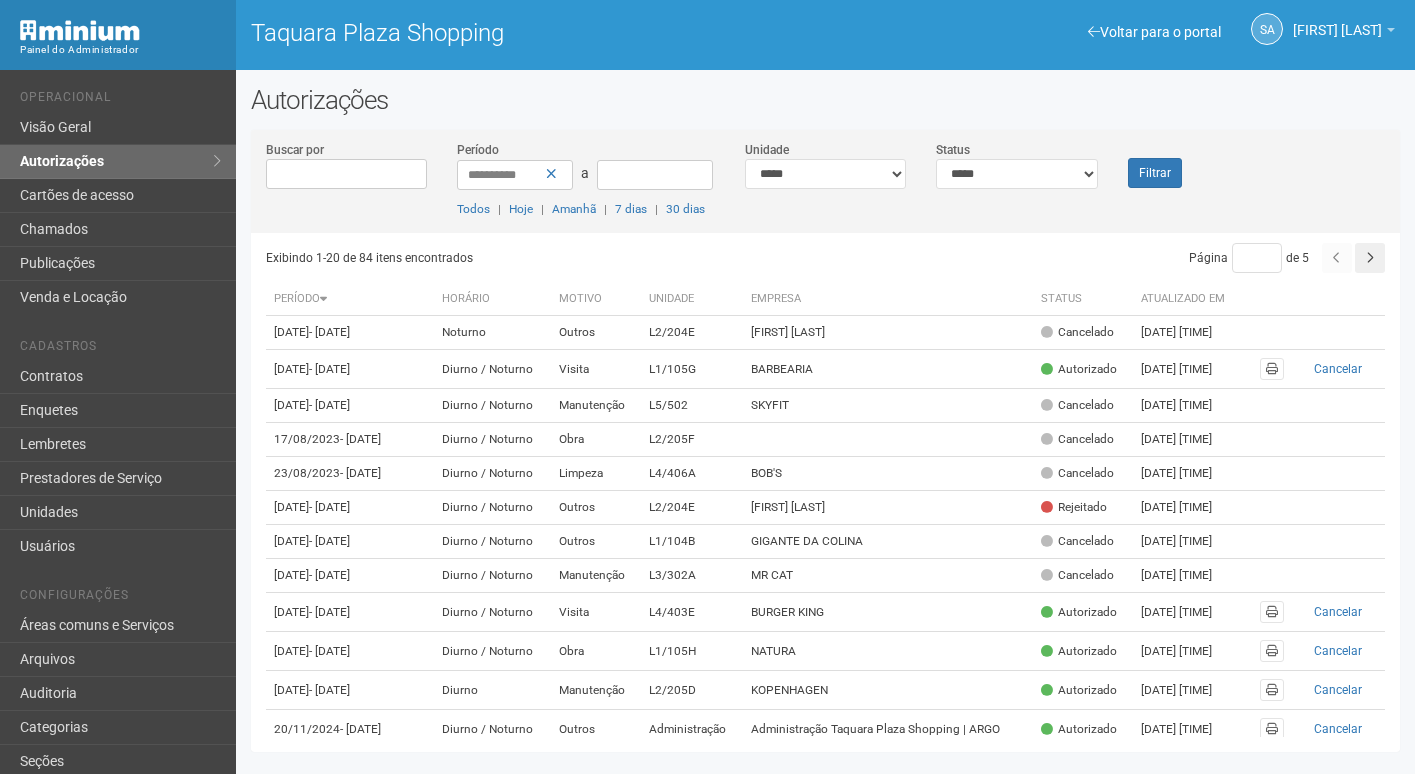 scroll, scrollTop: 0, scrollLeft: 0, axis: both 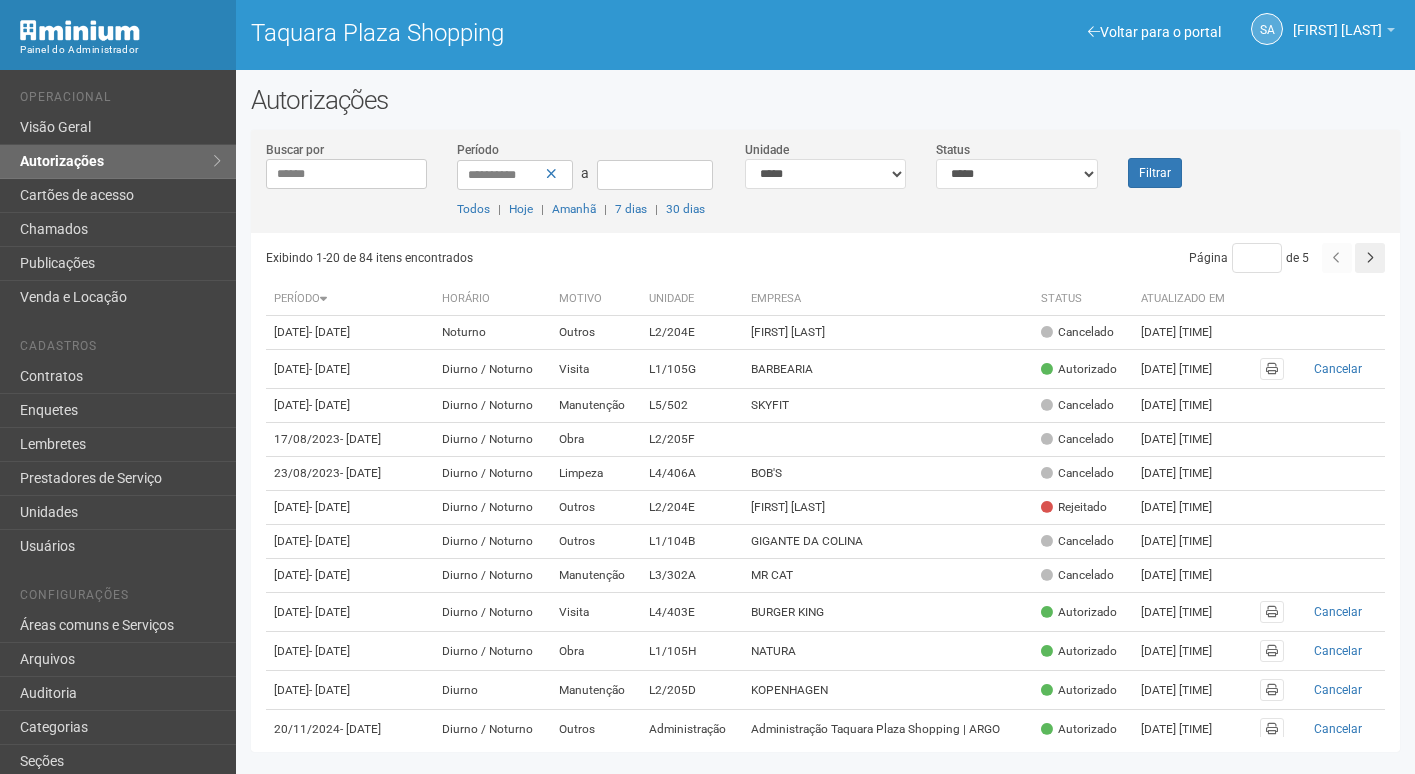 type on "******" 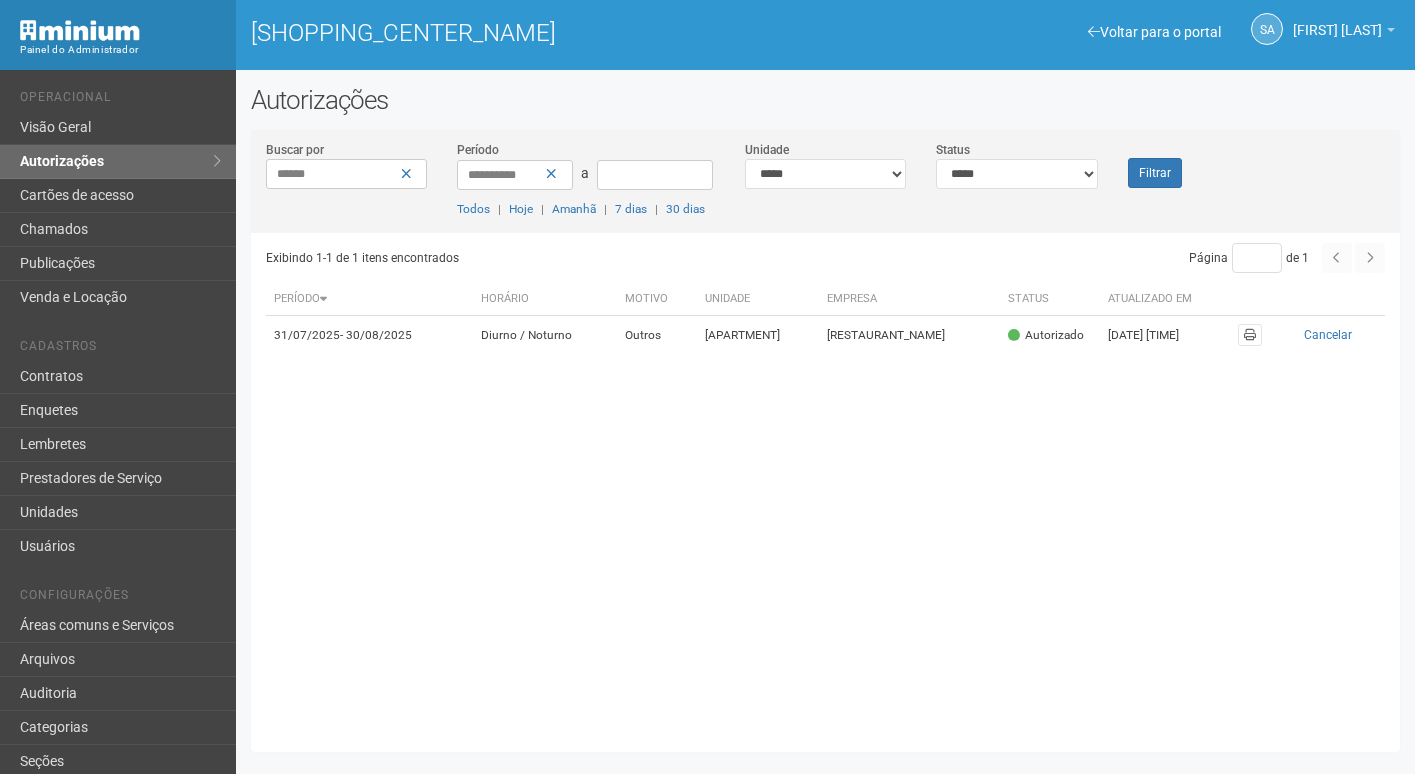 scroll, scrollTop: 0, scrollLeft: 0, axis: both 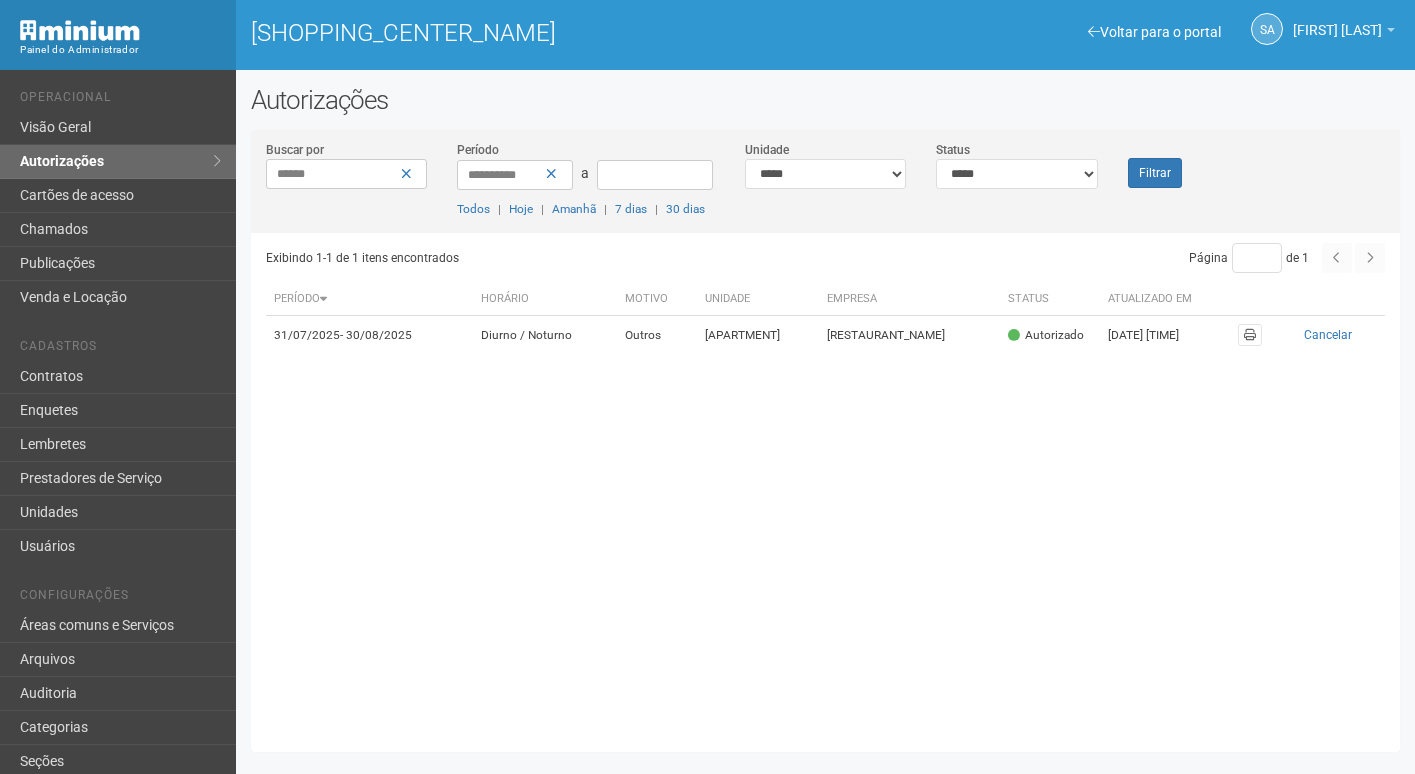 drag, startPoint x: 364, startPoint y: 187, endPoint x: 385, endPoint y: 187, distance: 21 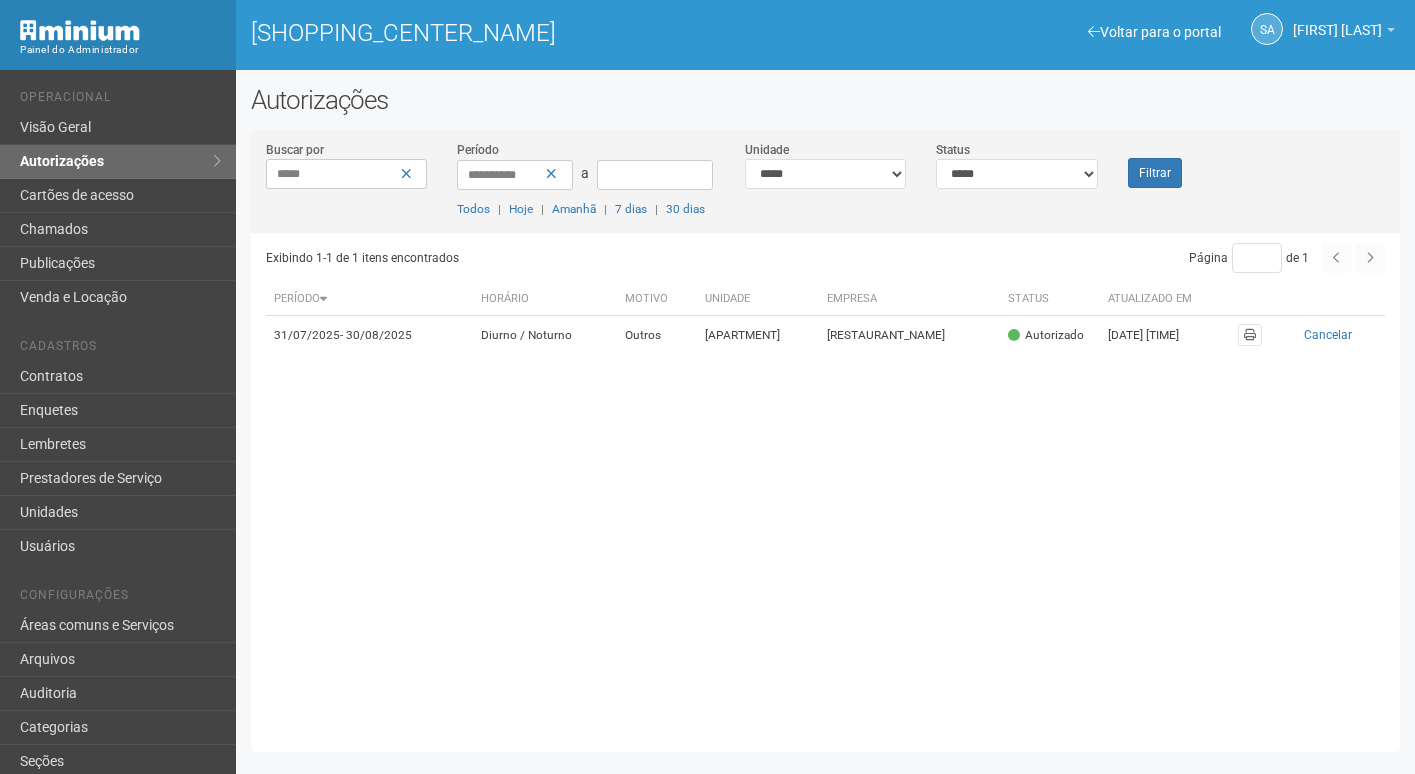 type on "*****" 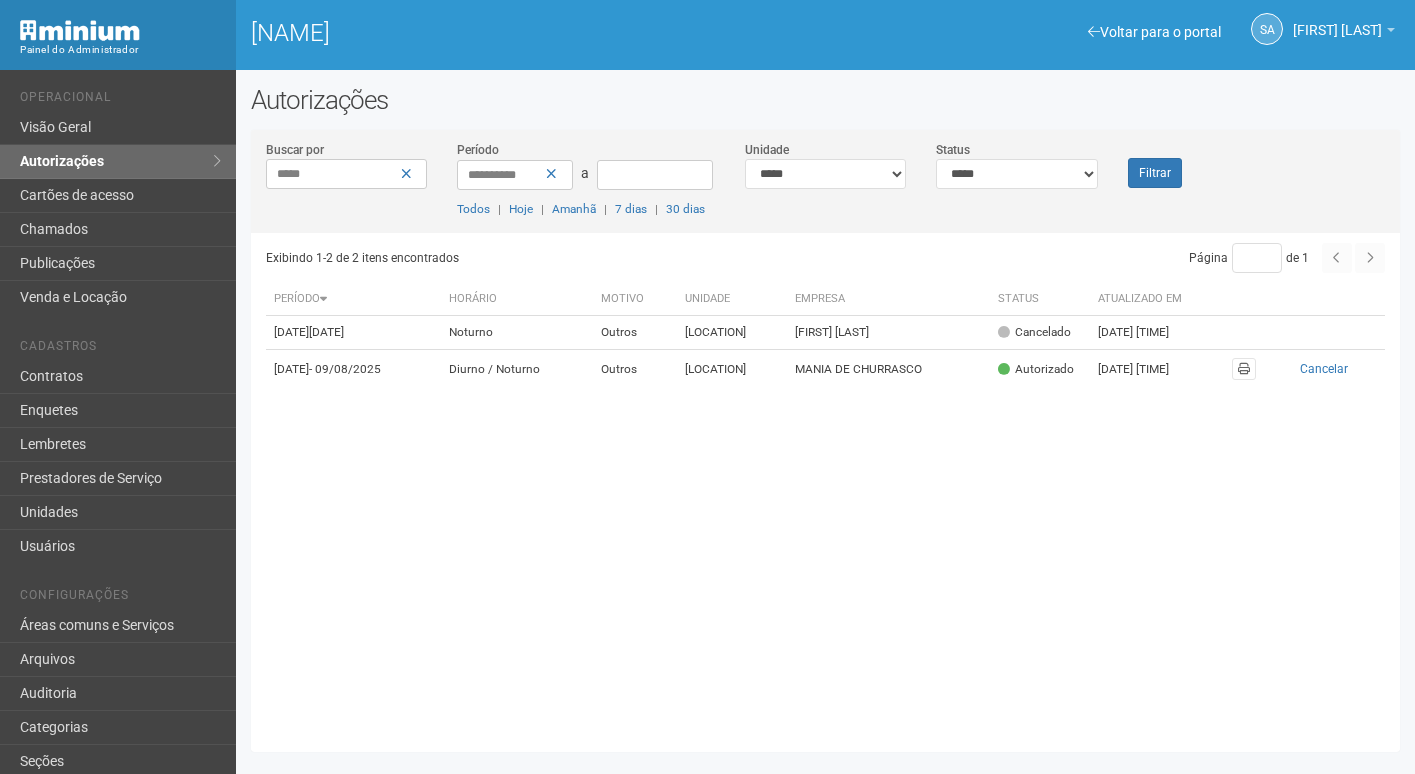 scroll, scrollTop: 0, scrollLeft: 0, axis: both 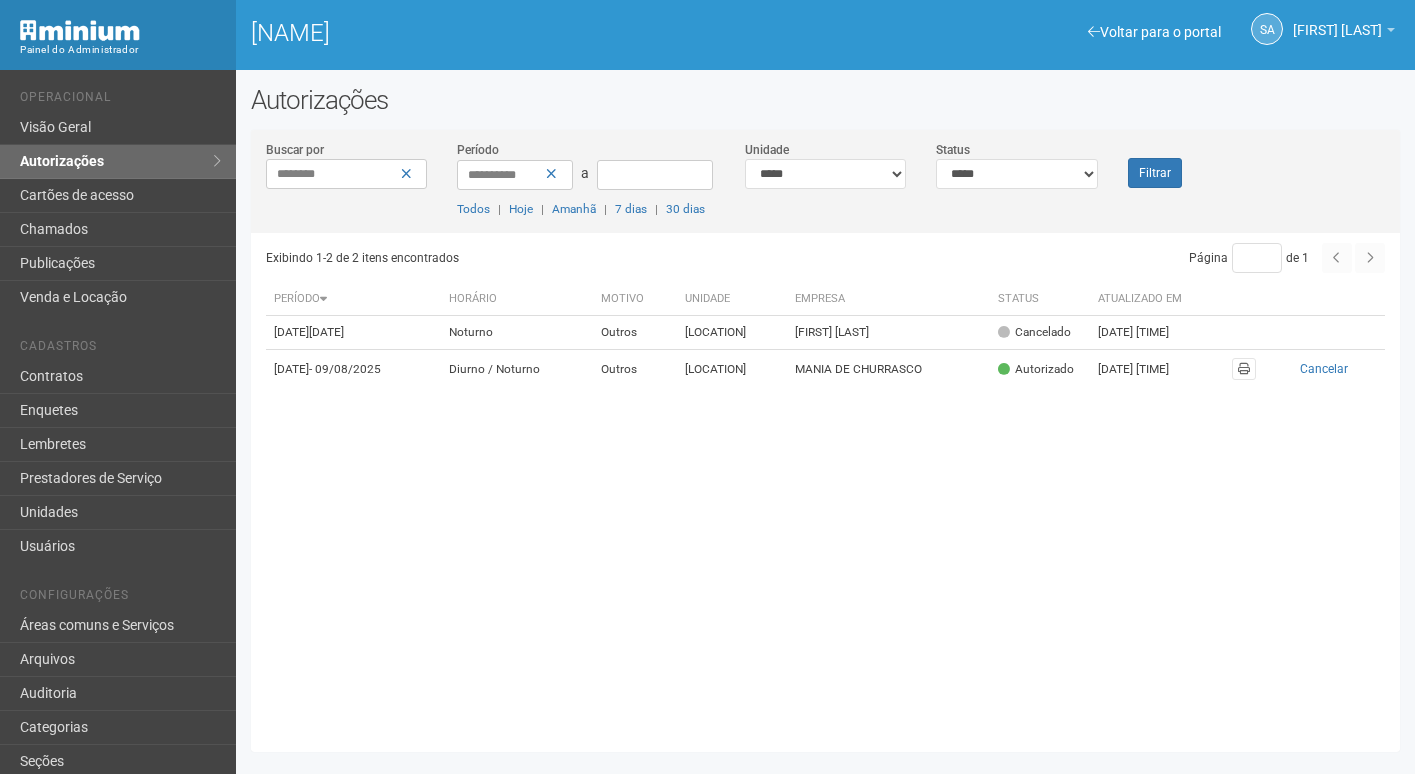 type on "********" 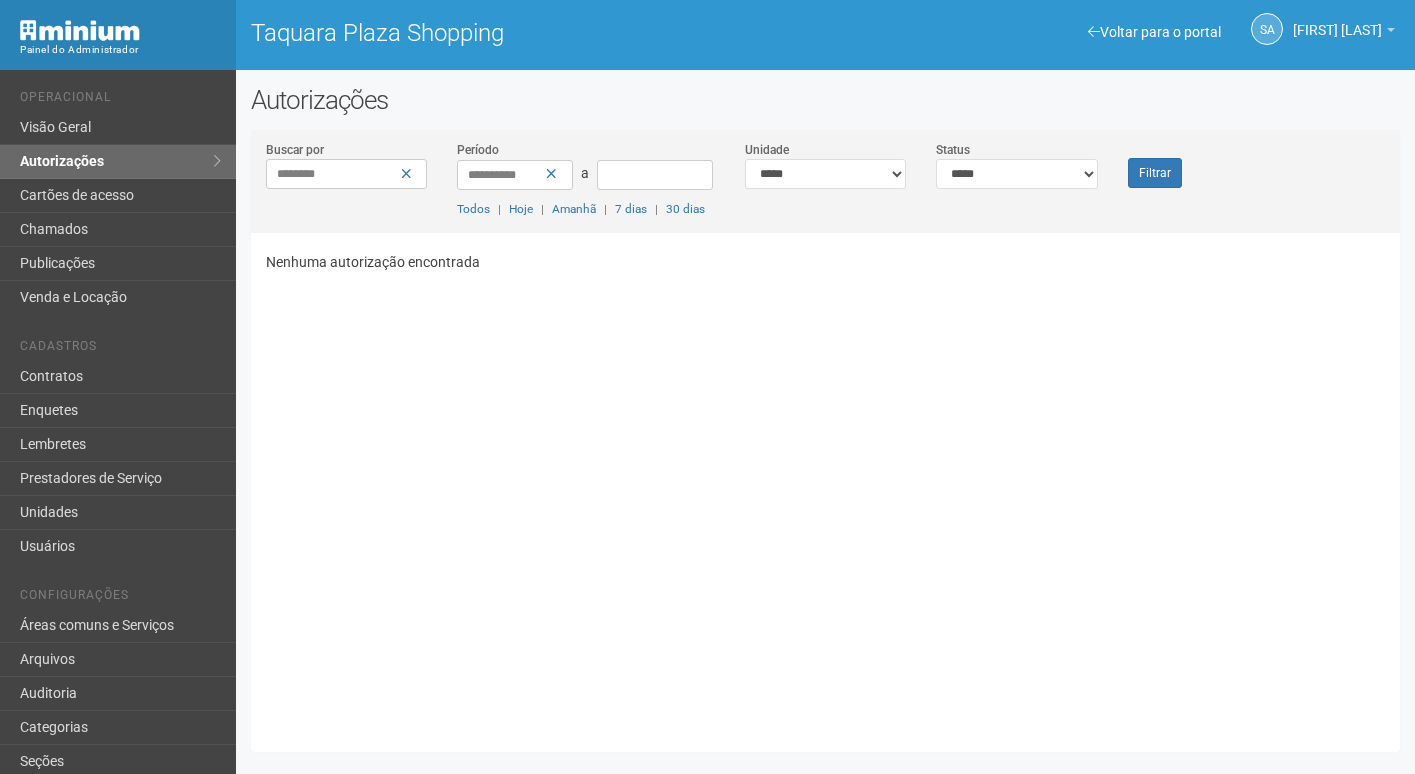 scroll, scrollTop: 0, scrollLeft: 0, axis: both 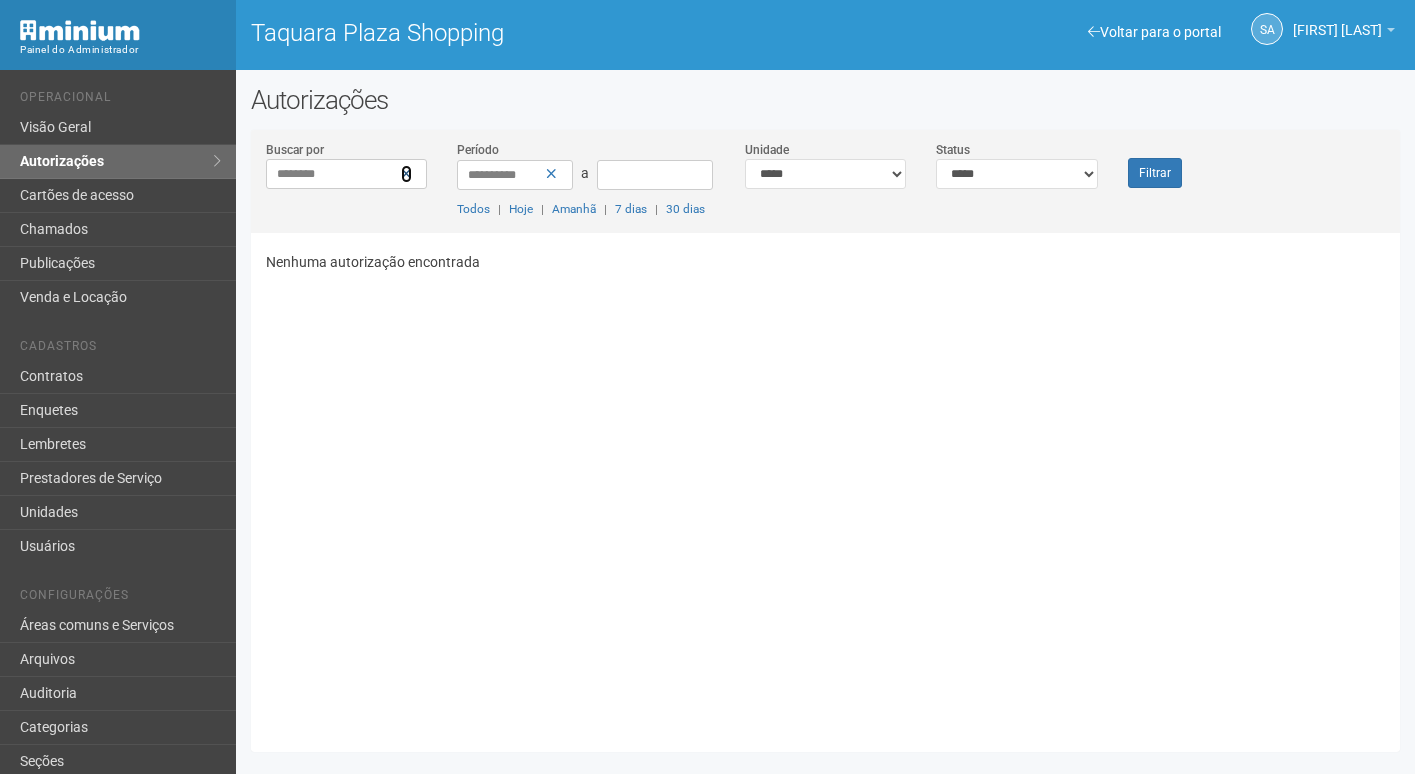 click at bounding box center (406, 174) 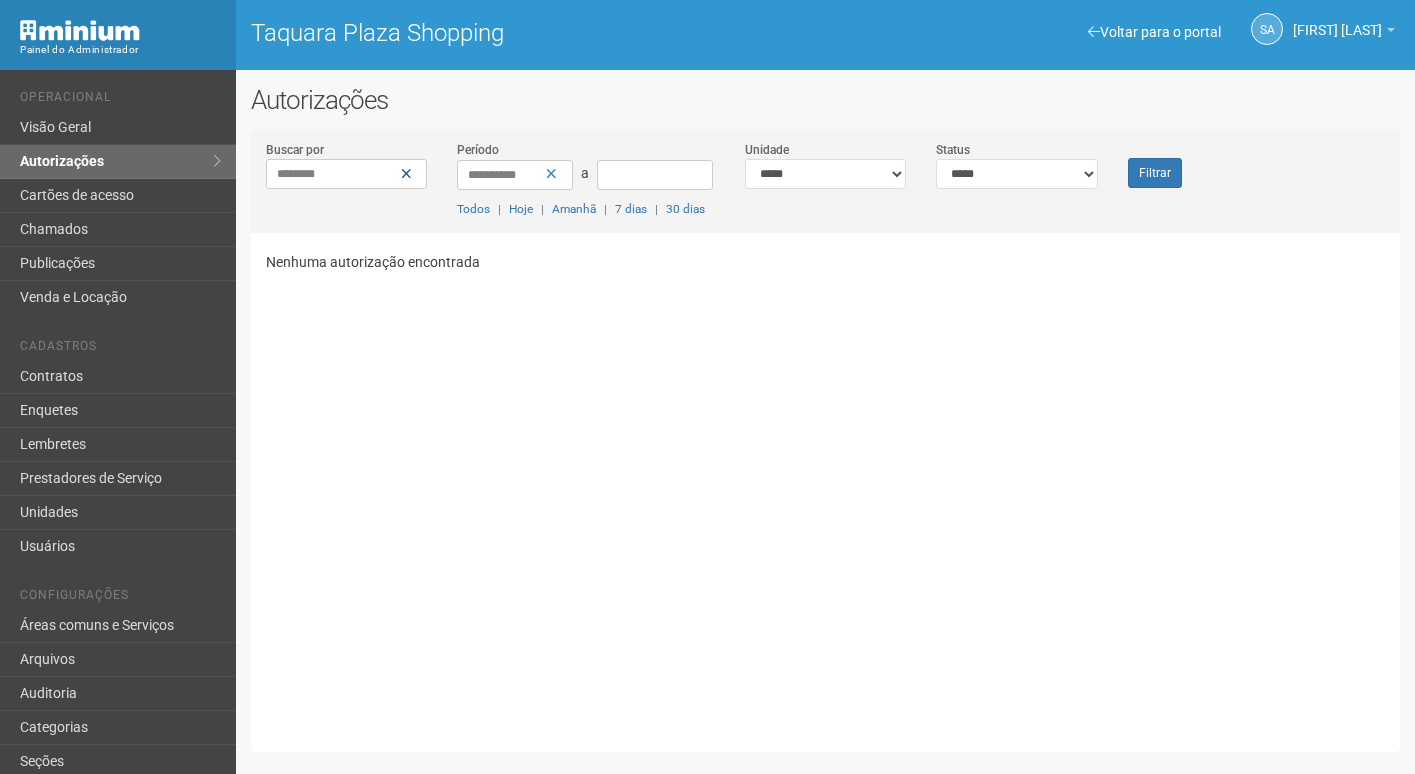 type 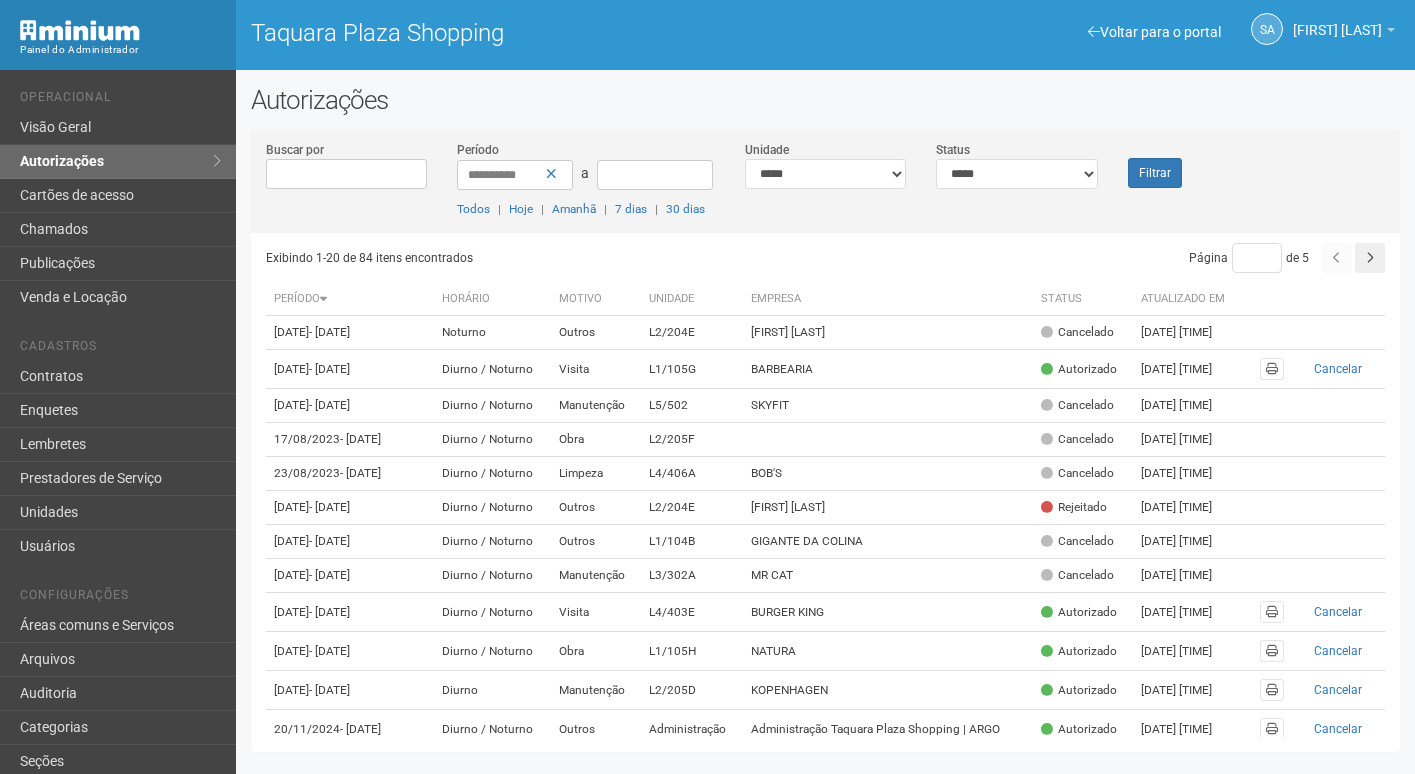 click on "**********" at bounding box center (826, 174) 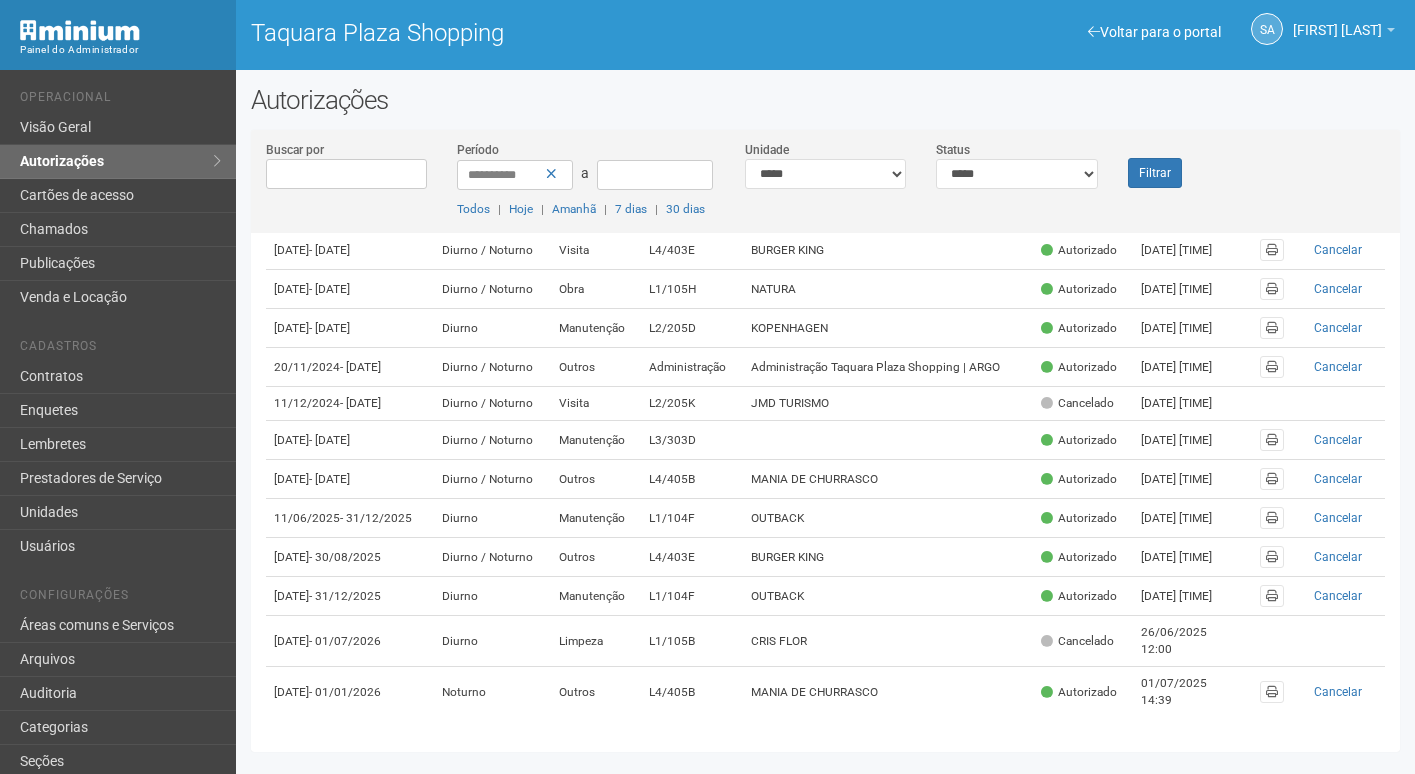scroll, scrollTop: 500, scrollLeft: 0, axis: vertical 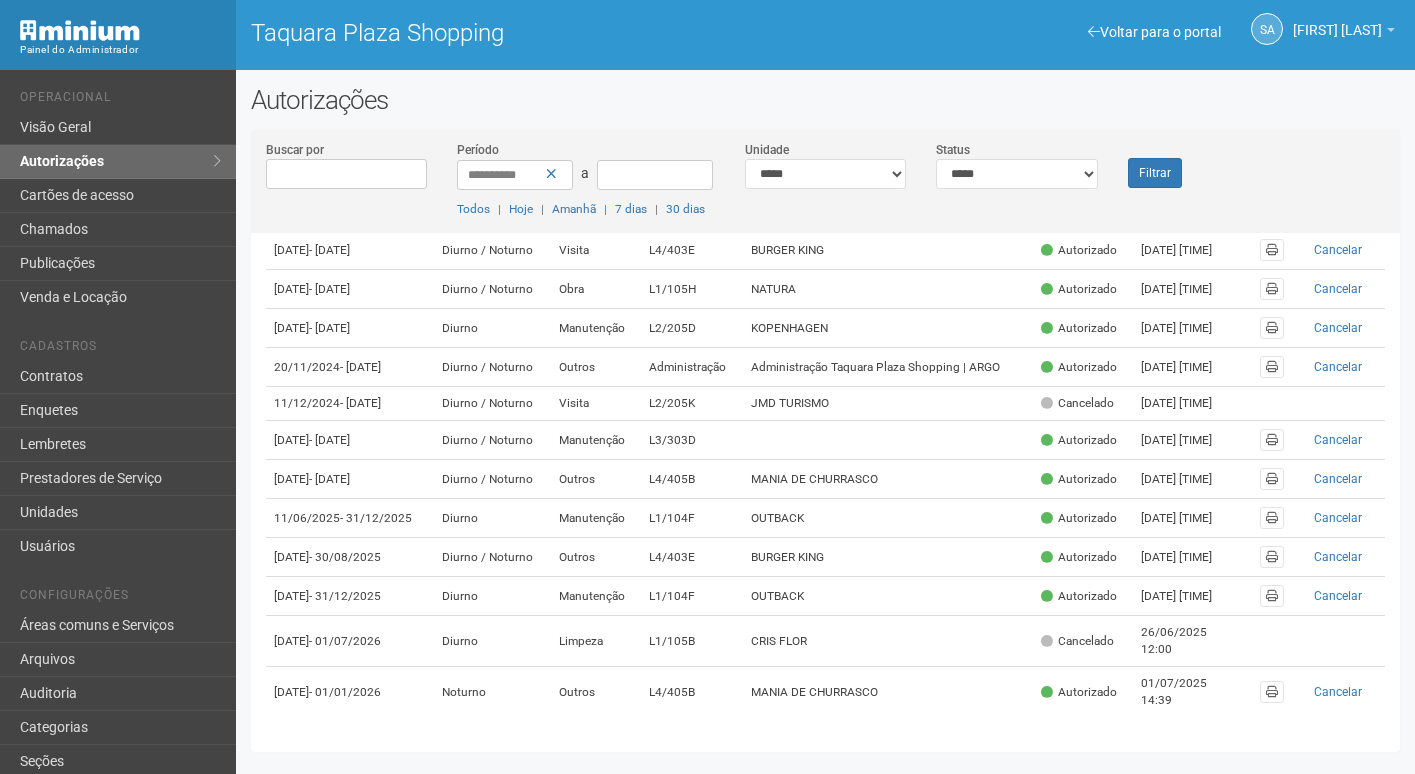 click on "**********" at bounding box center (826, 174) 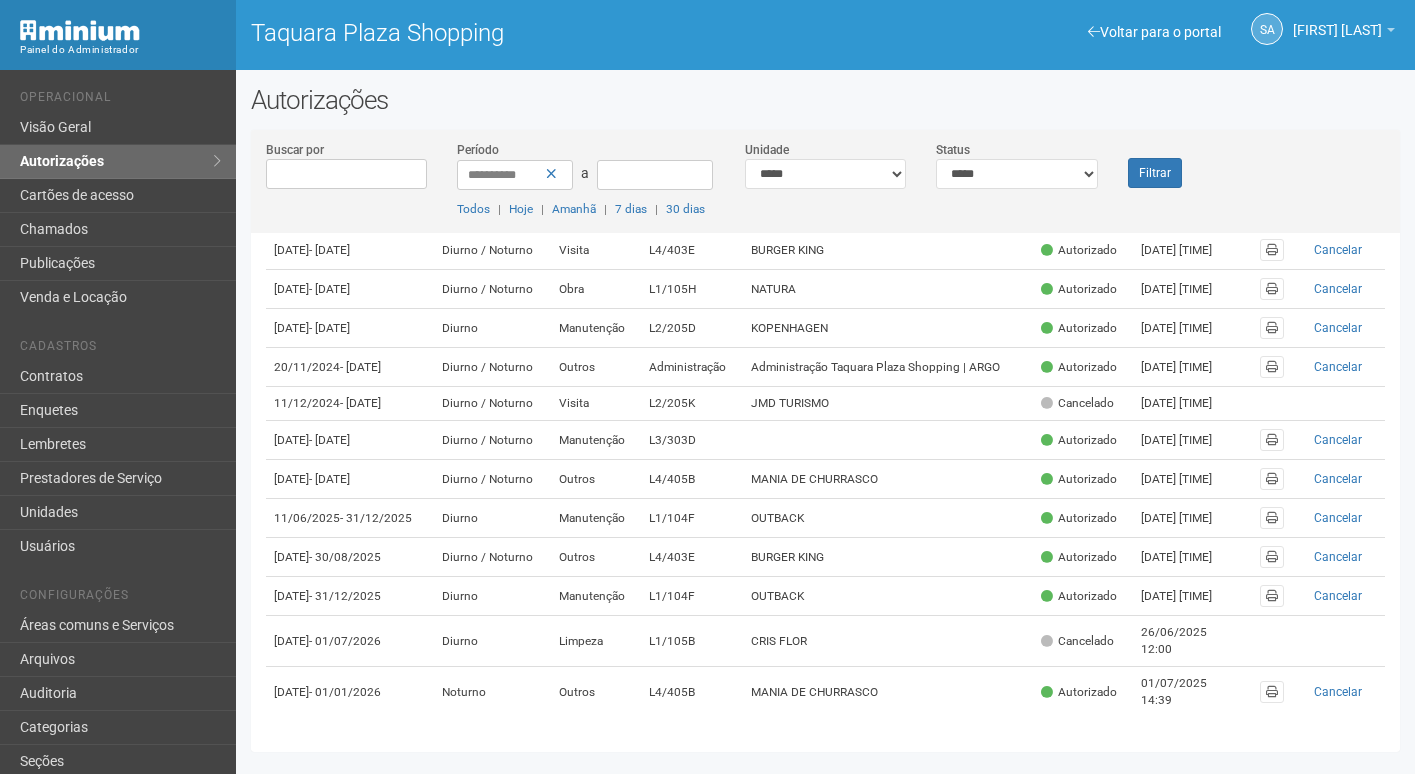 select on "**********" 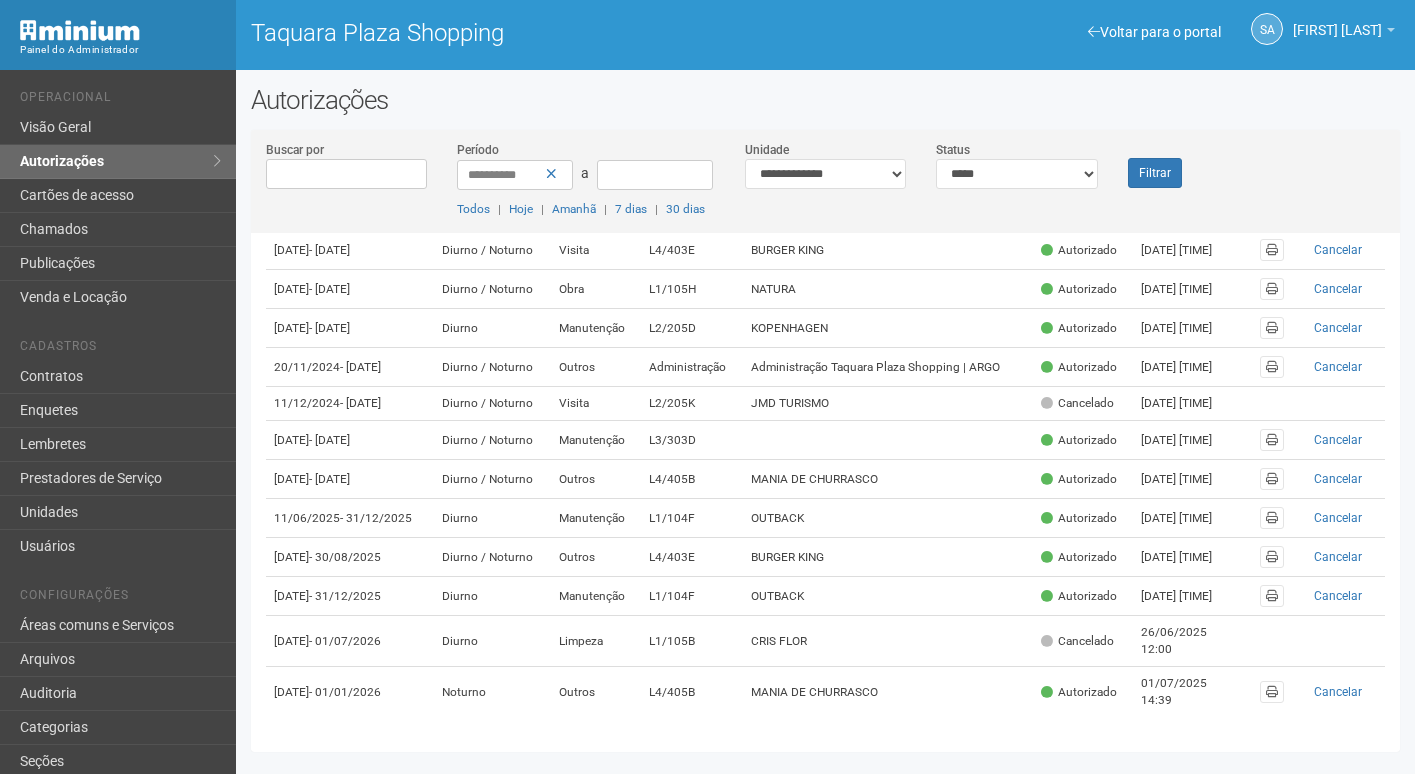 click on "**********" at bounding box center [826, 174] 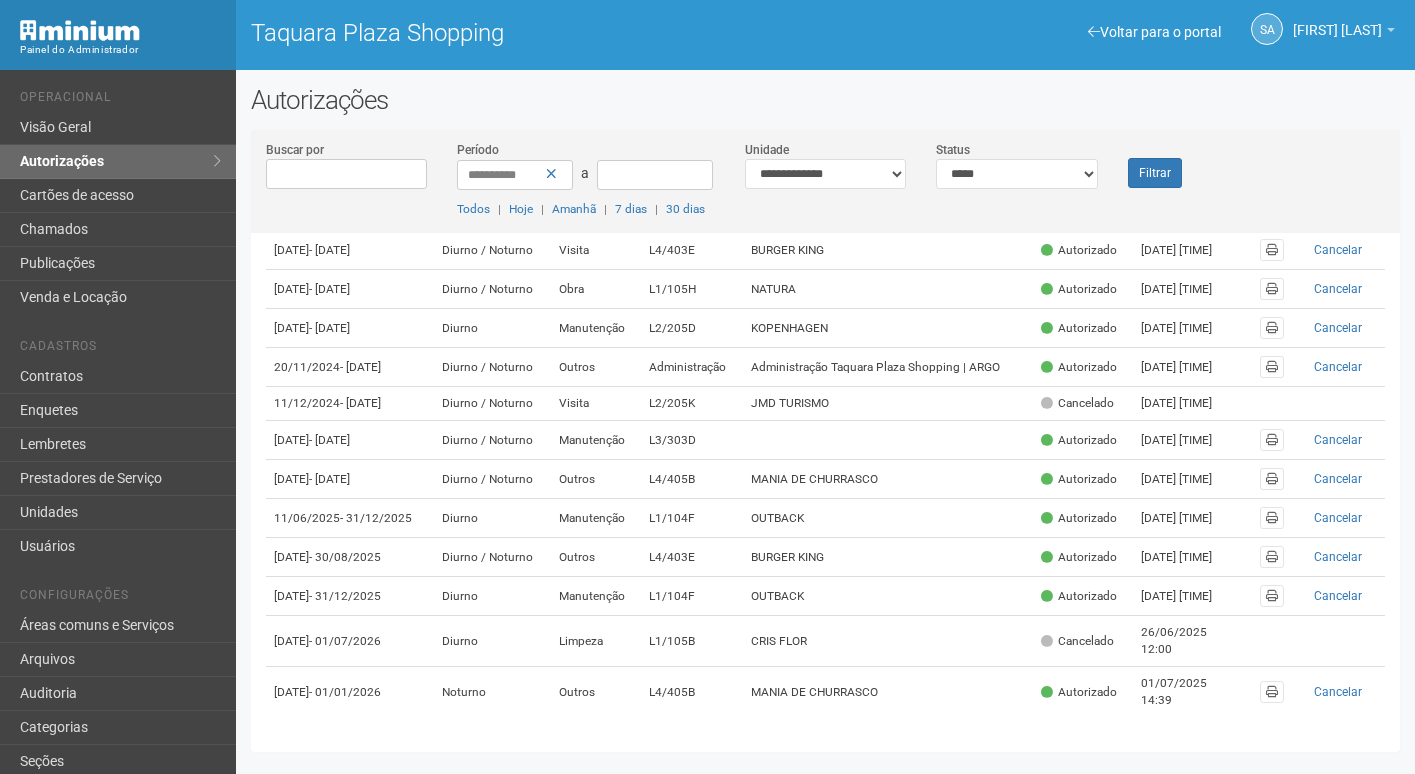 drag, startPoint x: 1229, startPoint y: 140, endPoint x: 1210, endPoint y: 150, distance: 21.470911 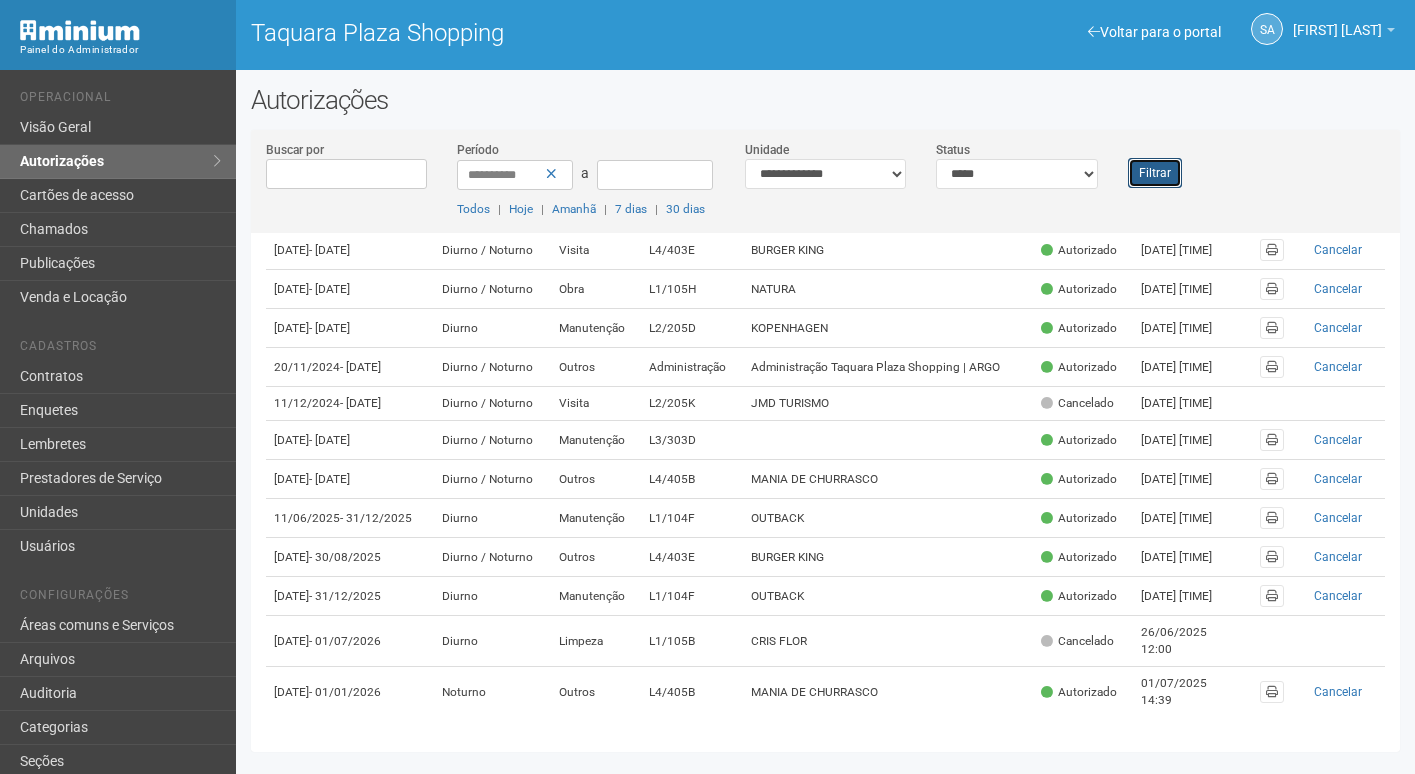click on "Filtrar" at bounding box center (1155, 173) 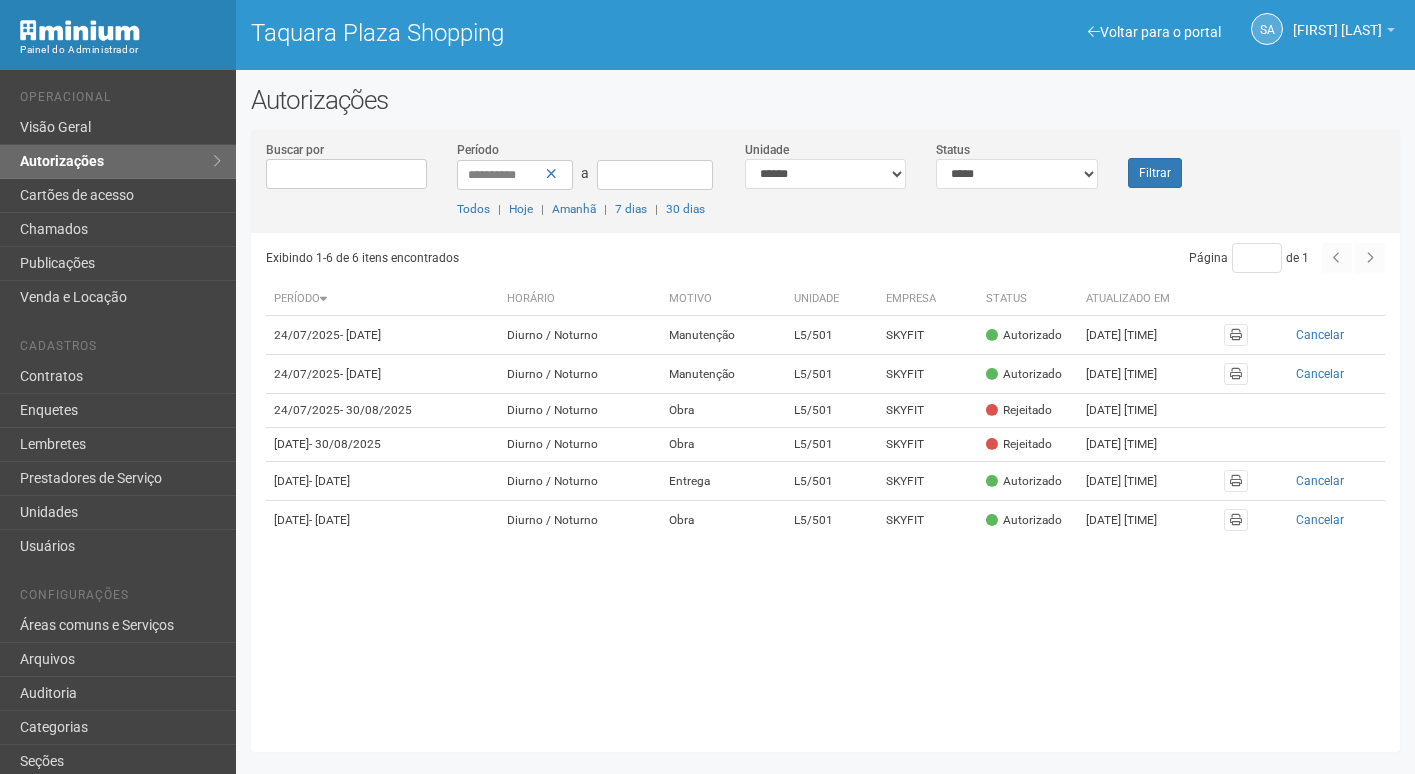 scroll, scrollTop: 0, scrollLeft: 0, axis: both 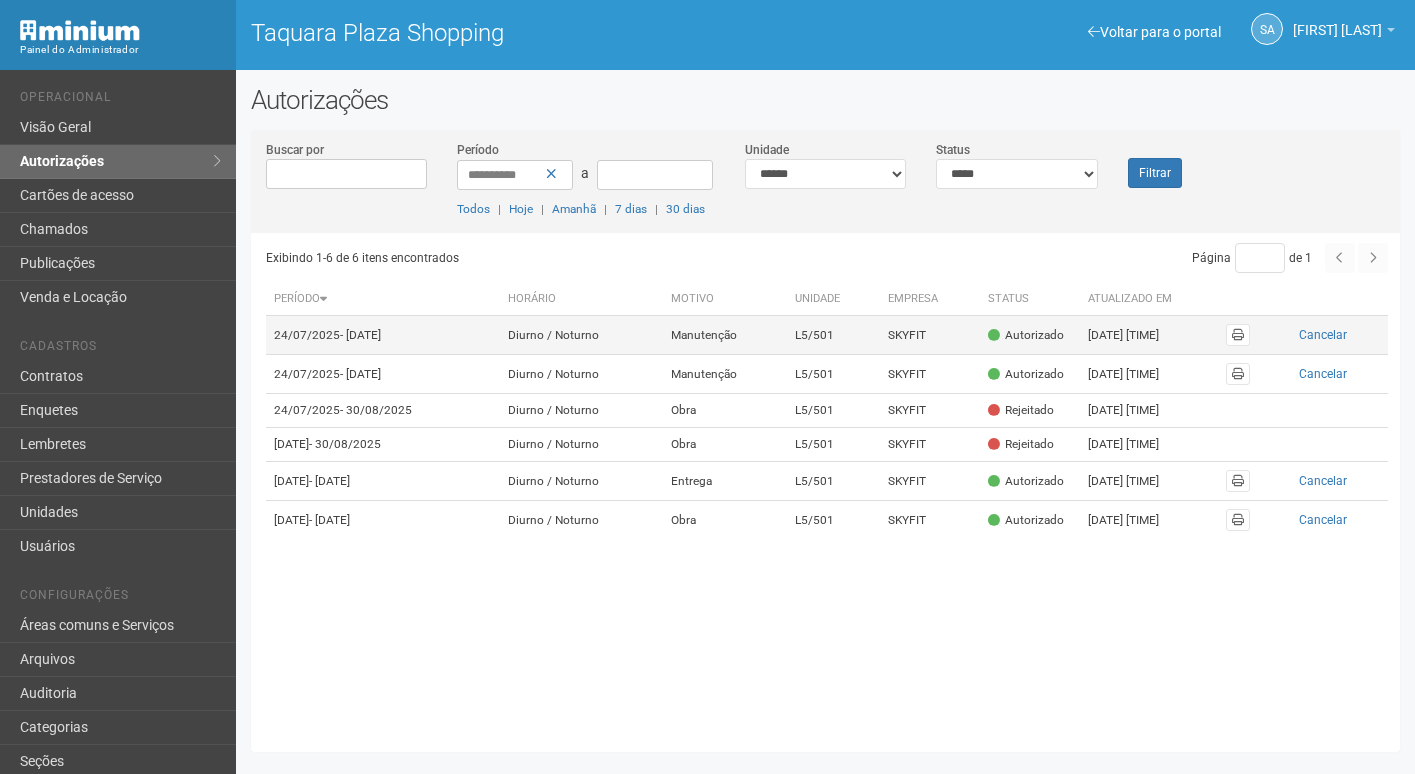 click on "SKYFIT" at bounding box center [930, 335] 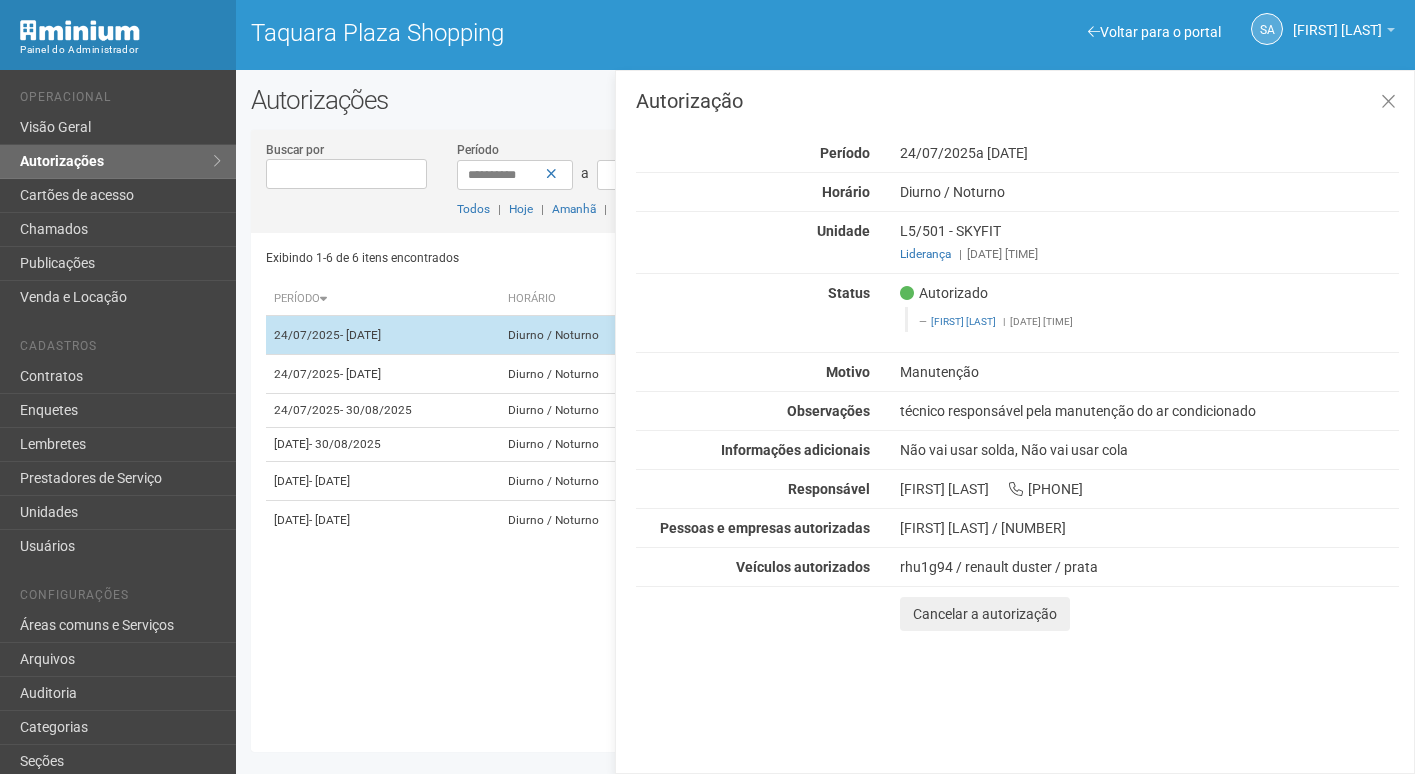 click on "24/07/2025
- 24/10/2025" at bounding box center (383, 335) 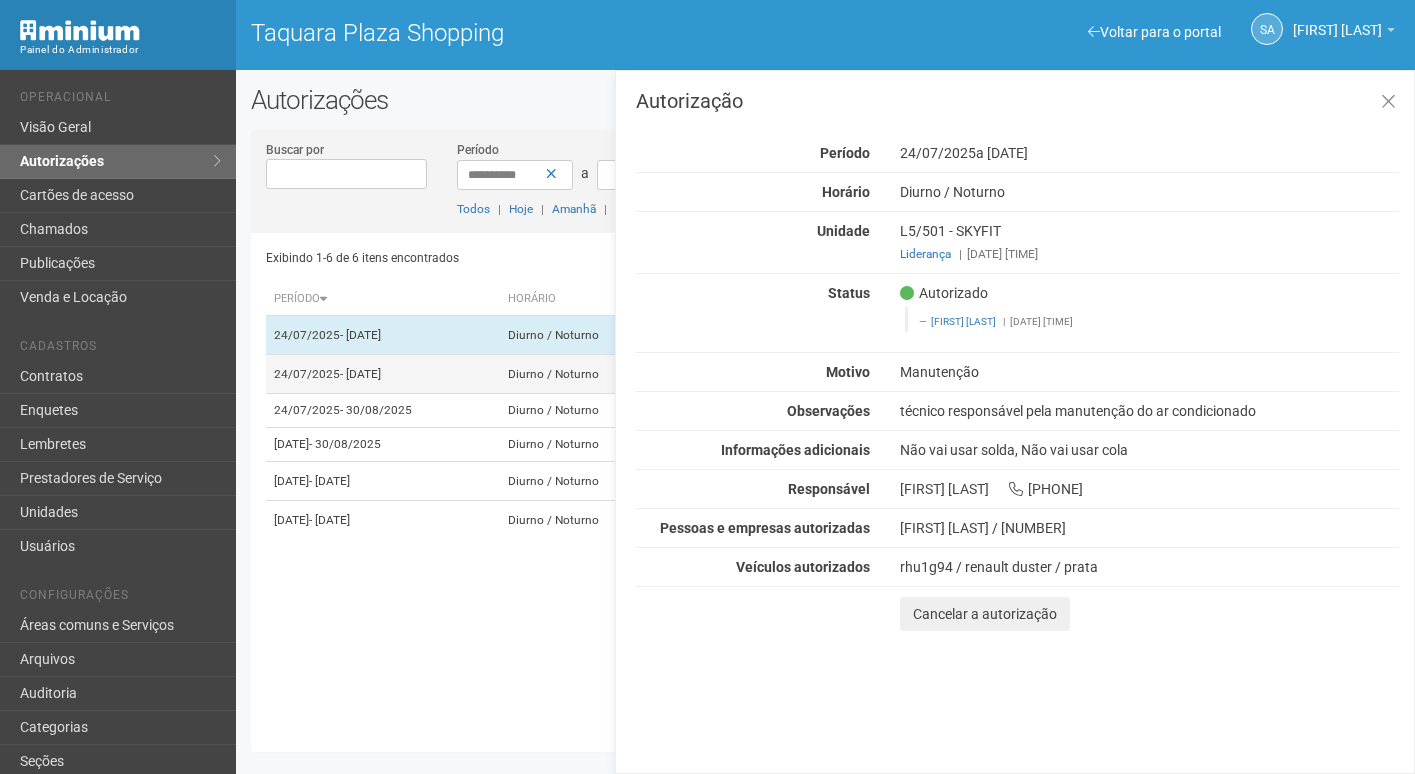 click on "24/07/2025
- 24/10/2025" at bounding box center [383, 374] 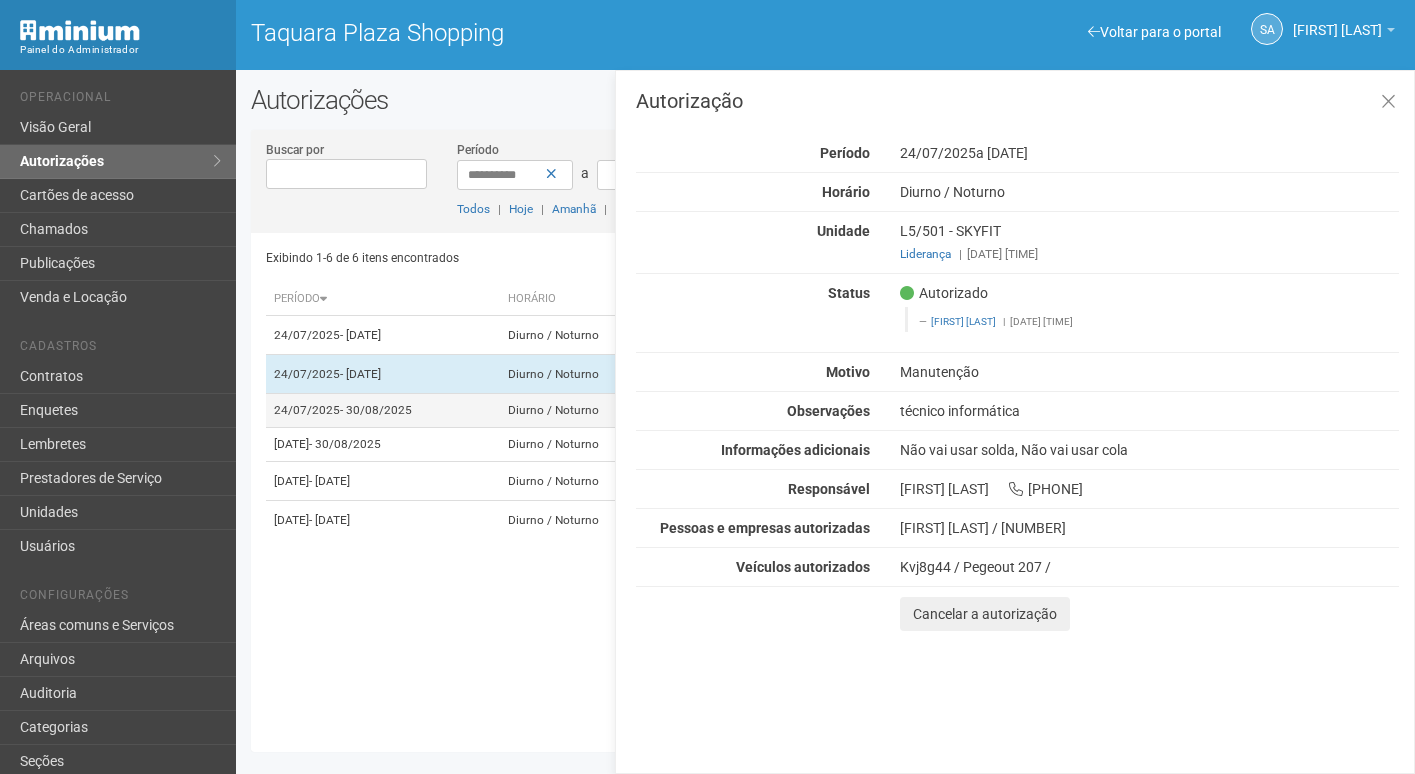 click on "24/07/2025
- 30/08/2025" at bounding box center [383, 411] 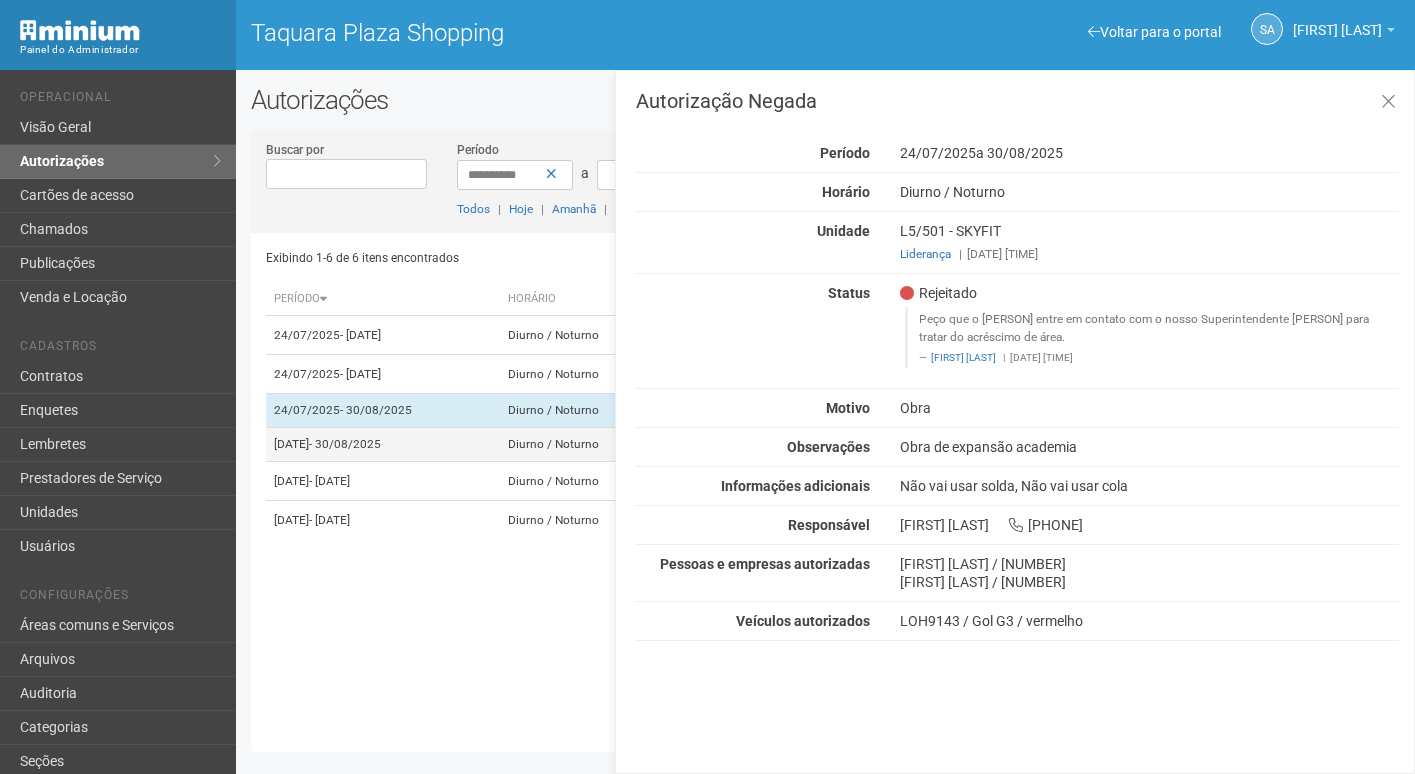 click on "25/07/2025
- 30/08/2025" at bounding box center (383, 445) 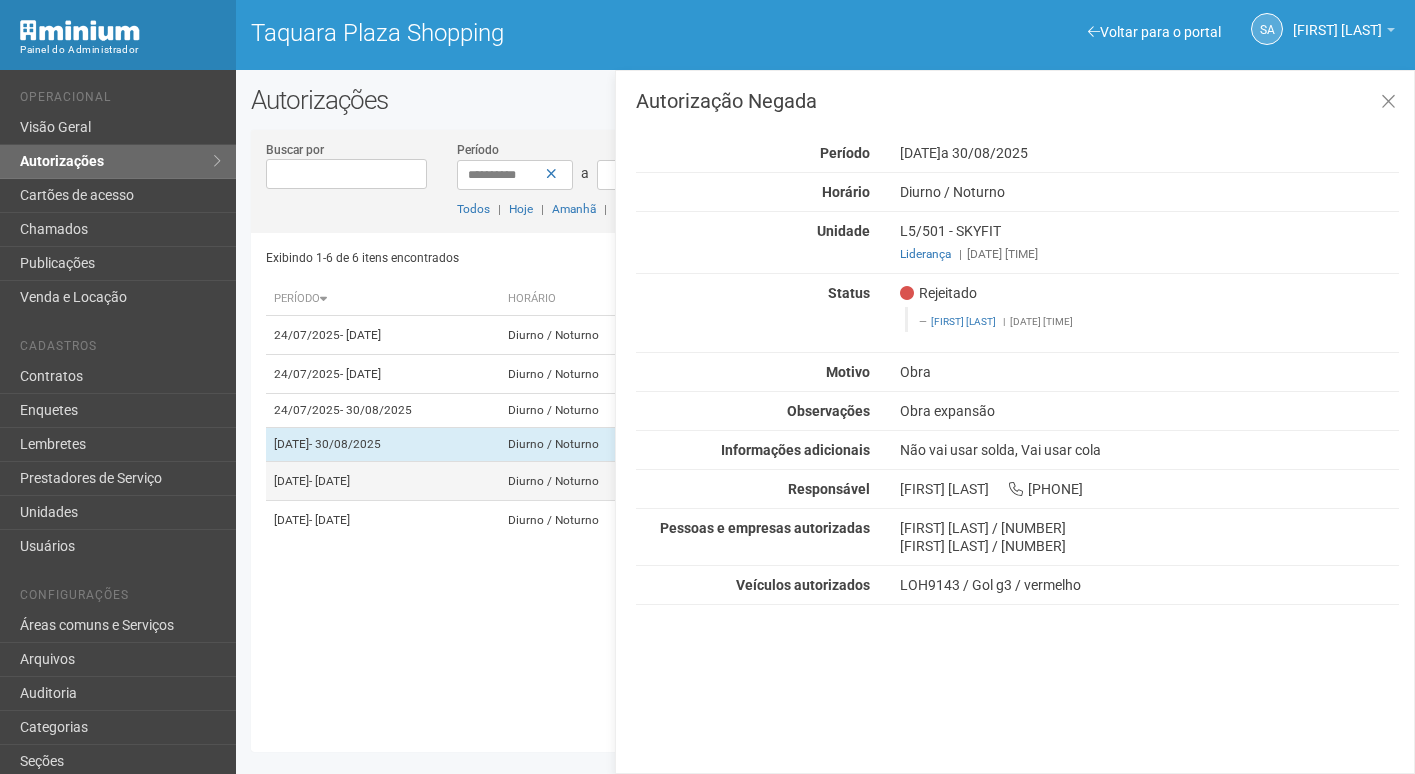 click on "29/07/2025
- 20/08/2025" at bounding box center (383, 481) 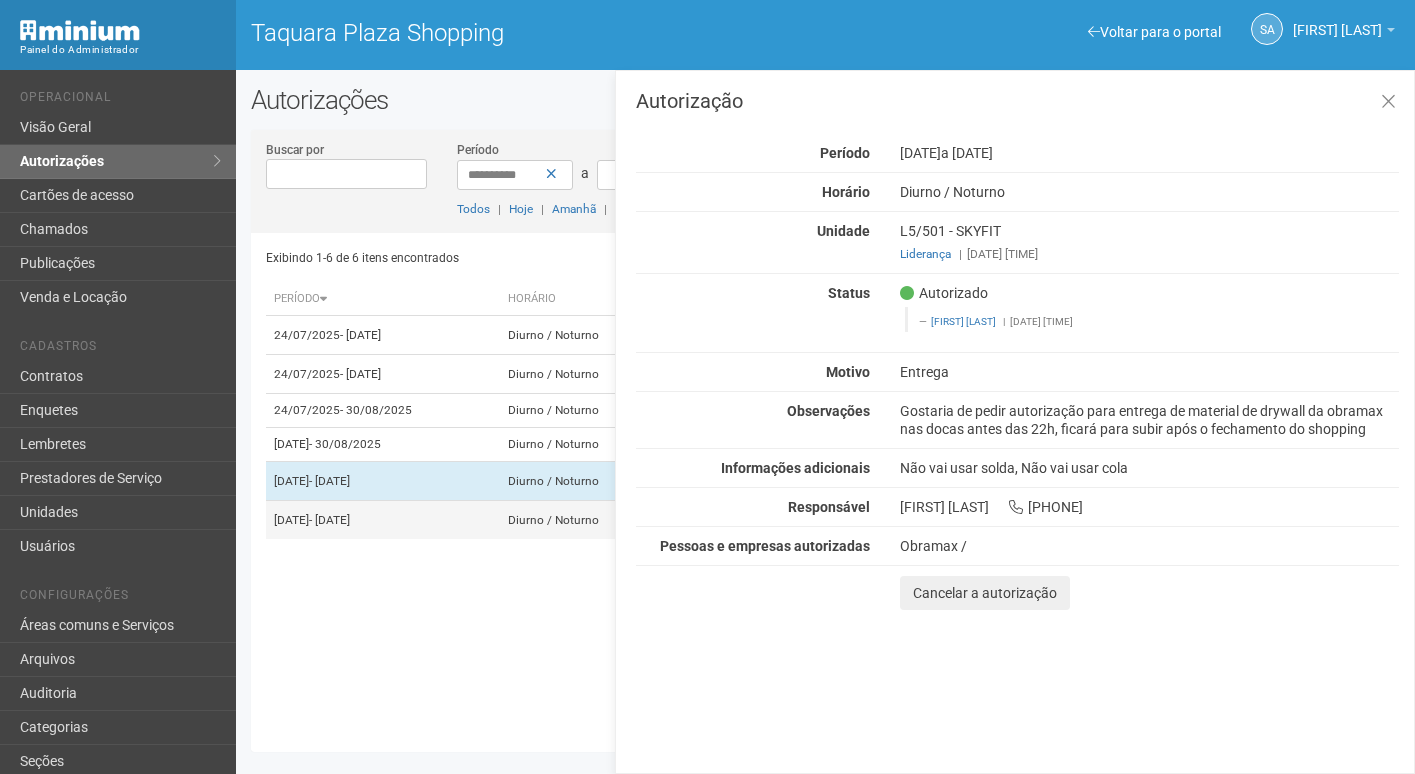 click on "29/07/2025
- 29/08/2025" at bounding box center [383, 520] 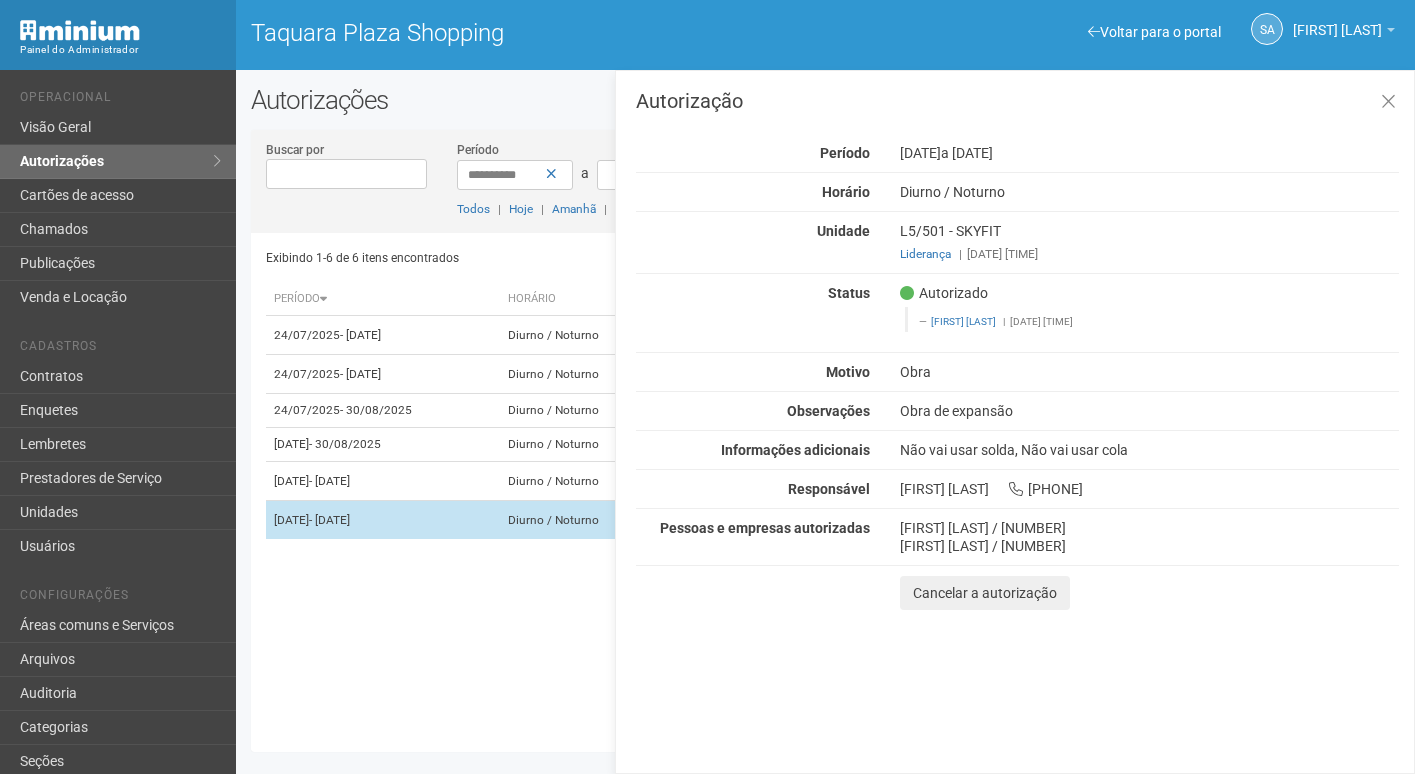 click on "Diurno / Noturno" at bounding box center (581, 520) 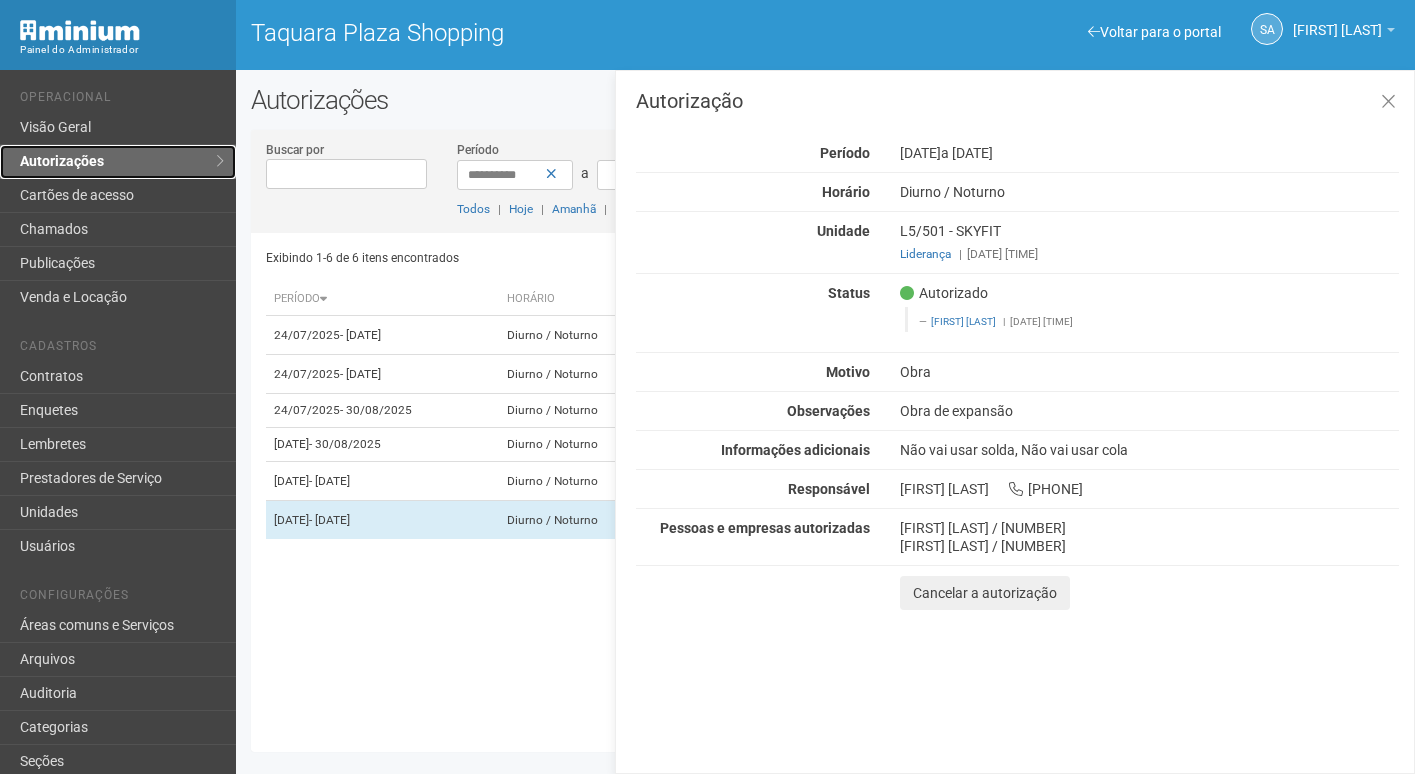 click on "Autorizações" at bounding box center (118, 162) 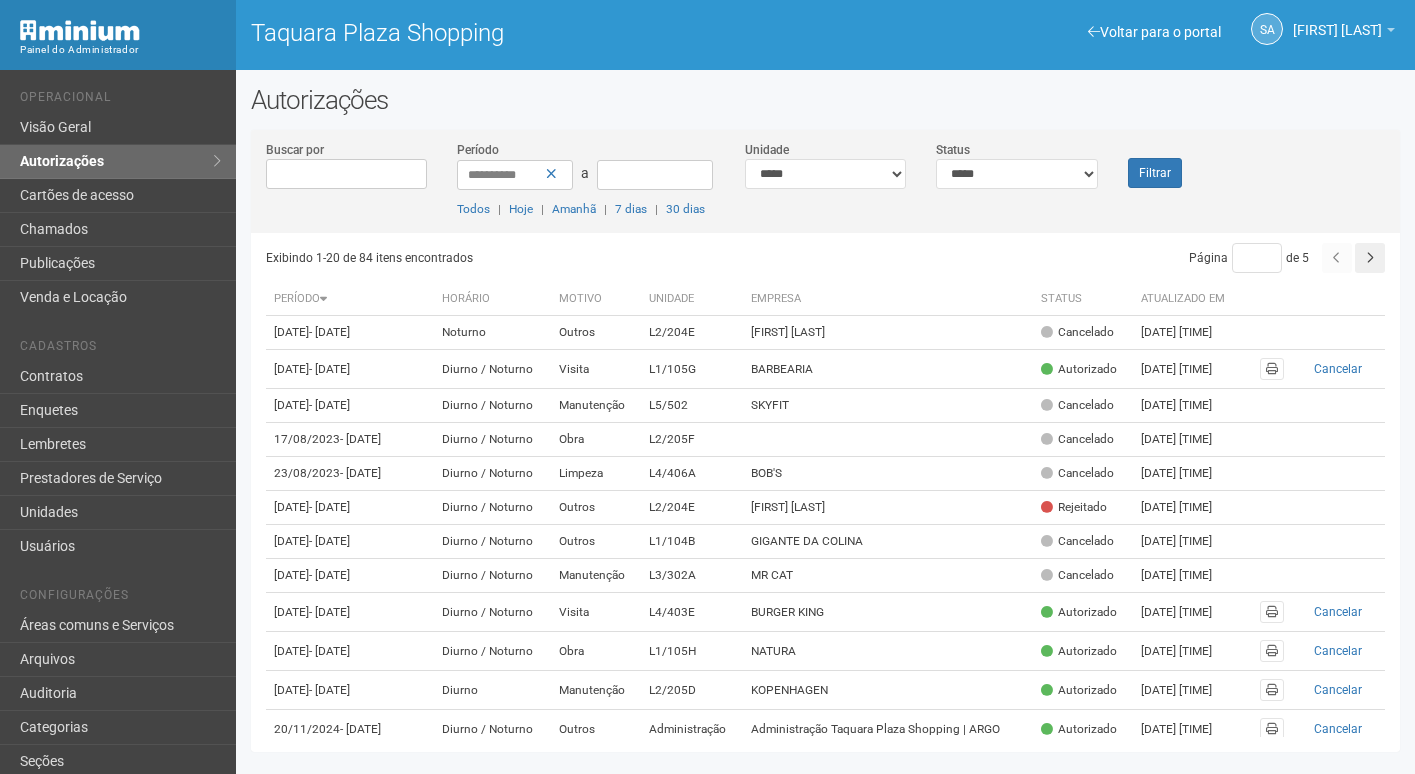 scroll, scrollTop: 0, scrollLeft: 0, axis: both 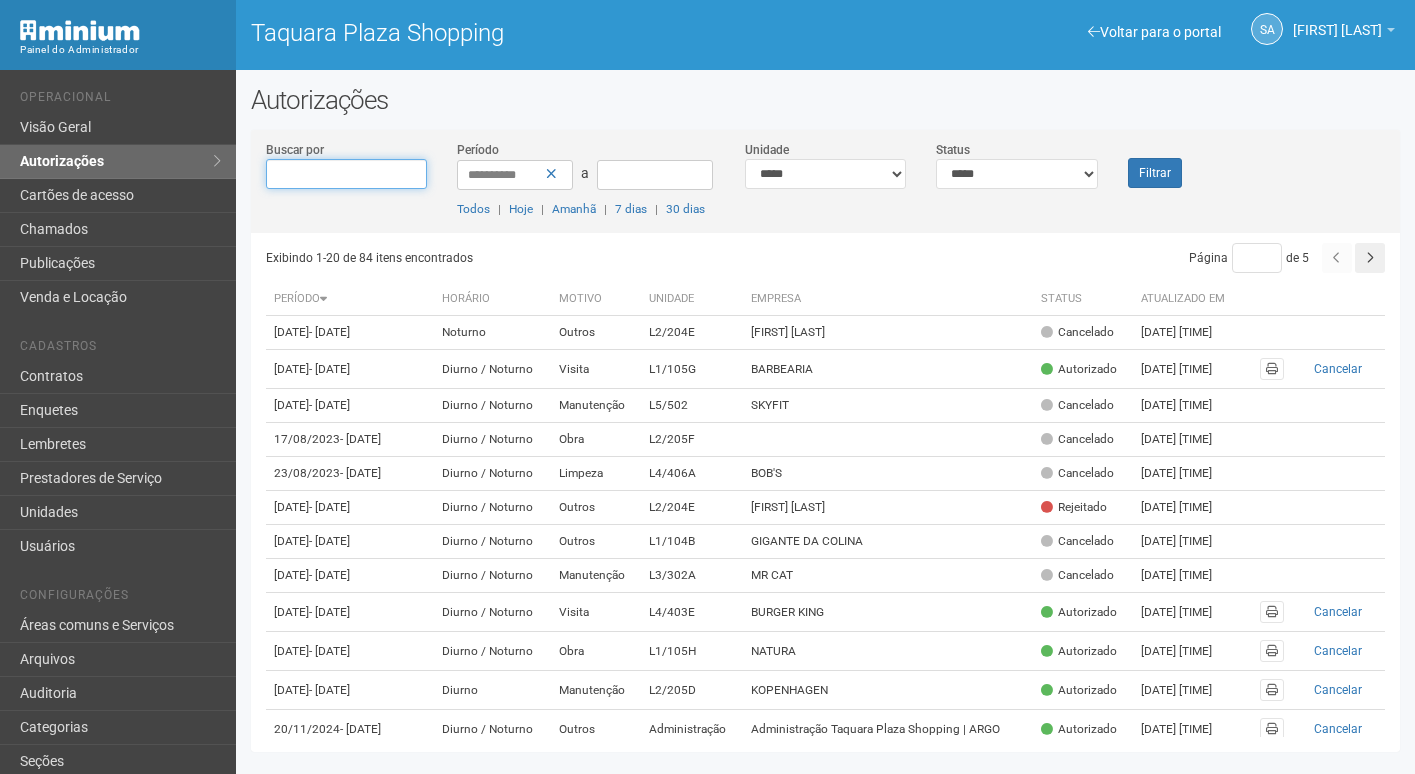 click on "Buscar por" at bounding box center (347, 174) 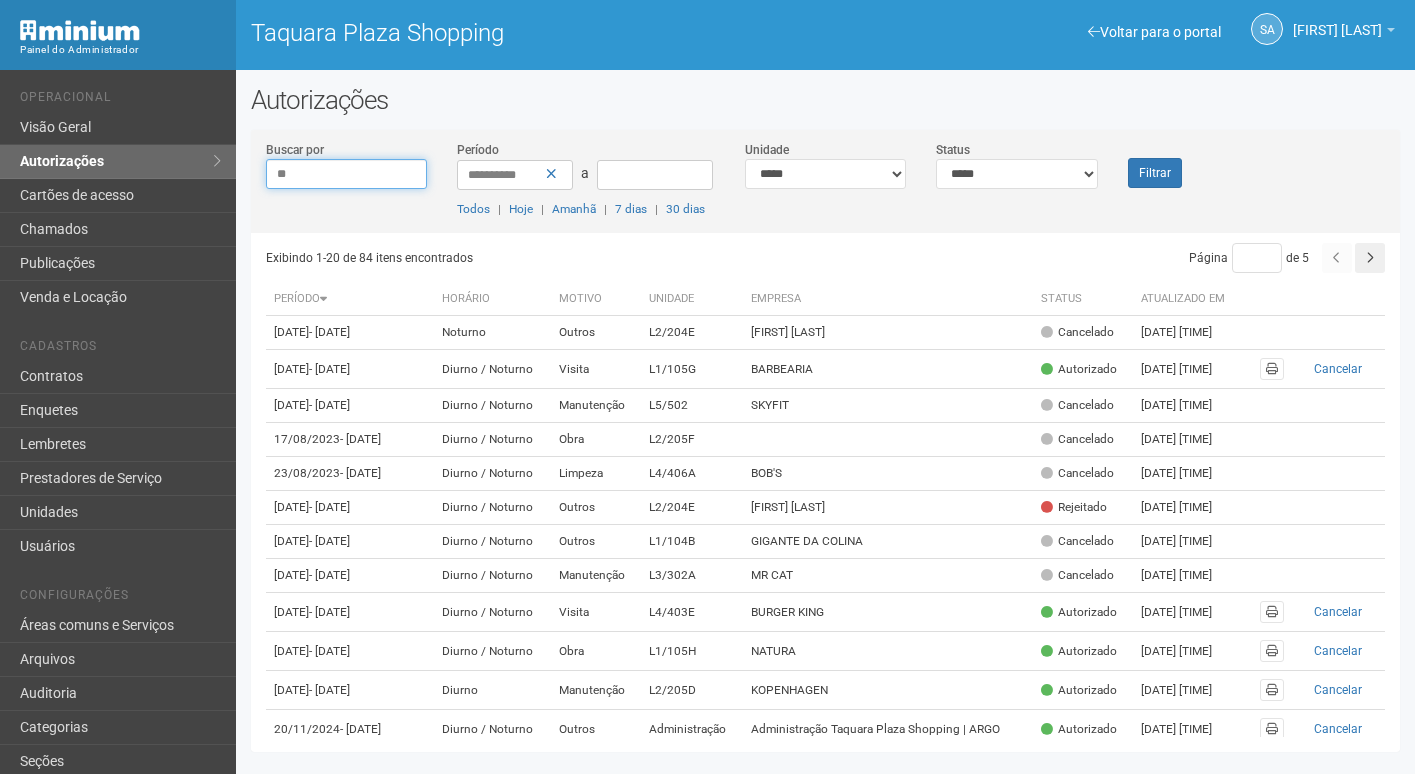 type on "*" 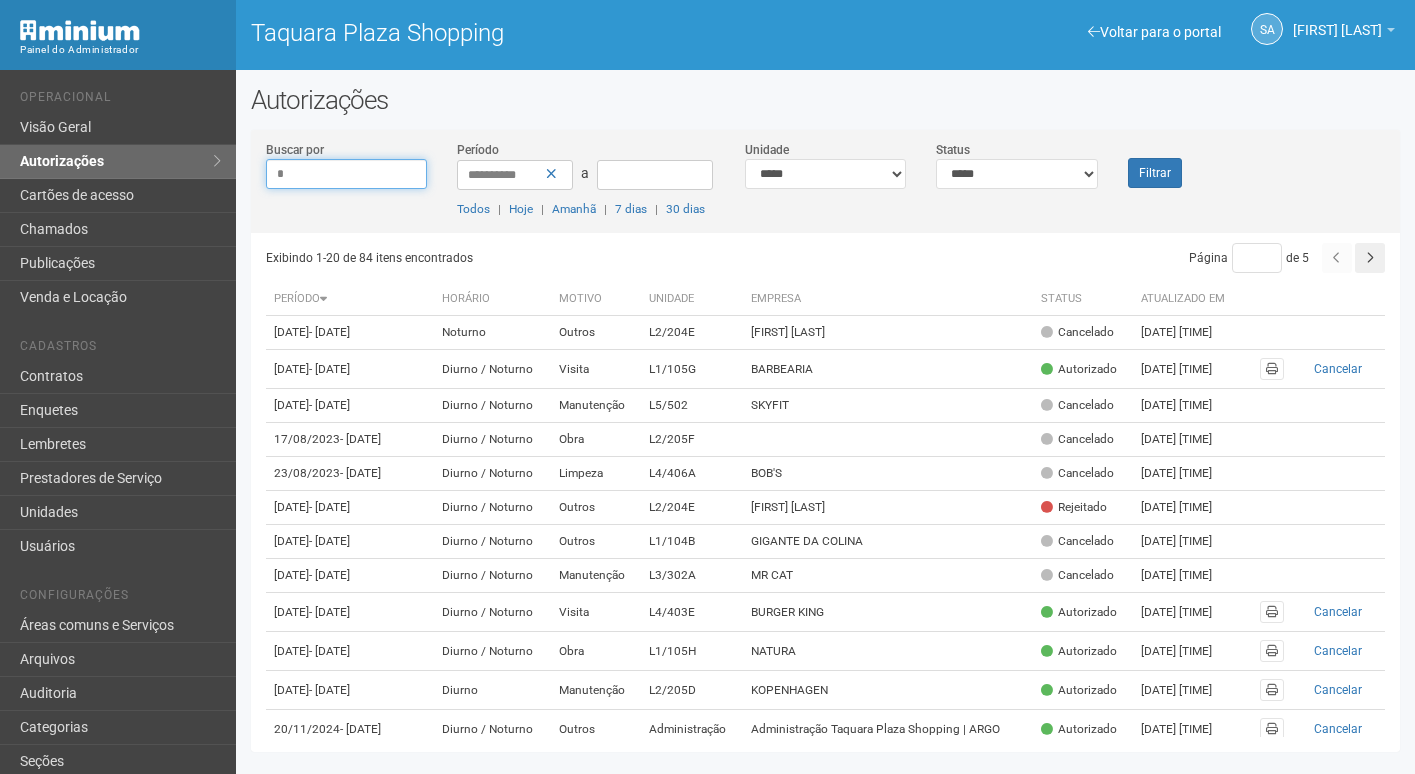 type 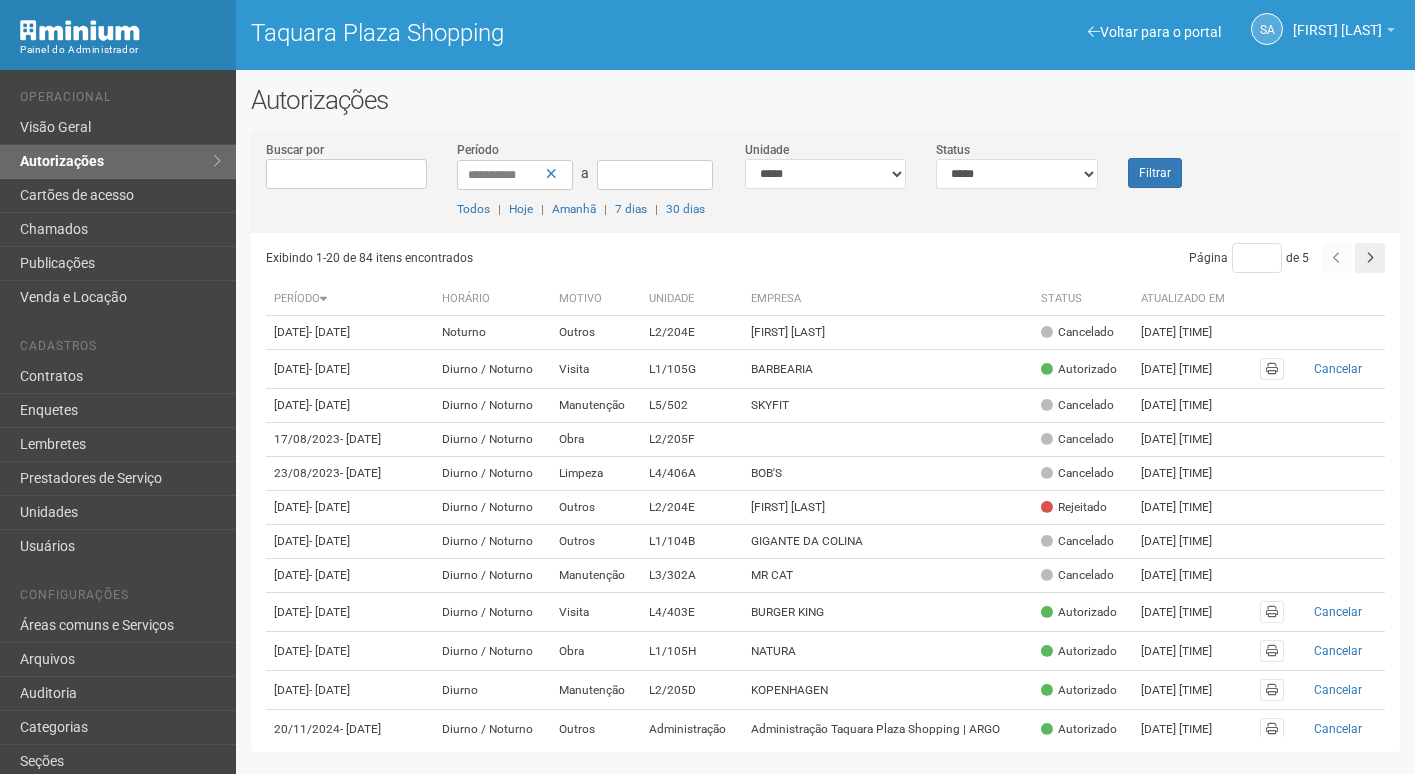 click on "**********" at bounding box center (826, 164) 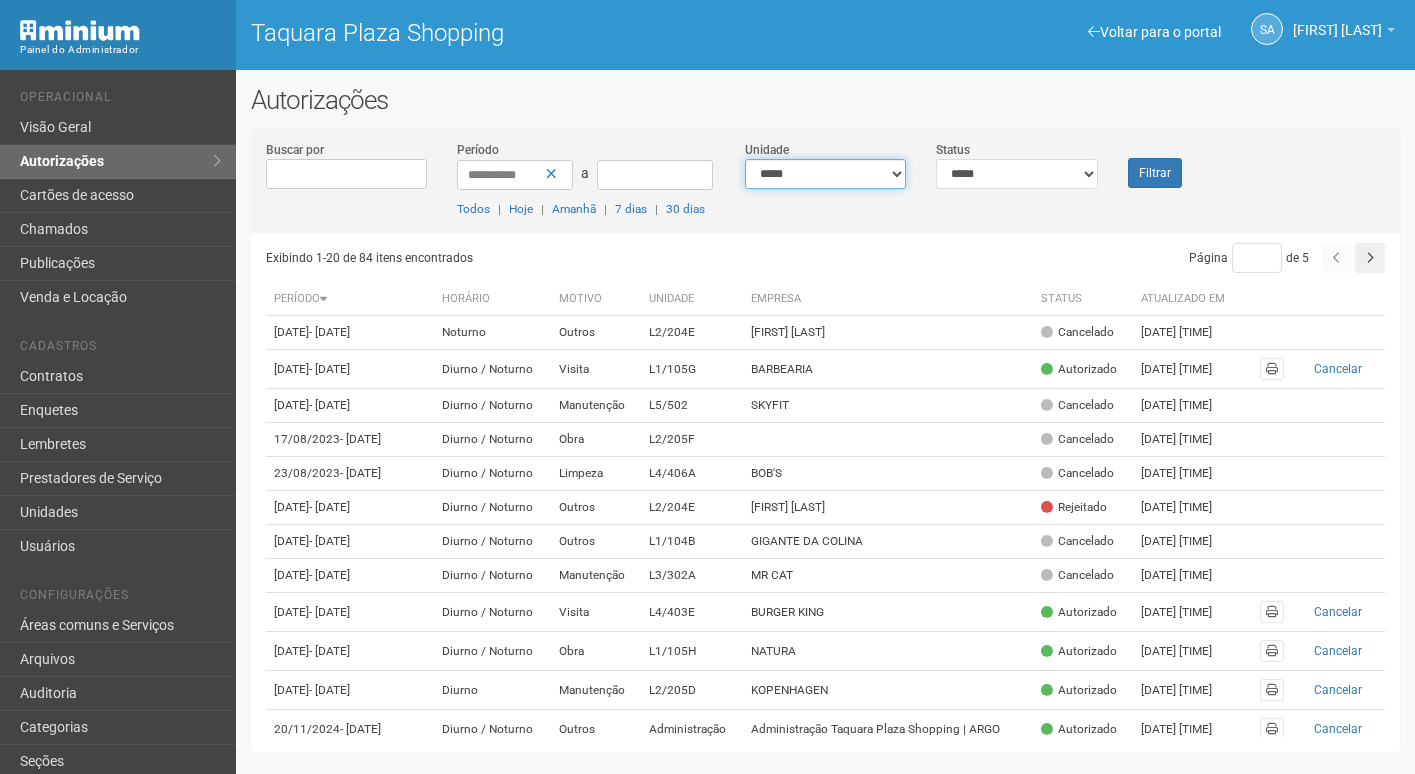 click on "**********" at bounding box center (826, 174) 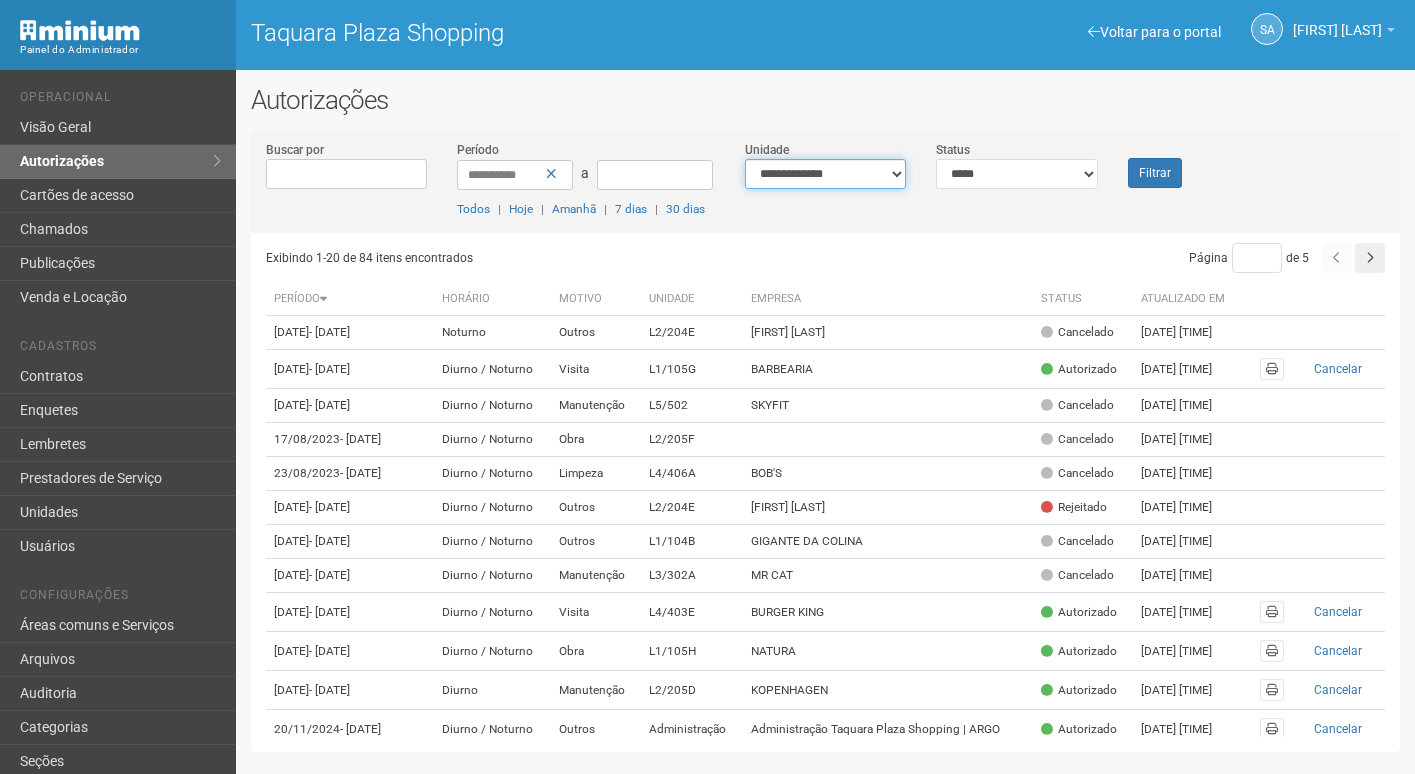 click on "**********" at bounding box center (826, 174) 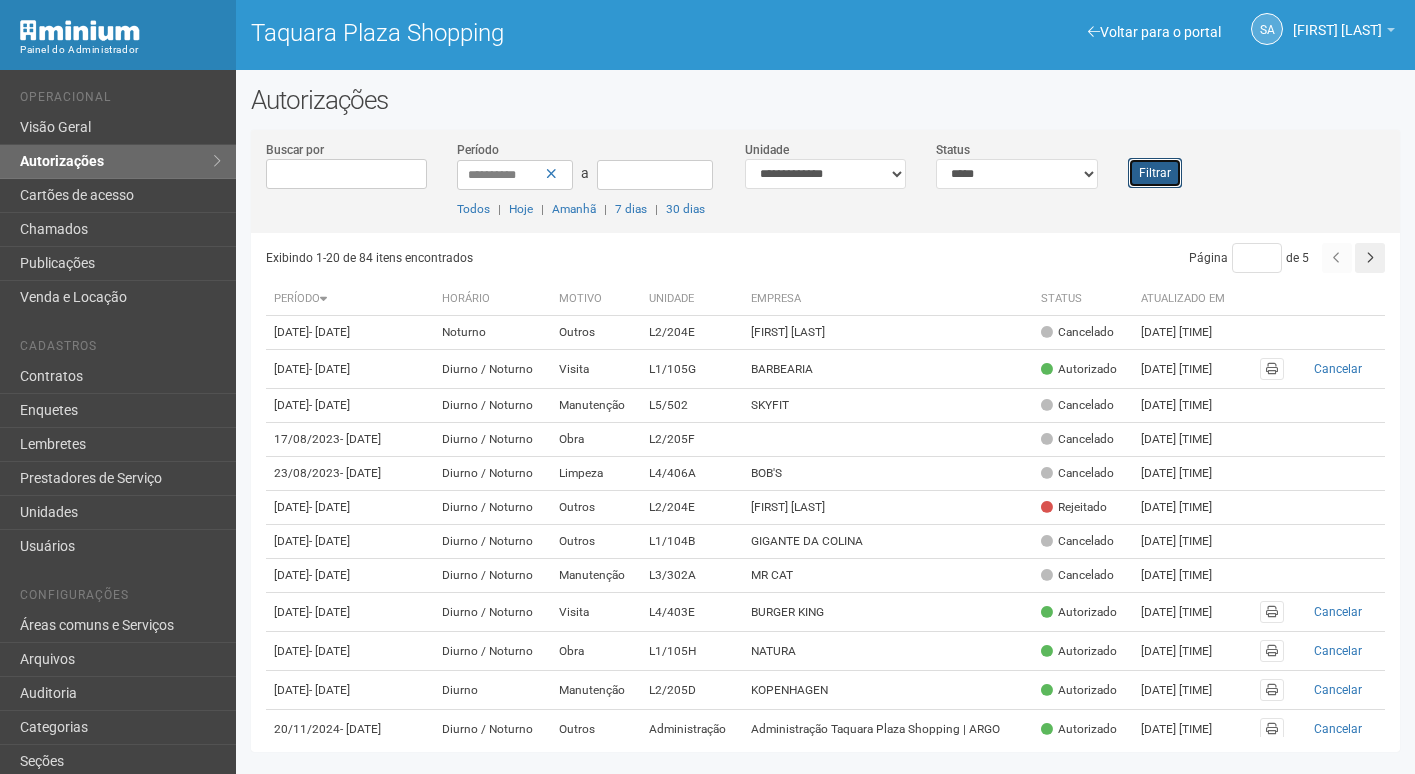 click on "Filtrar" at bounding box center [1155, 173] 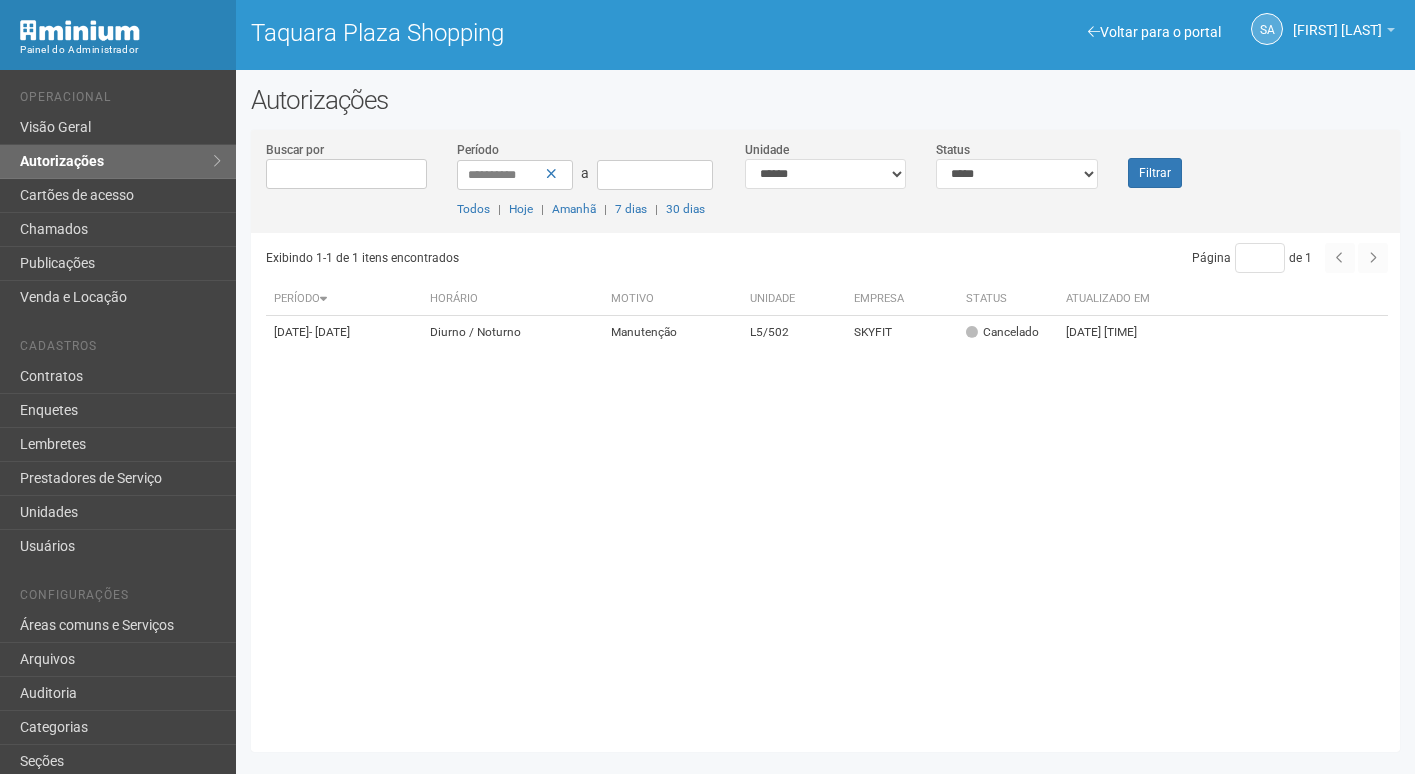 scroll, scrollTop: 0, scrollLeft: 0, axis: both 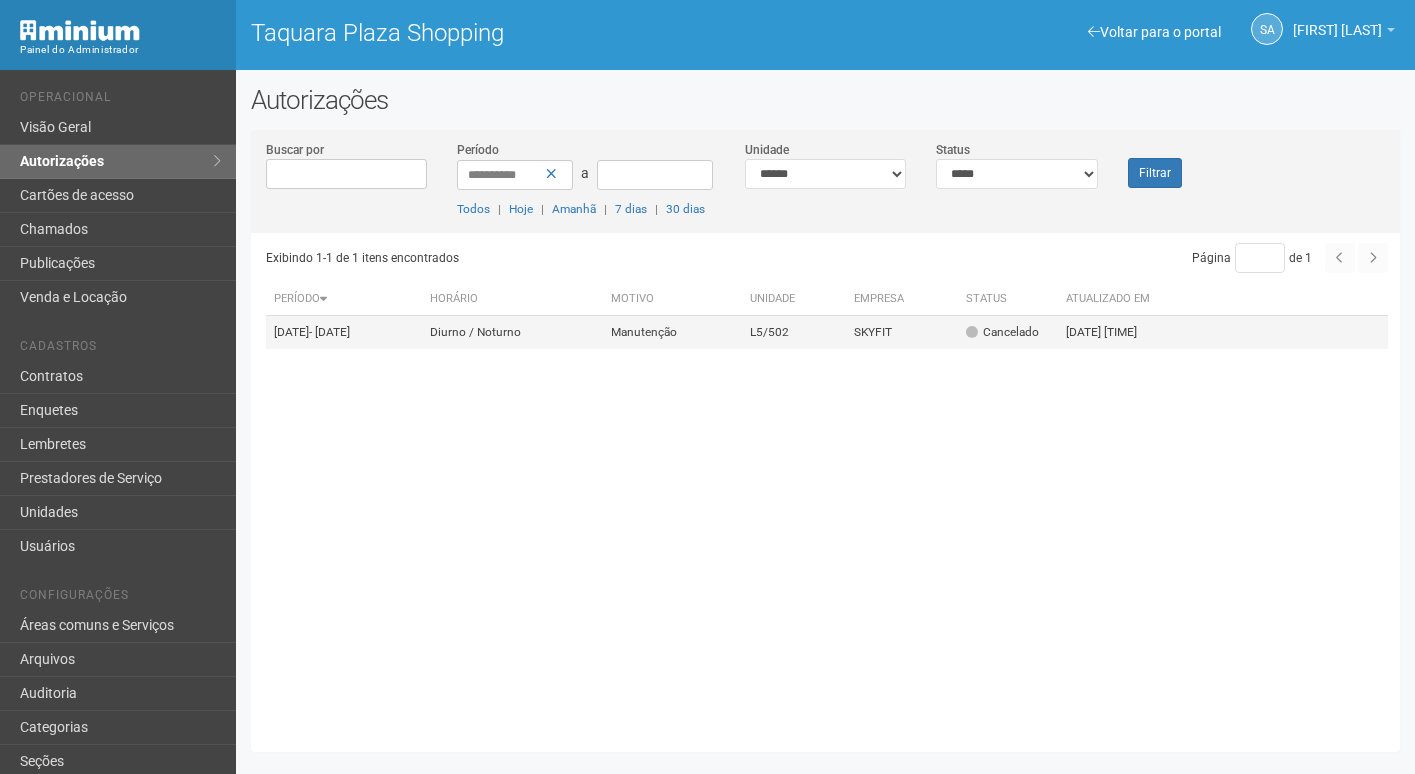 click on "Cancelado" at bounding box center [1008, 333] 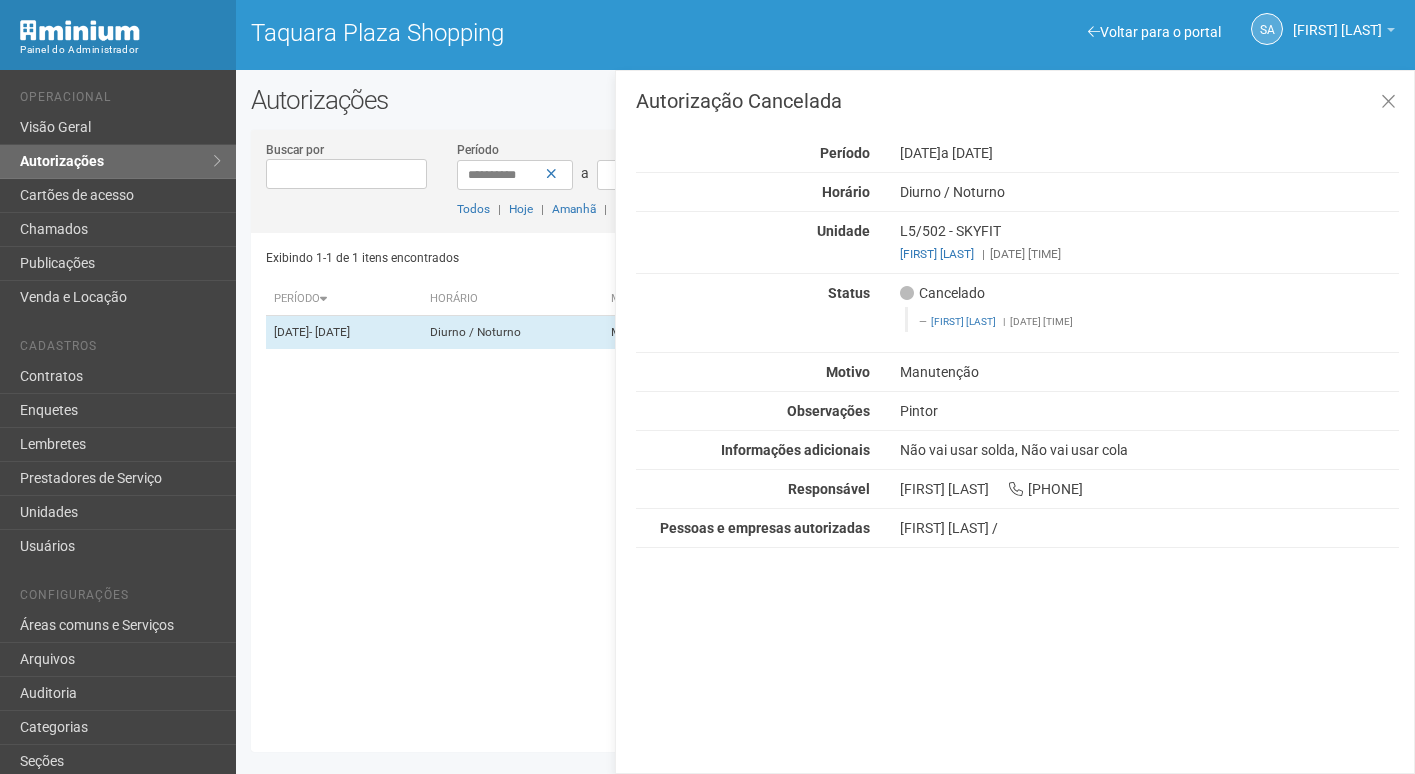click on "Exibindo 1-1 de 1 itens encontrados
Página
*
de 1
Período
Horário
Motivo
Unidade
Empresa
Status
Atualizado em
[DATE]
- [DATE]
Diurno / Noturno
Manutenção
L5/502
SKYFIT
[DATE] [TIME]" at bounding box center (833, 485) 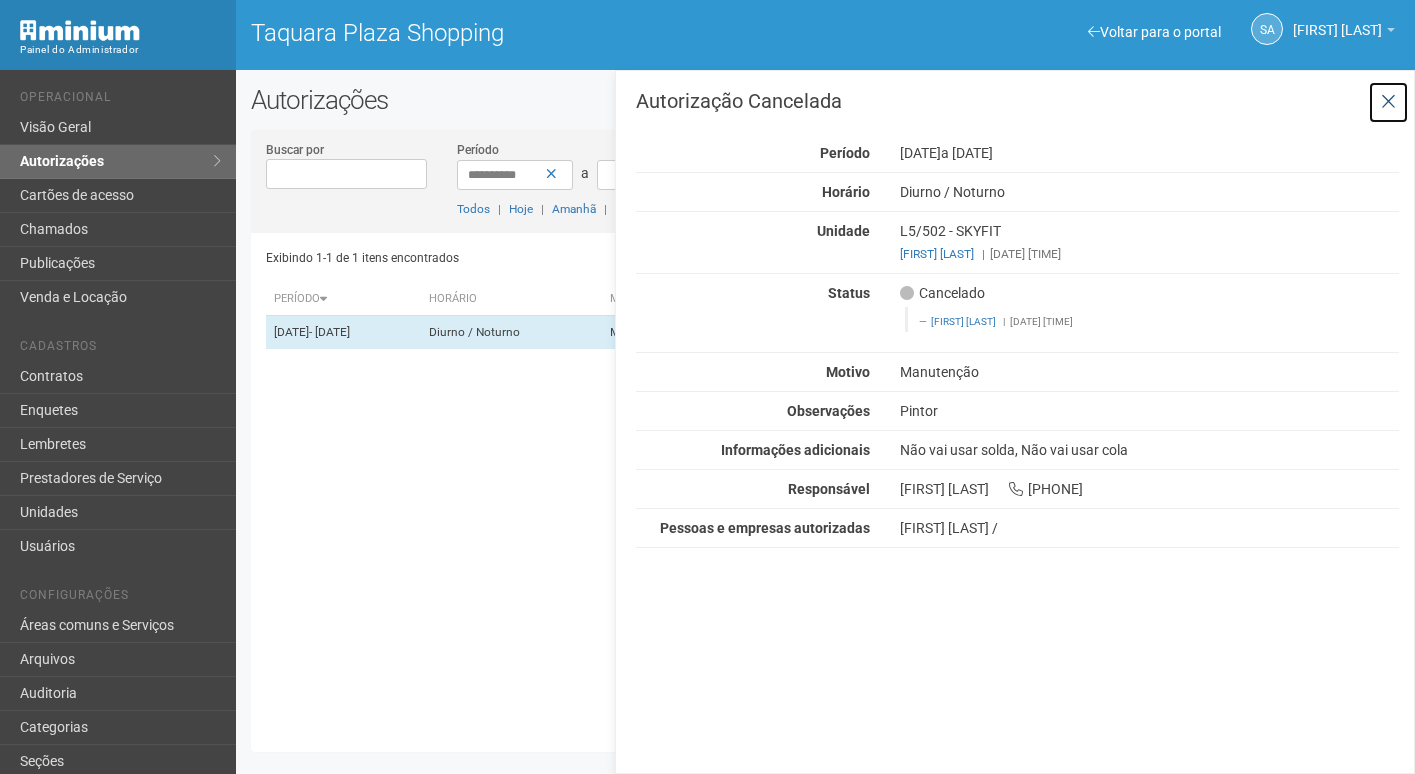 click at bounding box center (1388, 102) 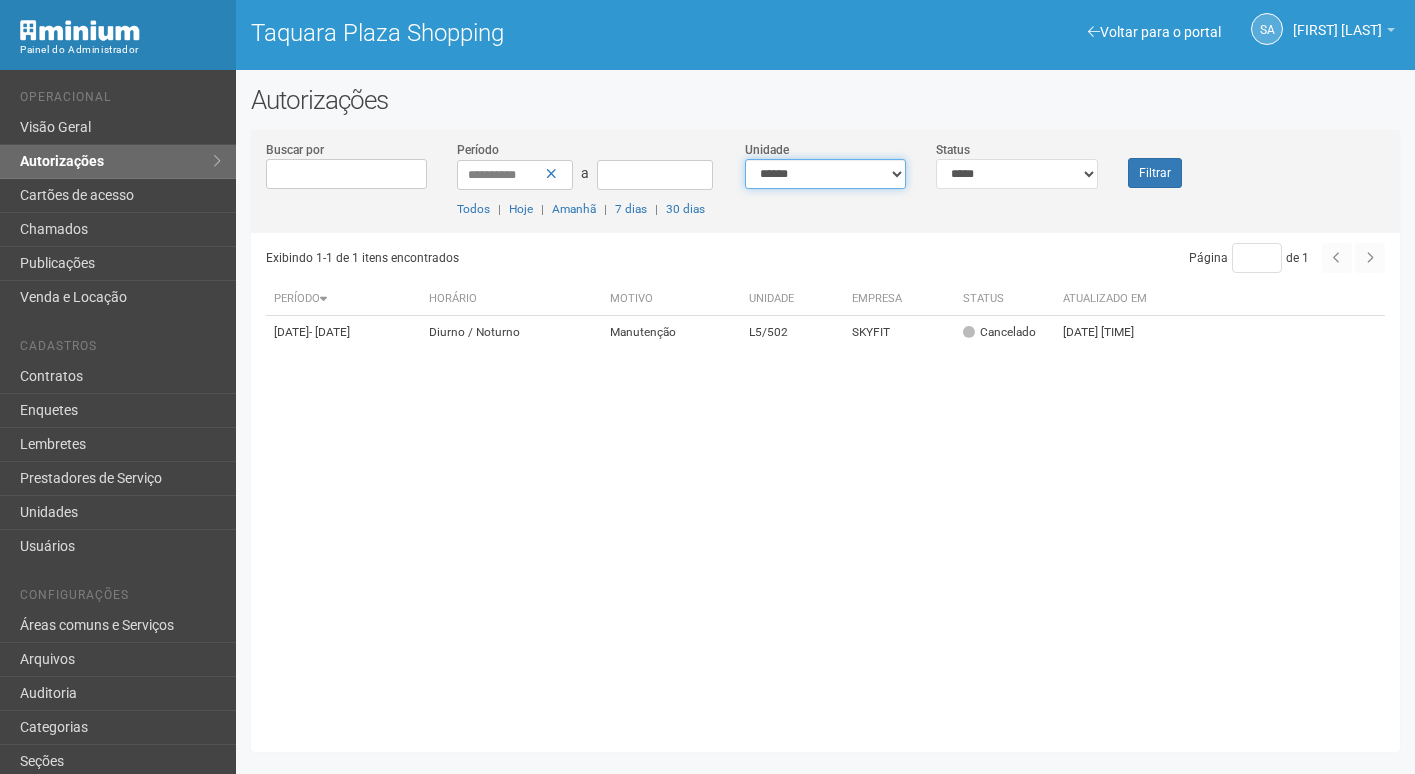 click on "**********" at bounding box center (826, 174) 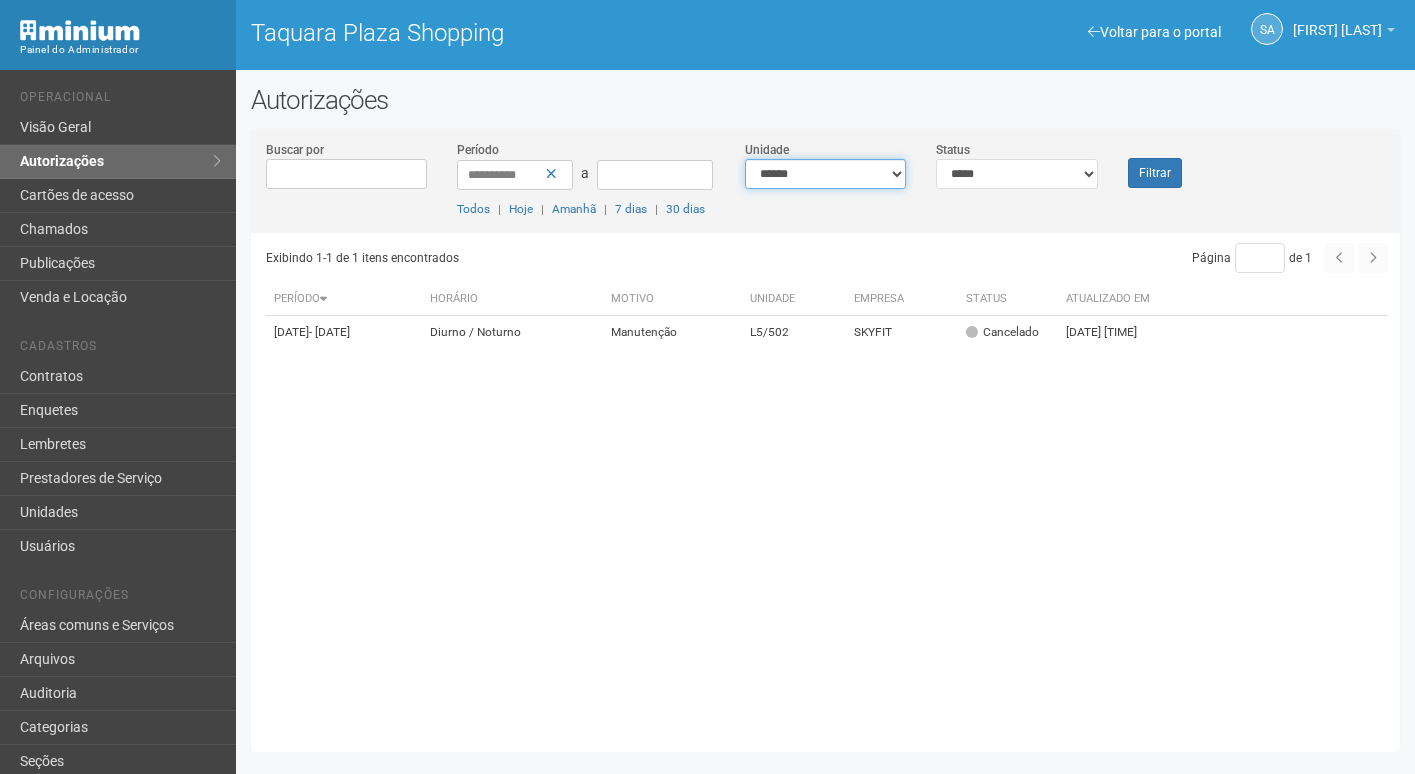 select on "**********" 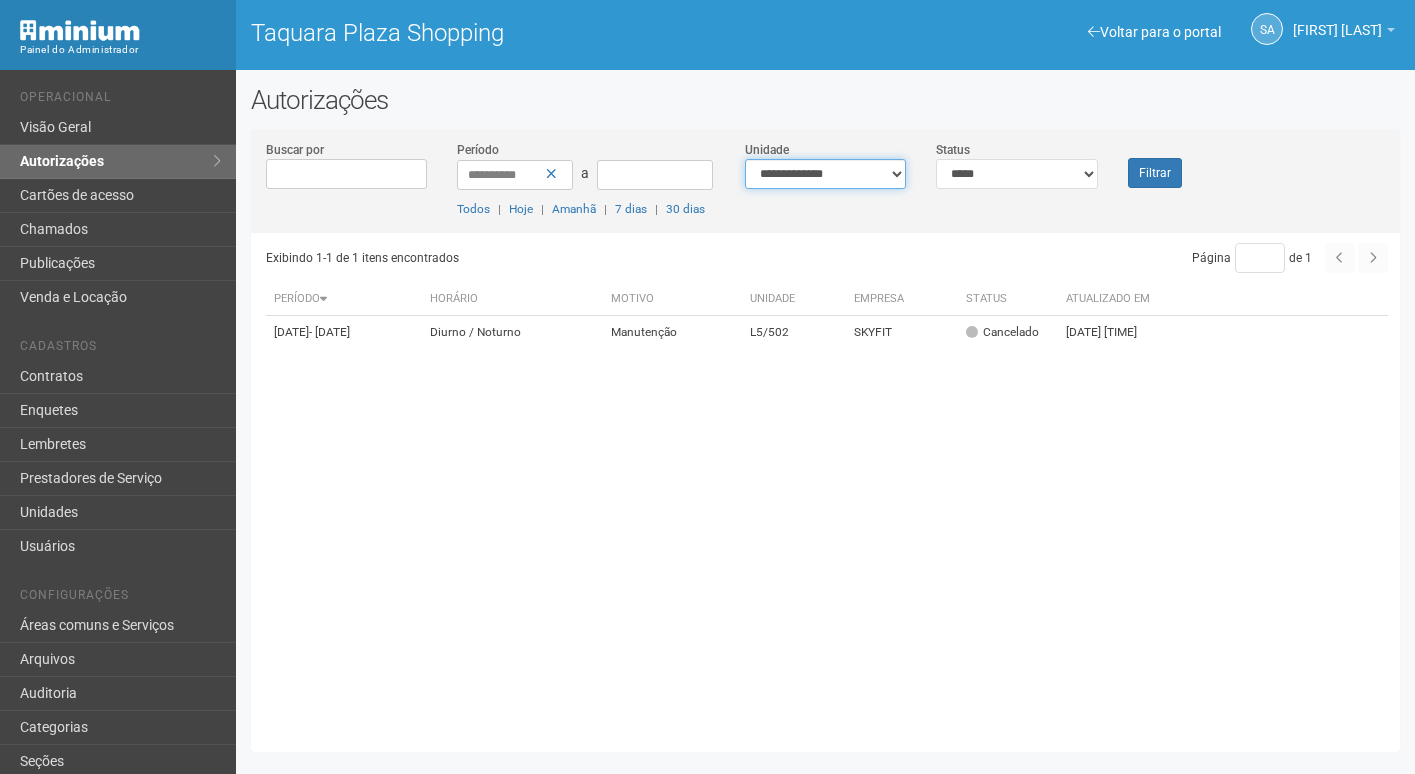 click on "**********" at bounding box center (826, 174) 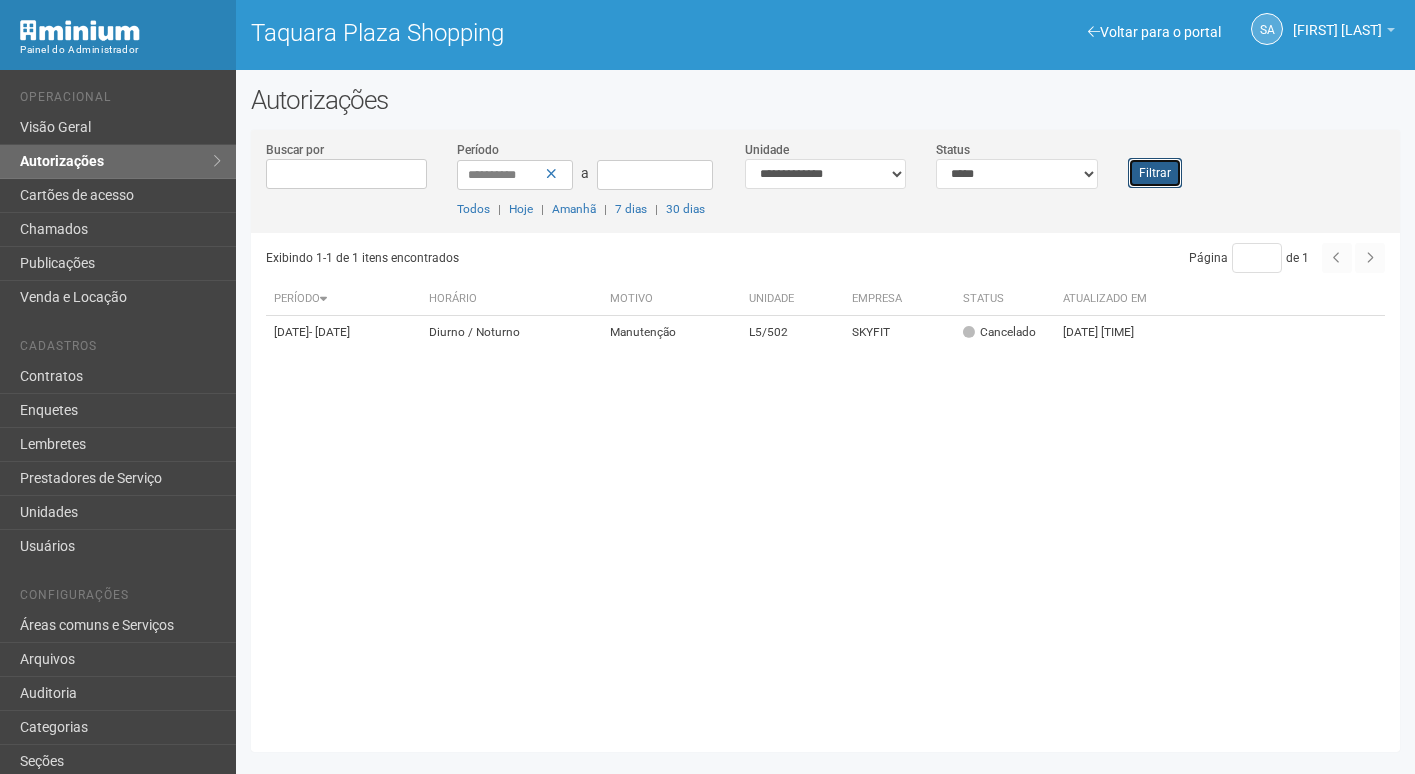 click on "Filtrar" at bounding box center [1155, 173] 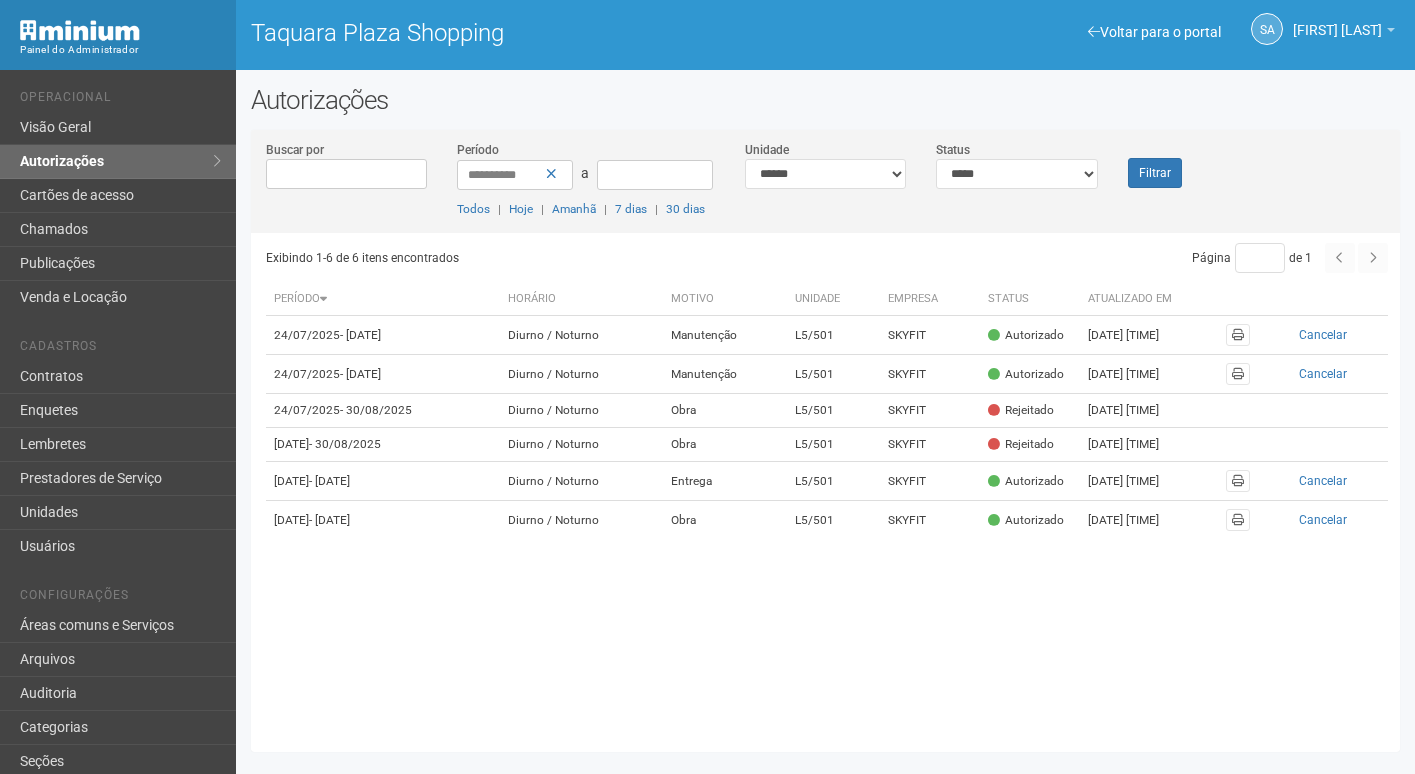 scroll, scrollTop: 0, scrollLeft: 0, axis: both 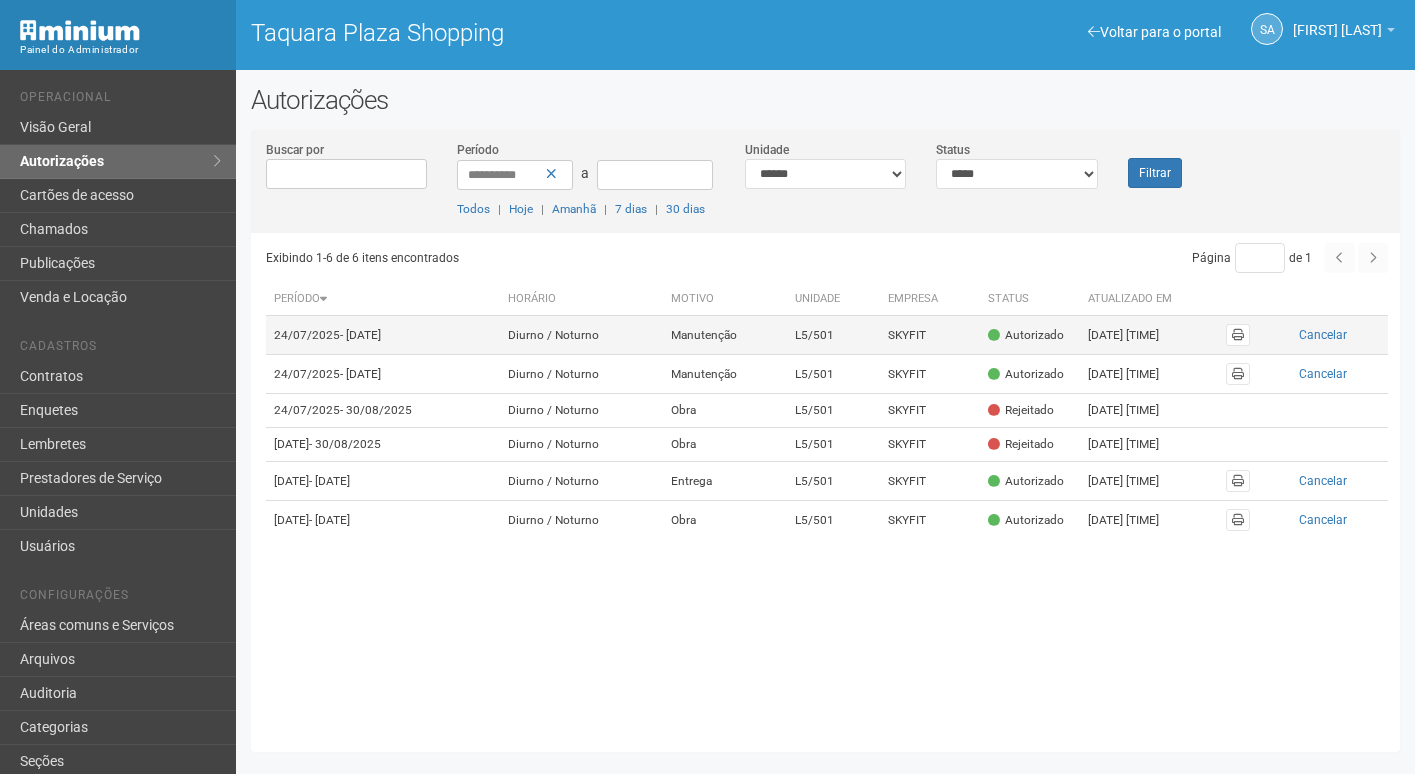 click on "[DATE] [TIME]" at bounding box center [1135, 335] 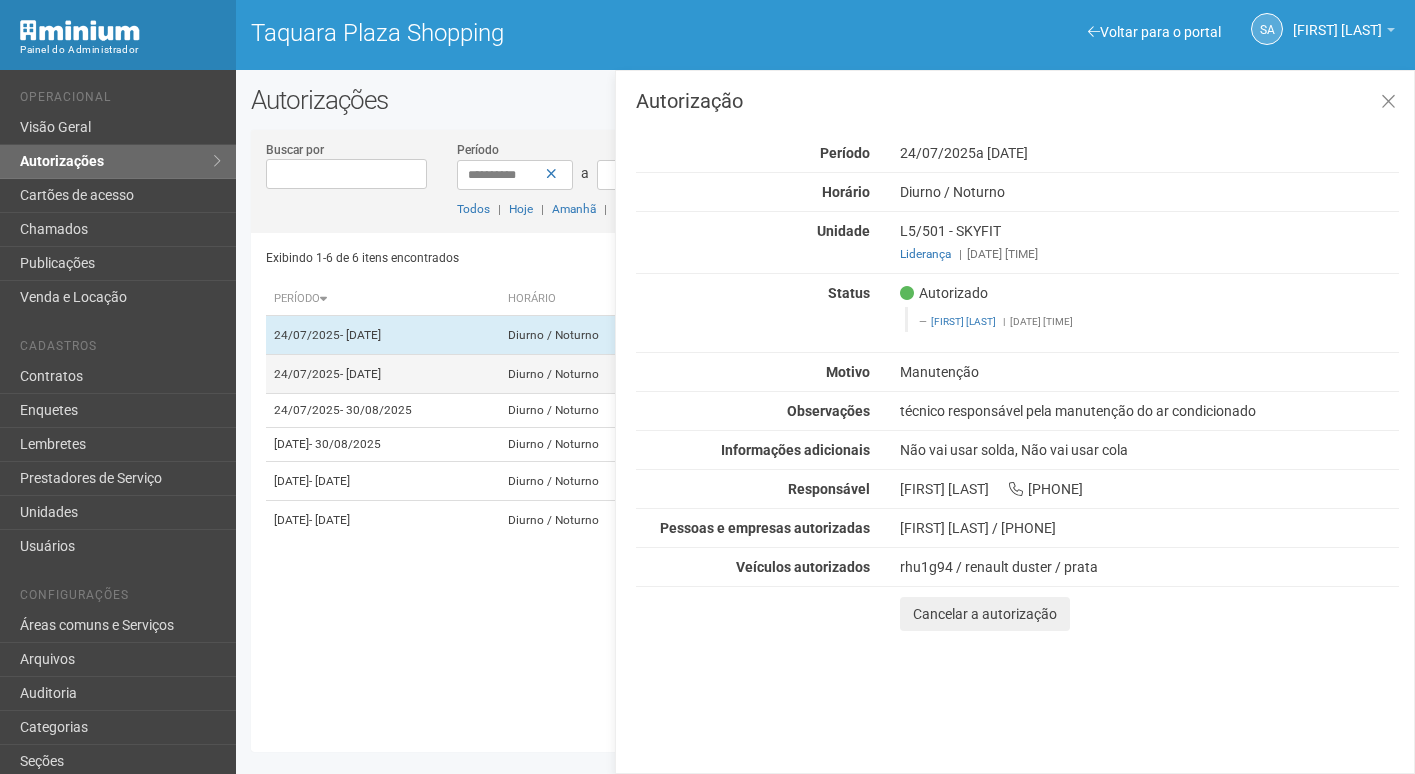 click on "[DATE]
- [DATE]" at bounding box center [383, 374] 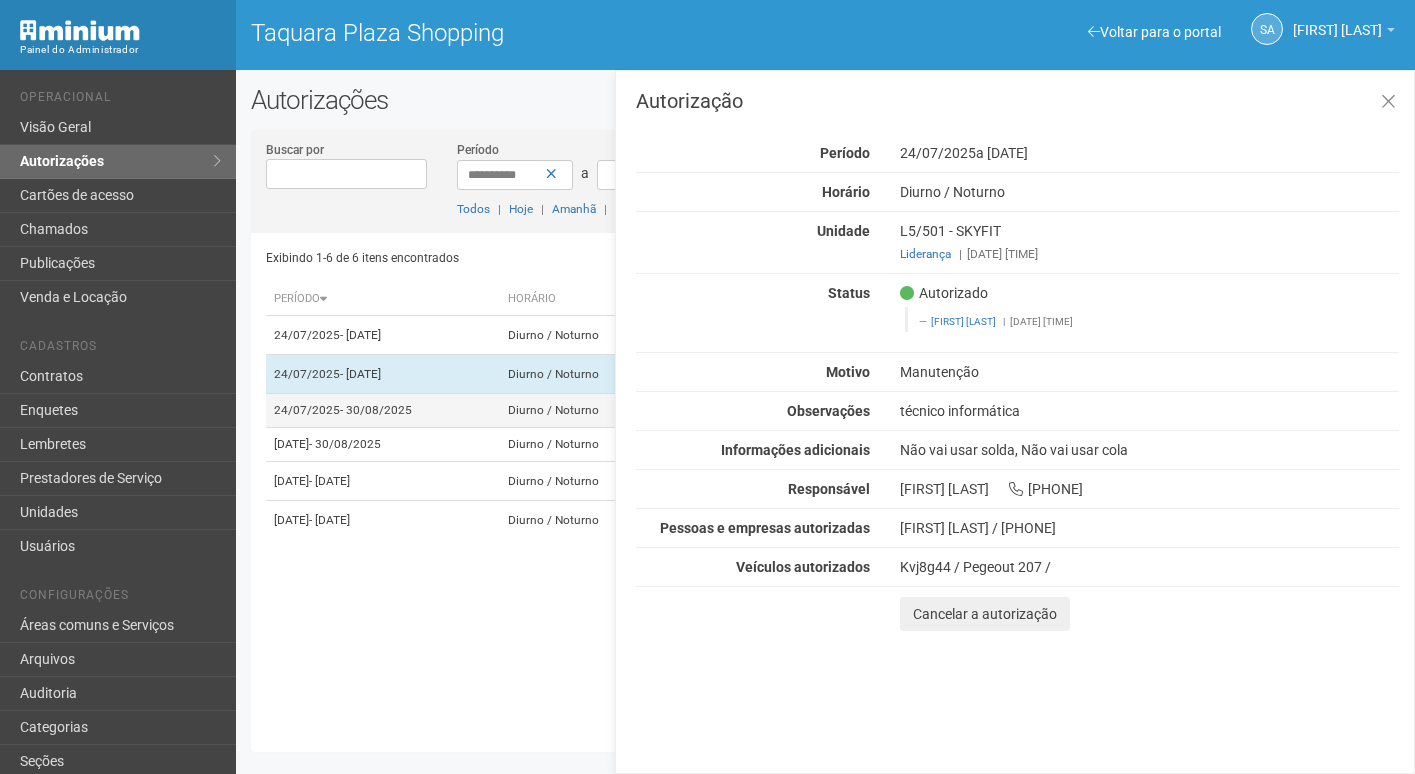 click on "24/07/2025
- 30/08/2025" at bounding box center [383, 411] 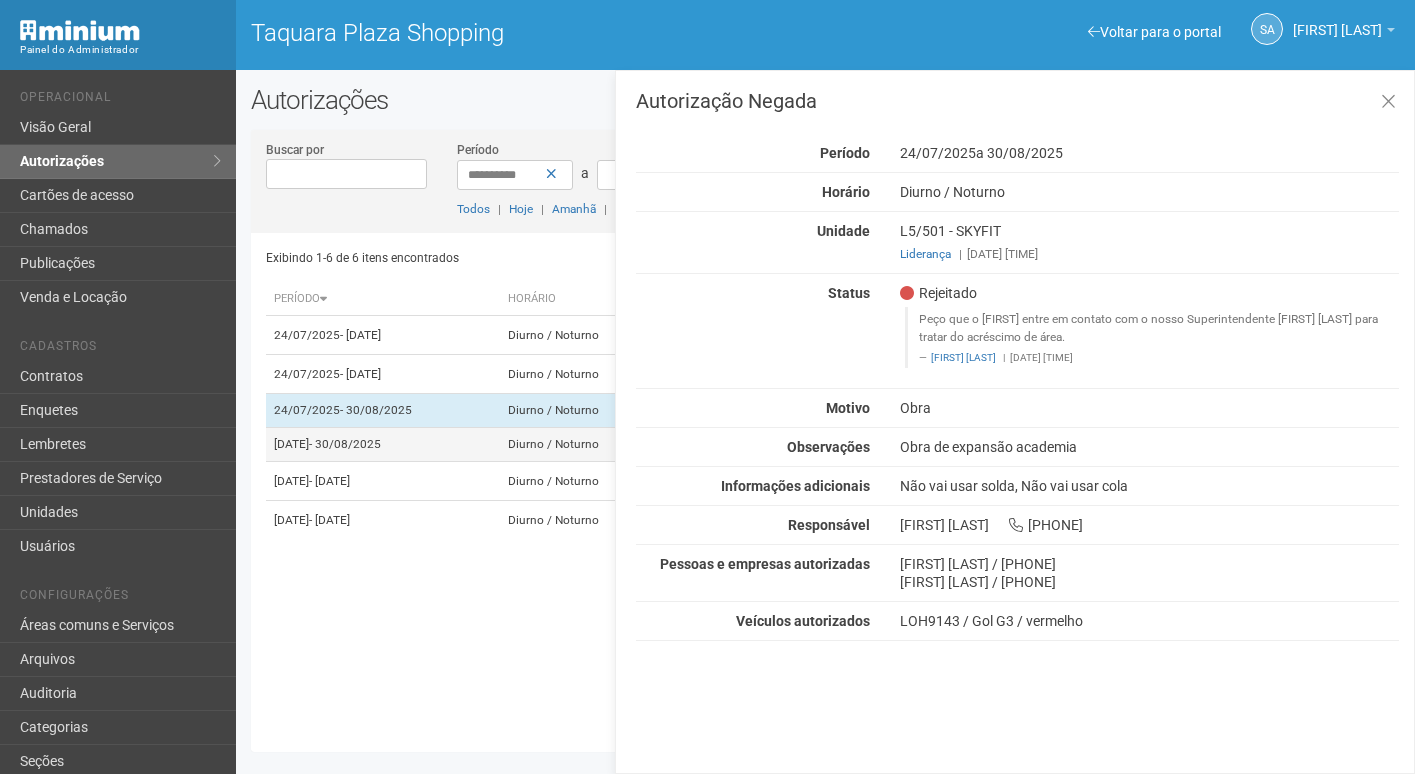 click on "25/07/2025
- 30/08/2025" at bounding box center [383, 445] 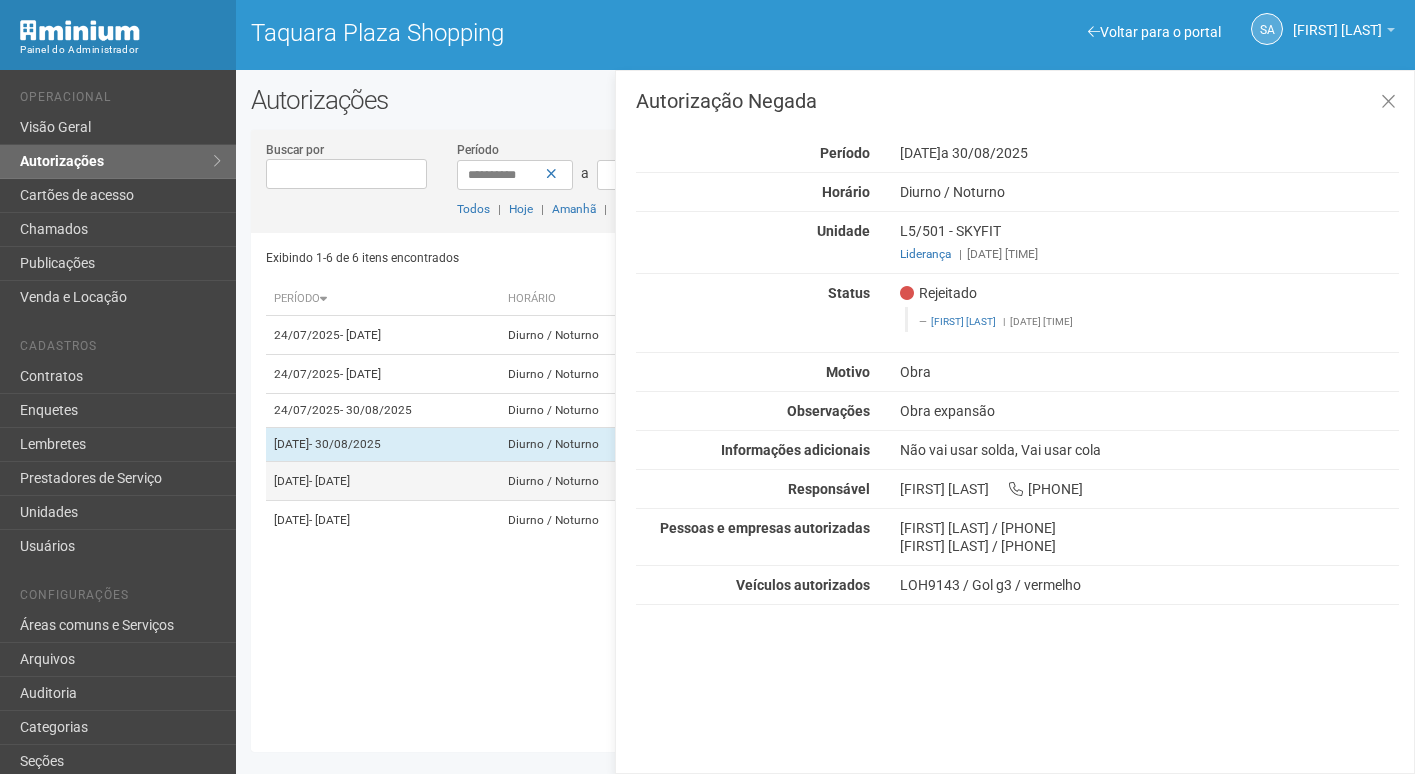 click on "Diurno / Noturno" at bounding box center (581, 481) 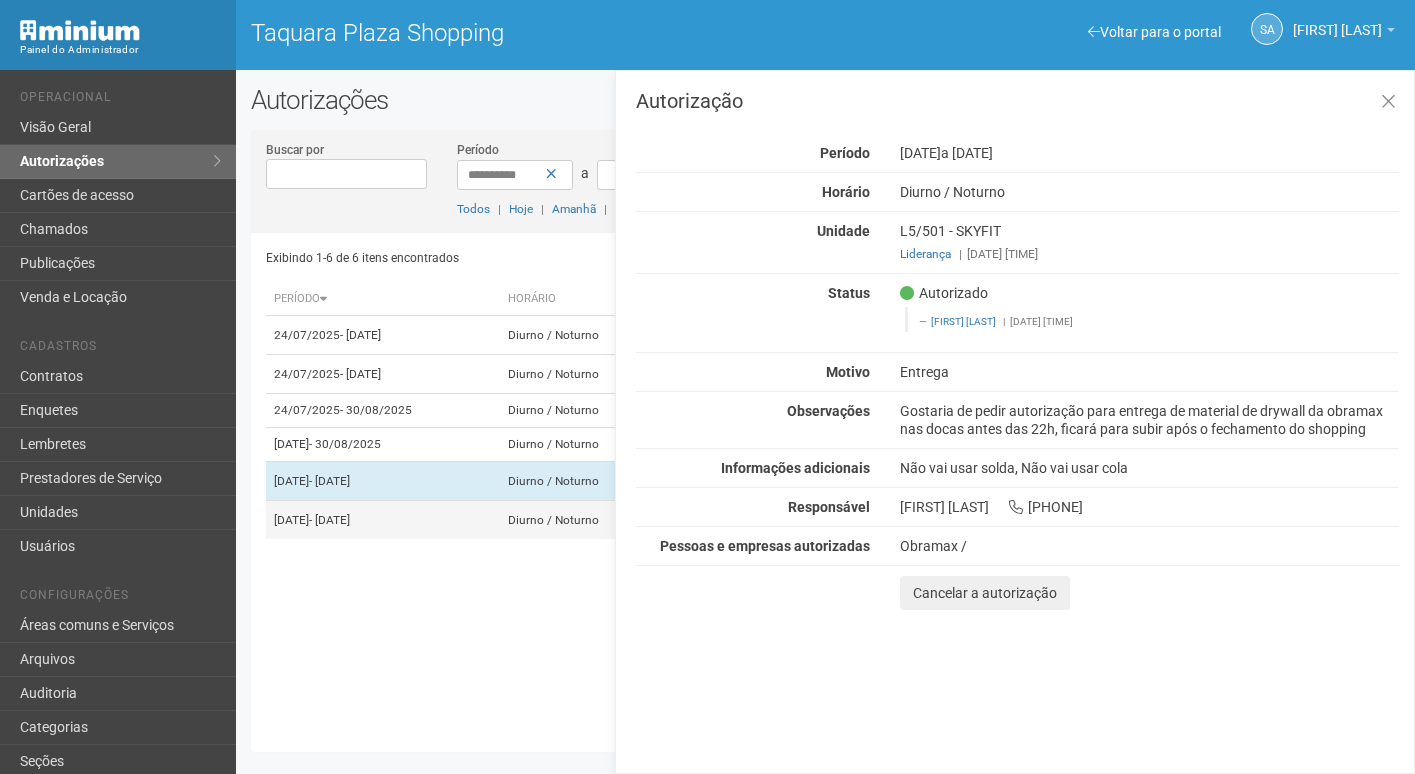 click on "Diurno / Noturno" at bounding box center [581, 520] 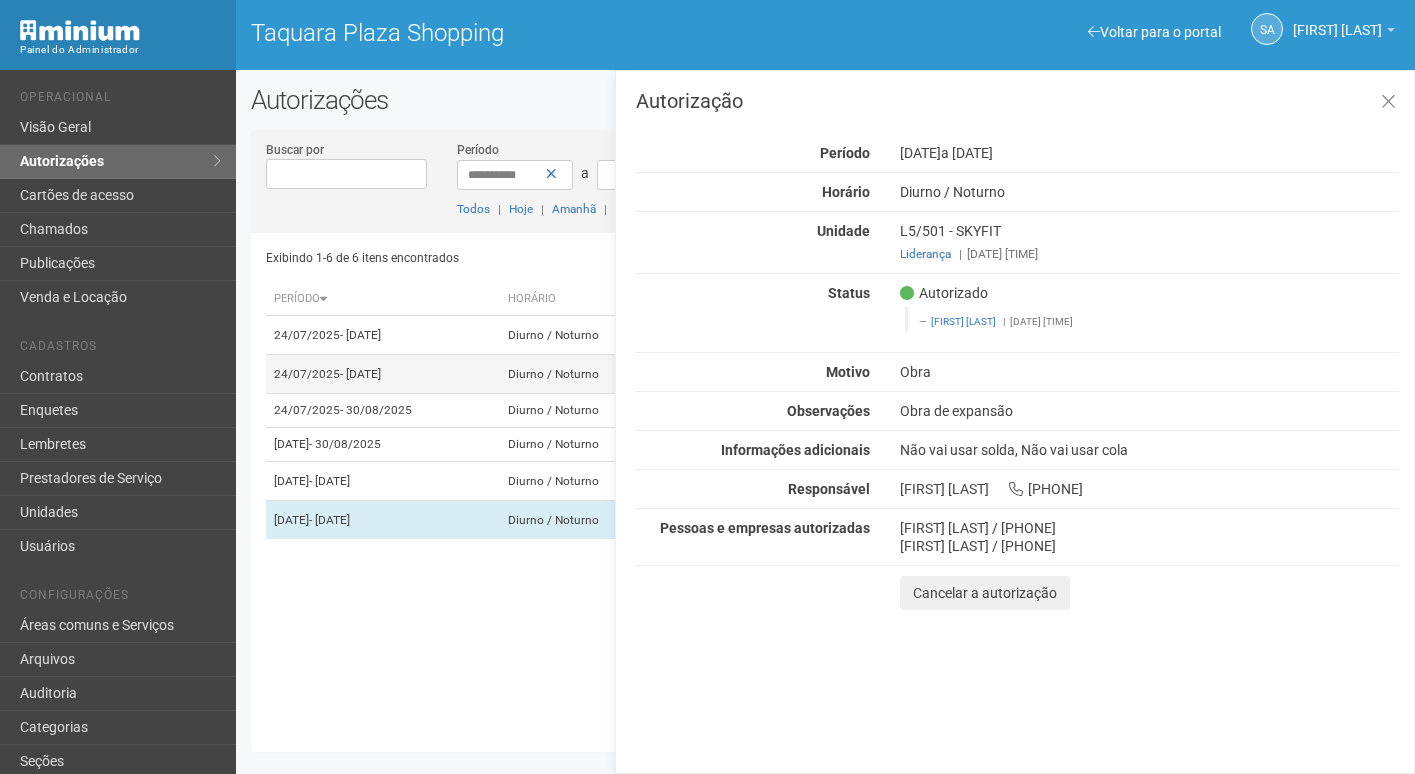 click on "Diurno / Noturno" at bounding box center (581, 374) 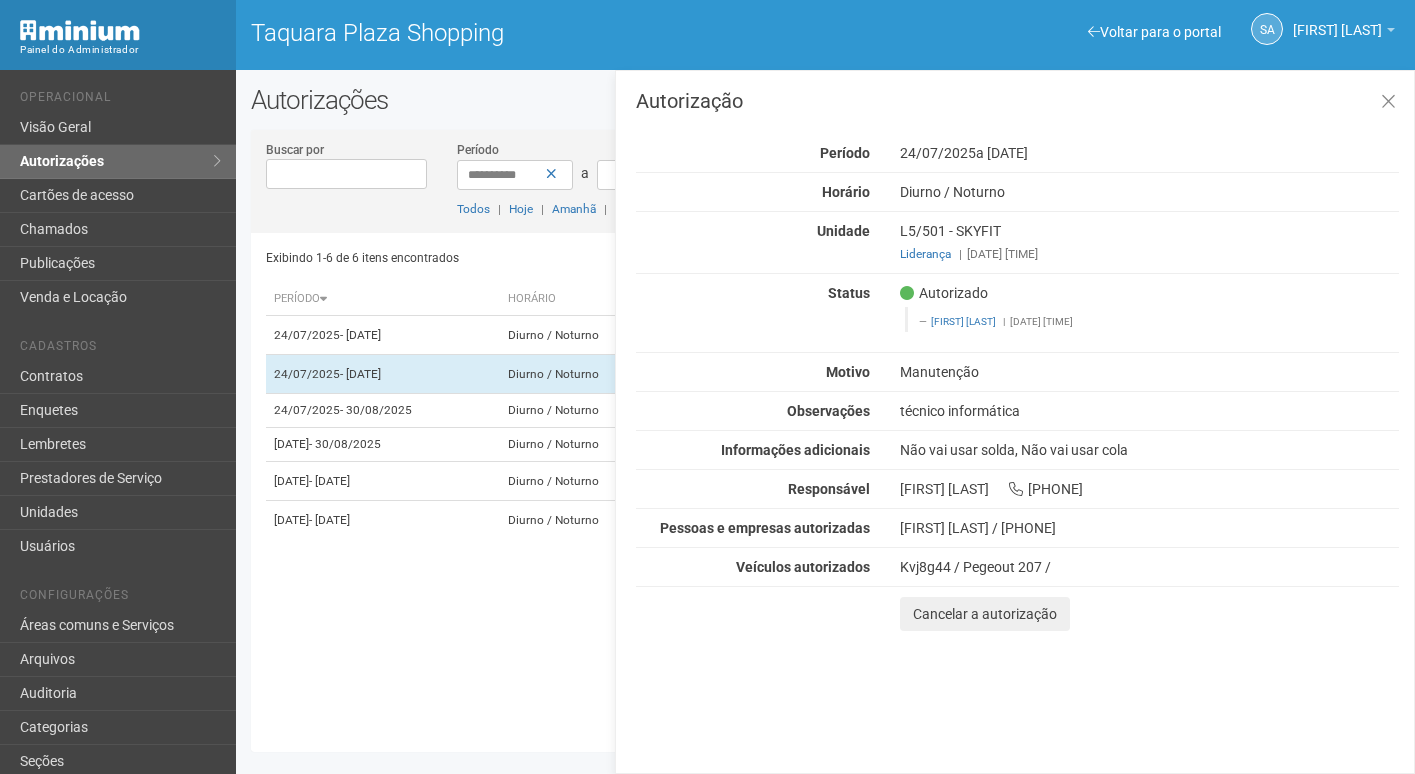 click on "Exibindo 1-6 de 6 itens encontrados" at bounding box center (543, 258) 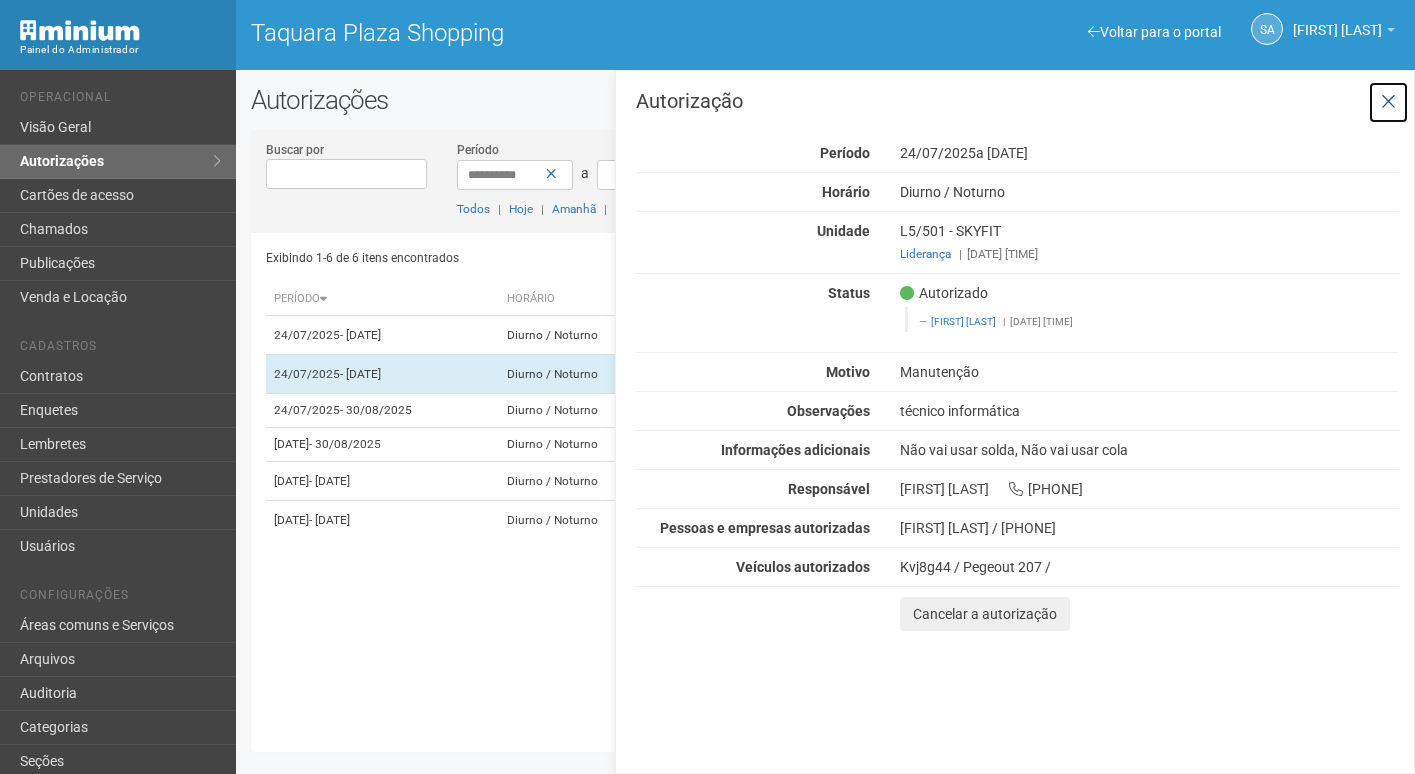 click at bounding box center [1388, 102] 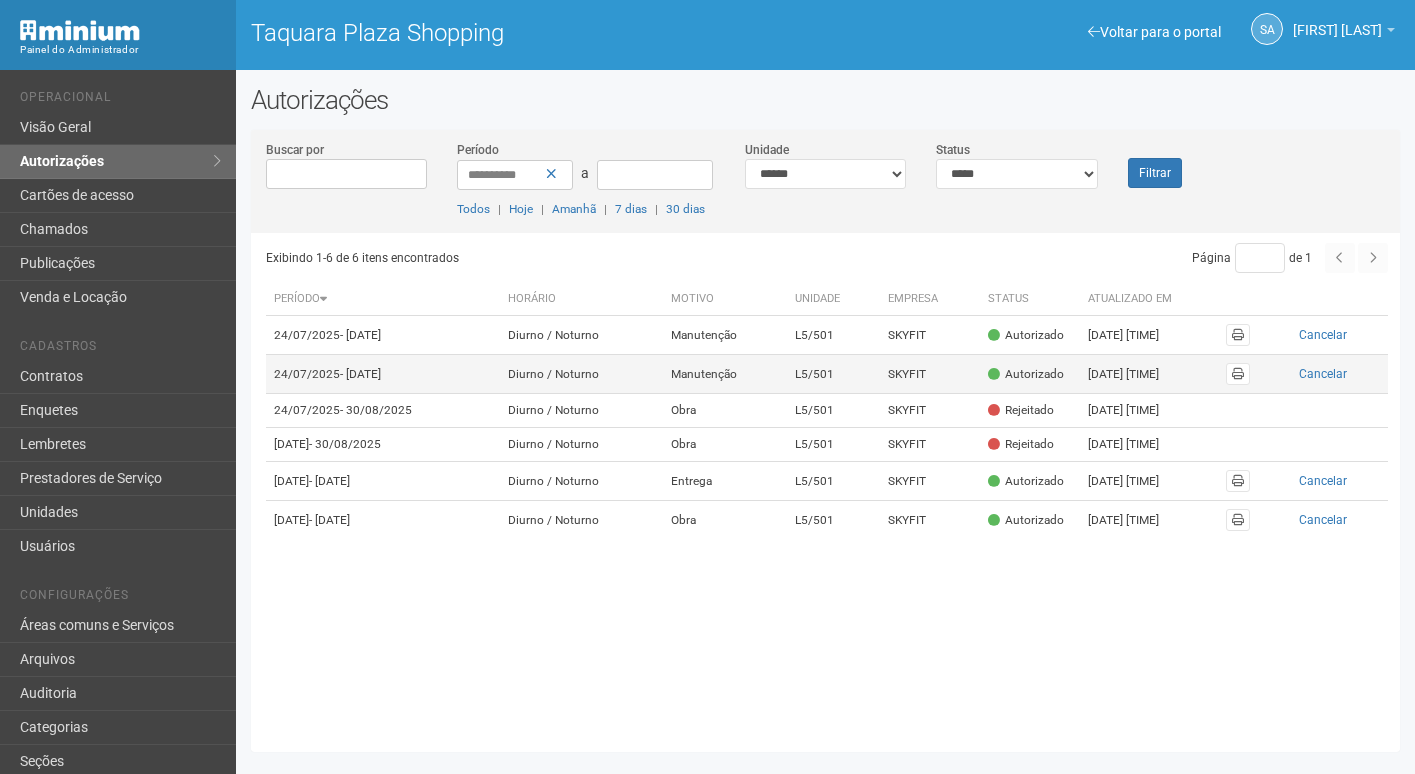 click on "Autorizado" at bounding box center [1030, 374] 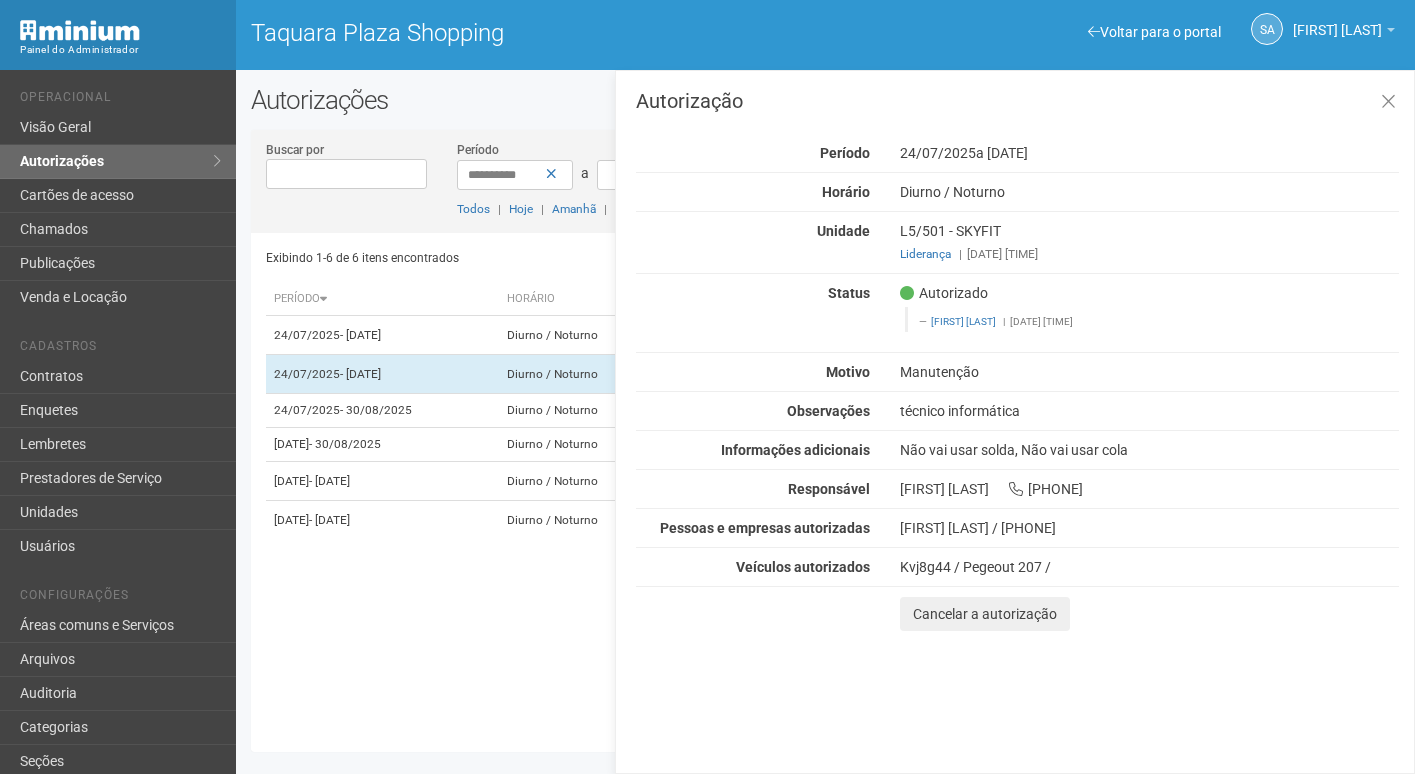 click on "**********" at bounding box center (825, 423) 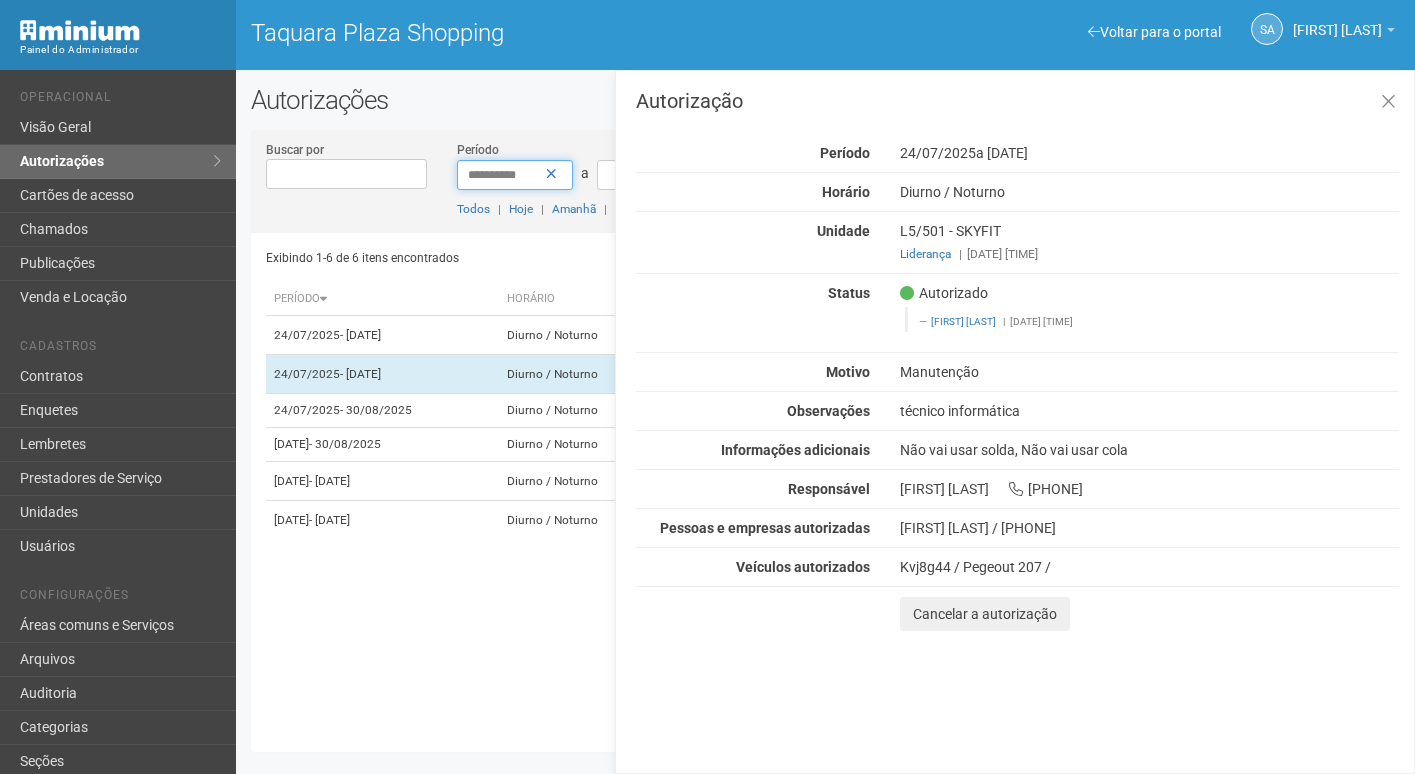 drag, startPoint x: 553, startPoint y: 186, endPoint x: 540, endPoint y: 180, distance: 14.3178215 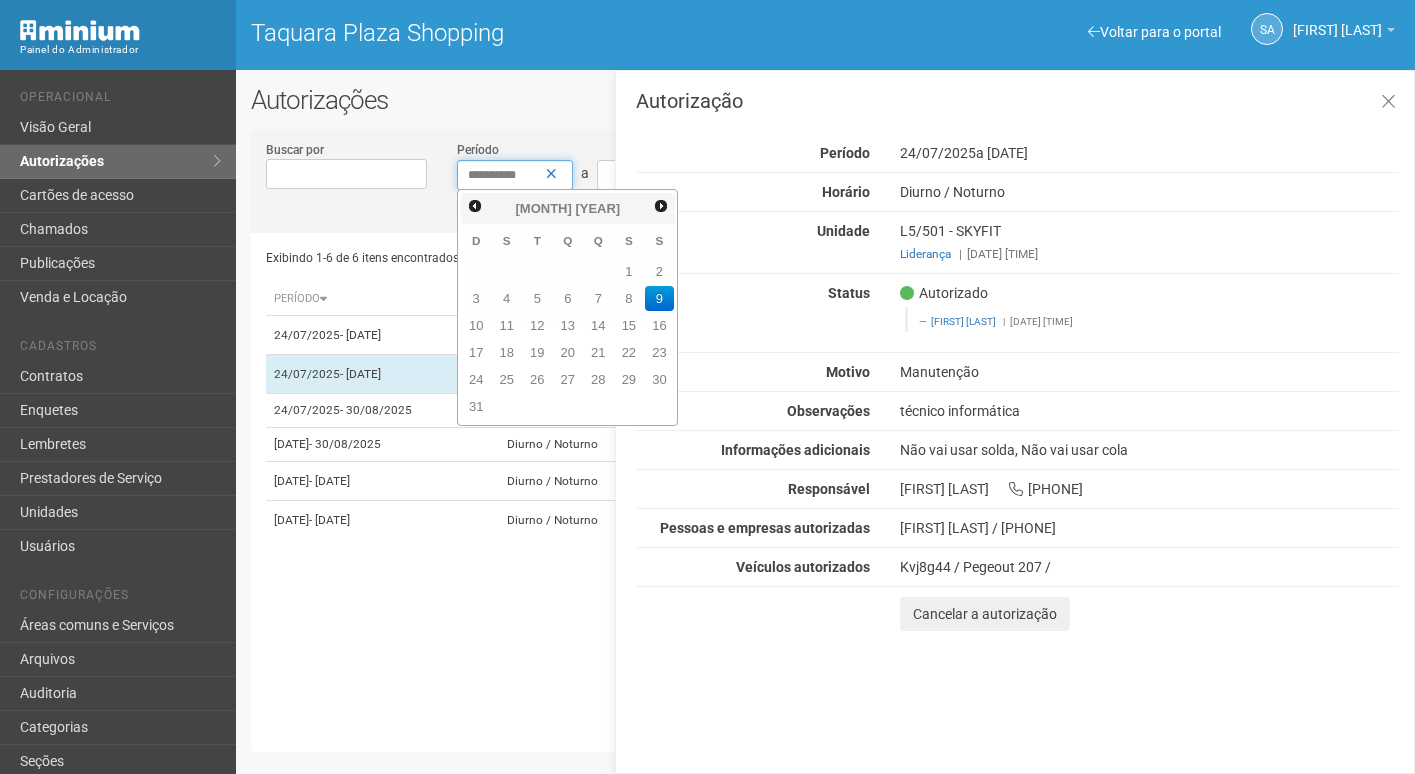 click on "**********" at bounding box center [515, 175] 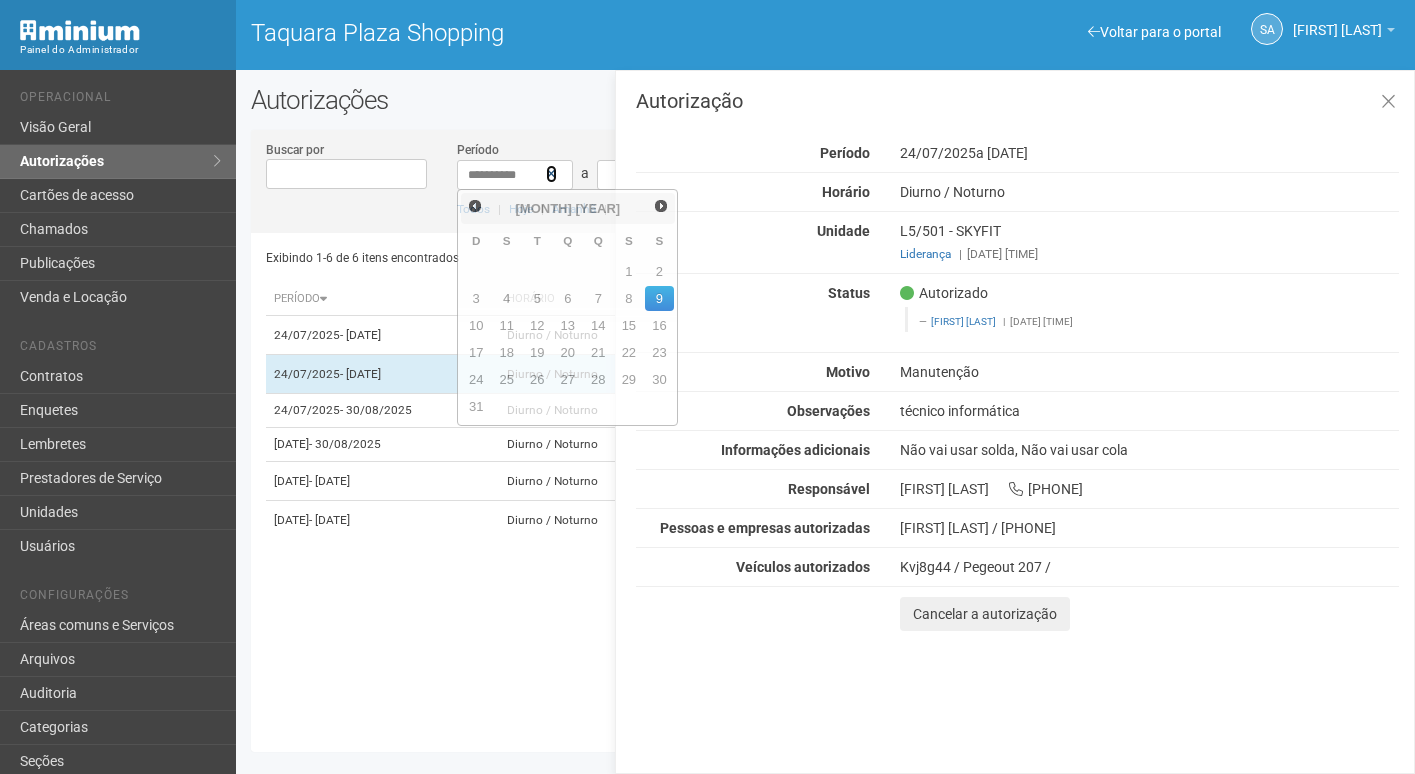click at bounding box center [551, 174] 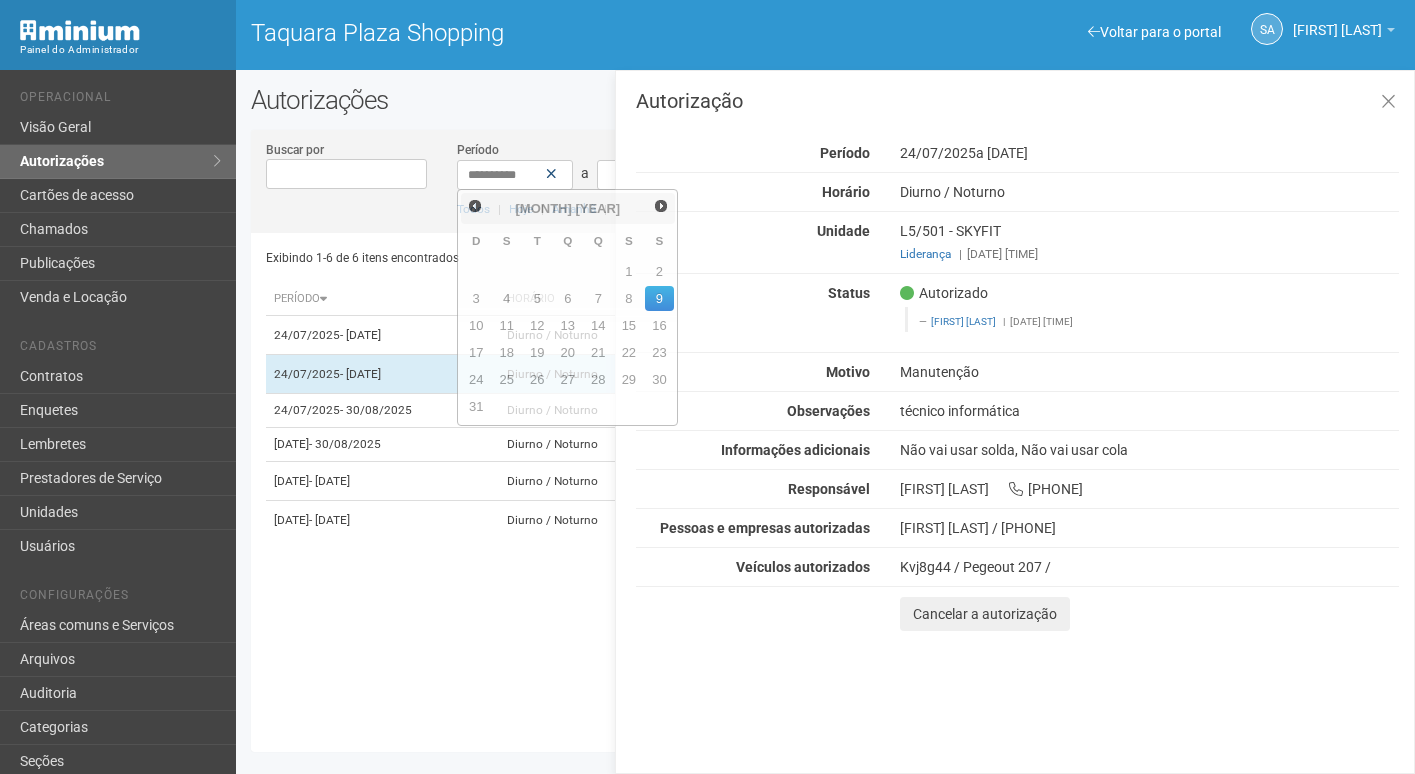 type 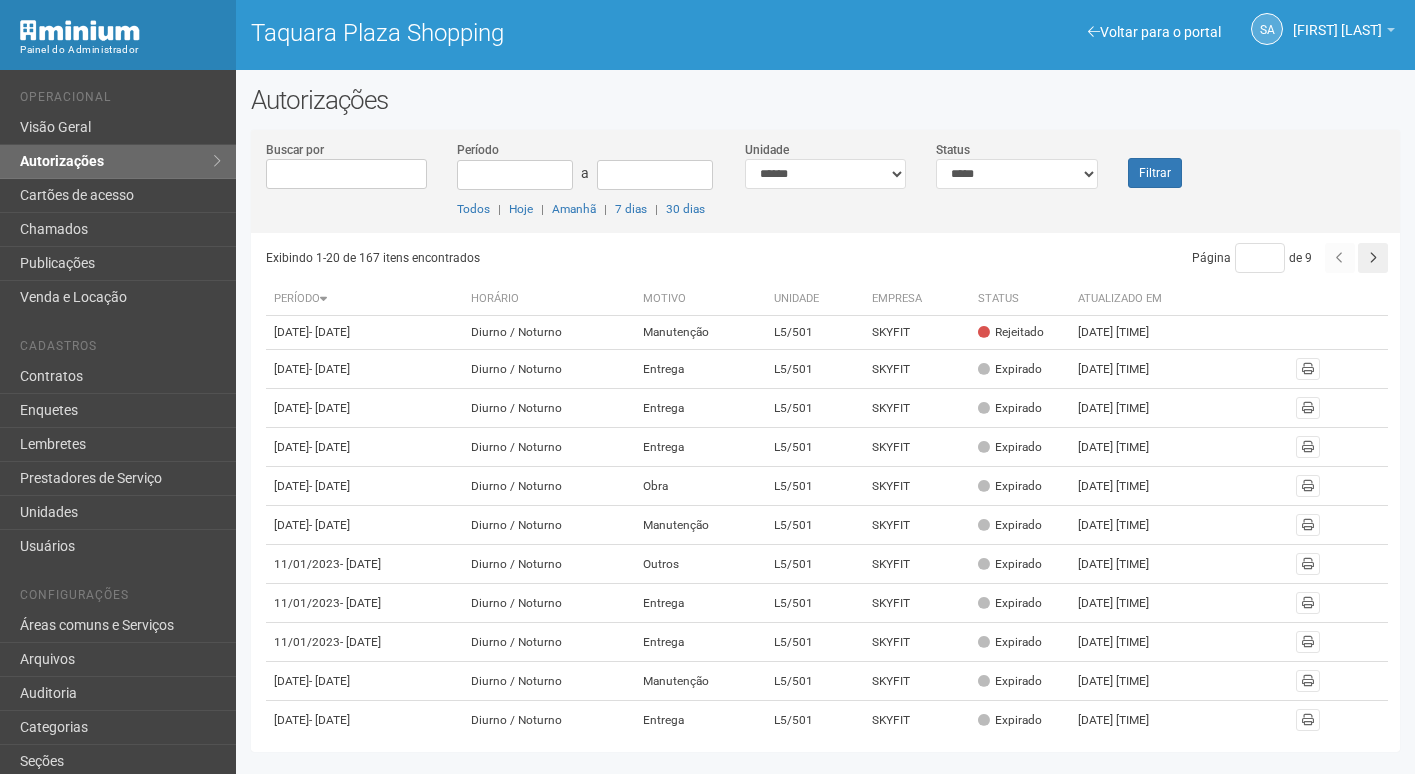 scroll, scrollTop: 0, scrollLeft: 0, axis: both 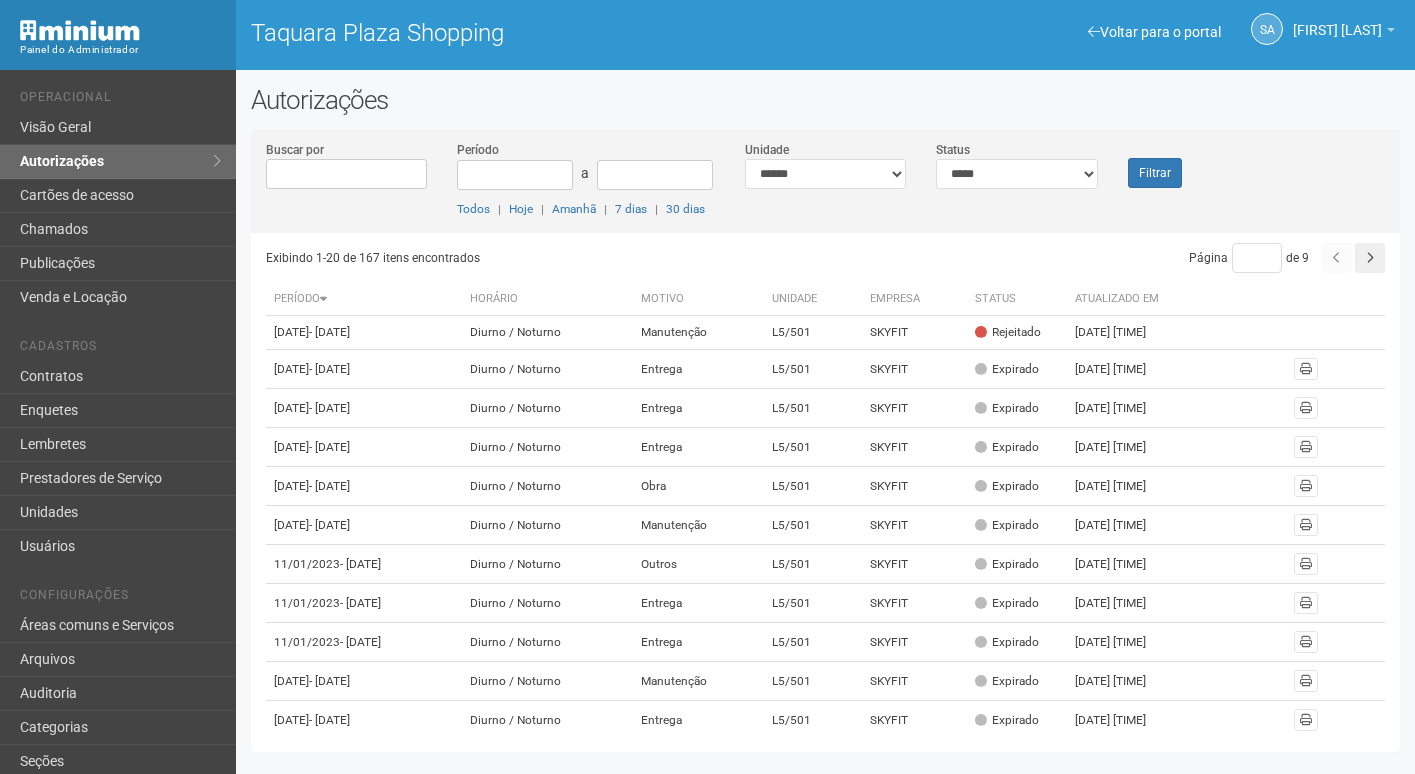 click on "Buscar por" at bounding box center (347, 174) 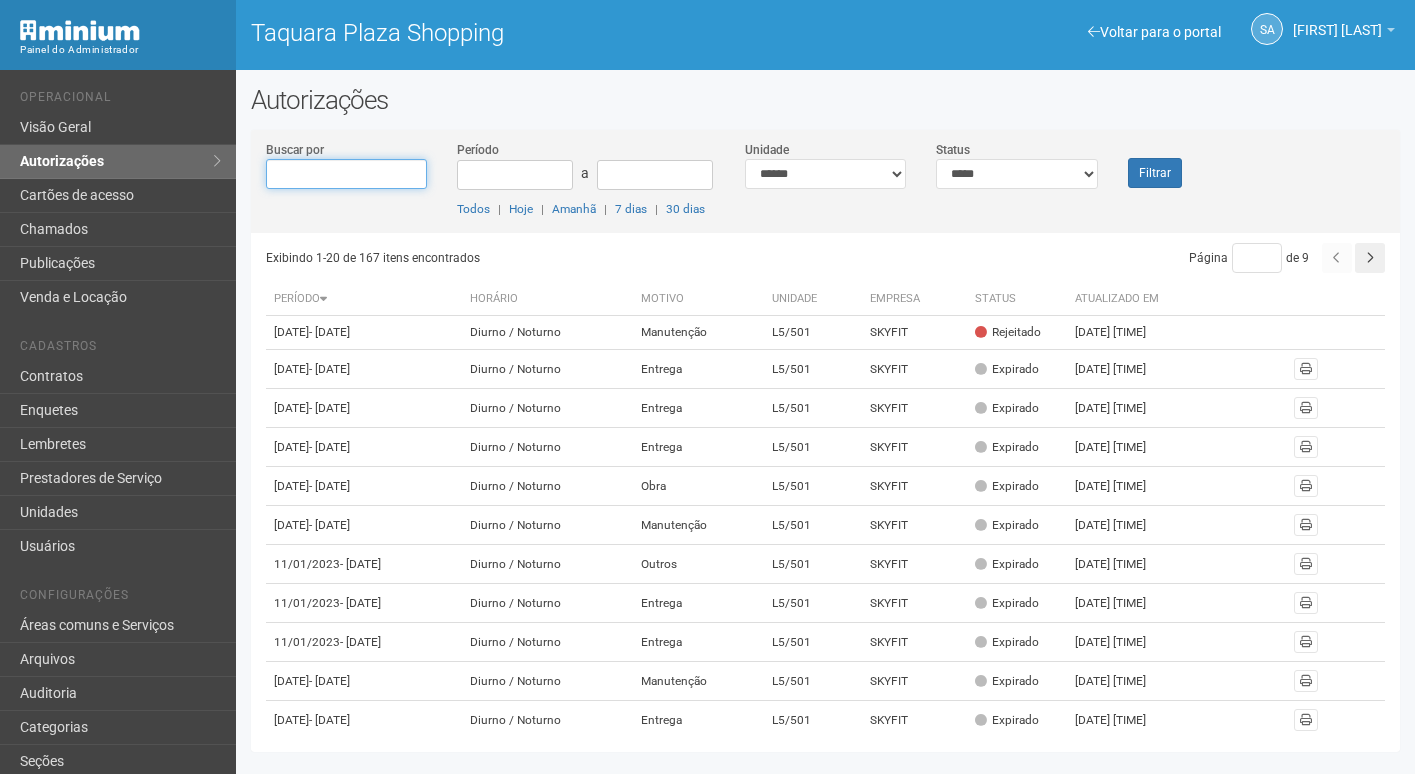 click on "Buscar por" at bounding box center (347, 174) 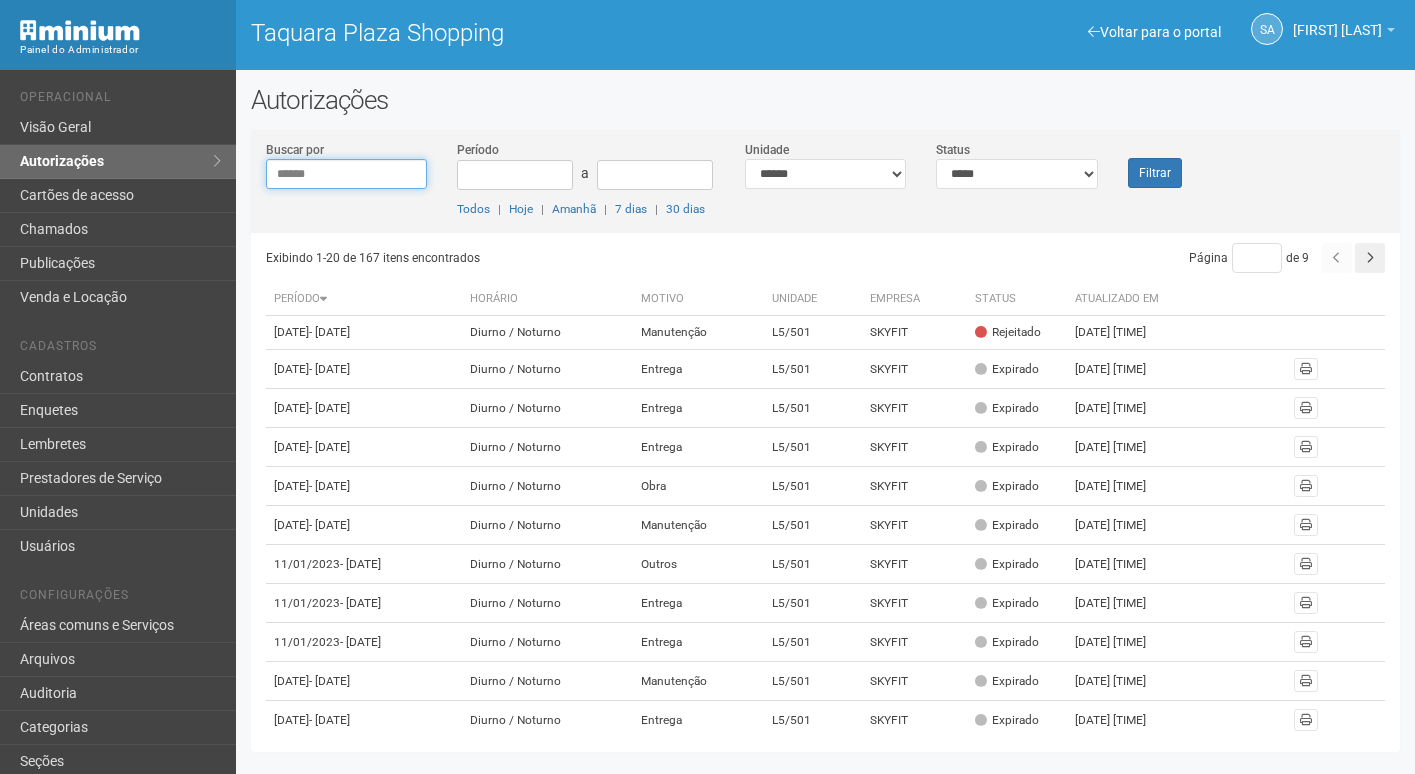 type on "******" 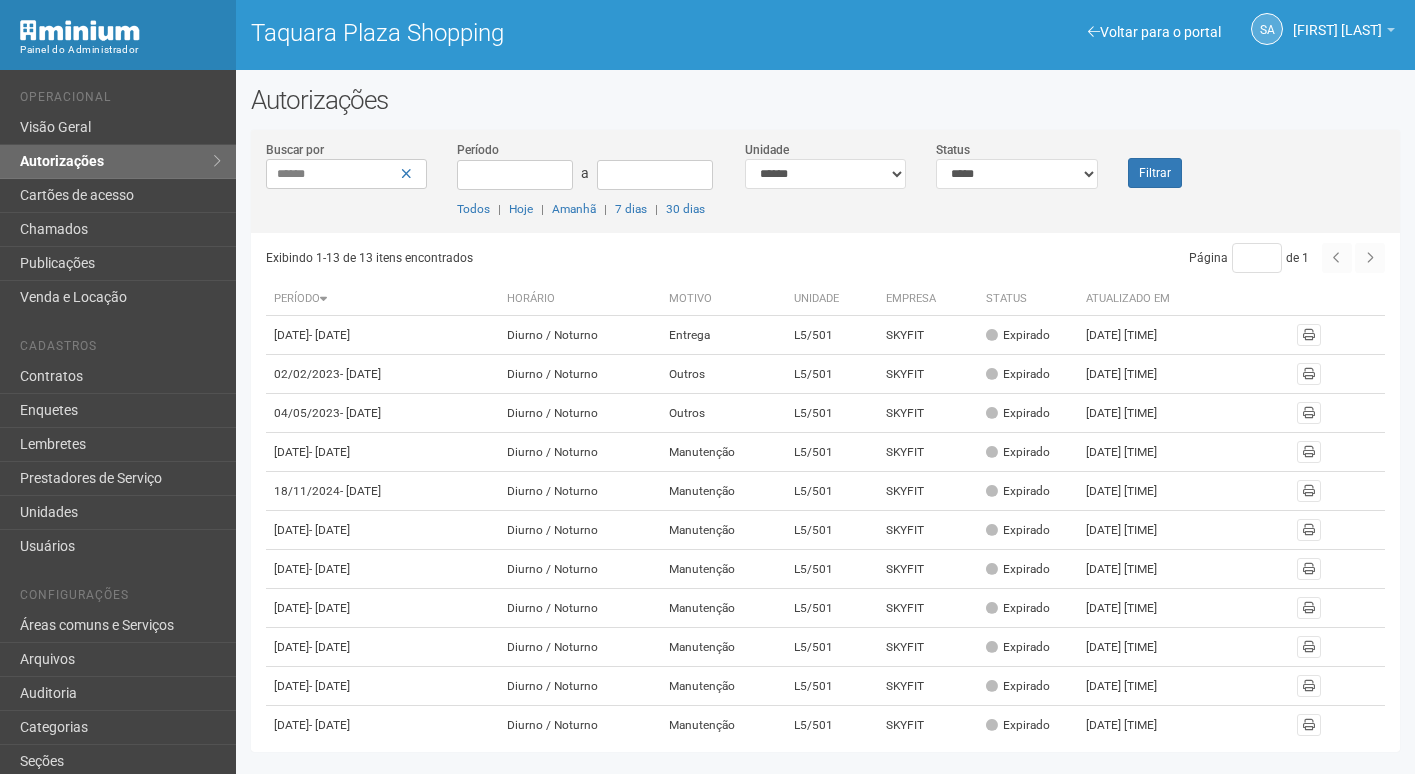 scroll, scrollTop: 0, scrollLeft: 0, axis: both 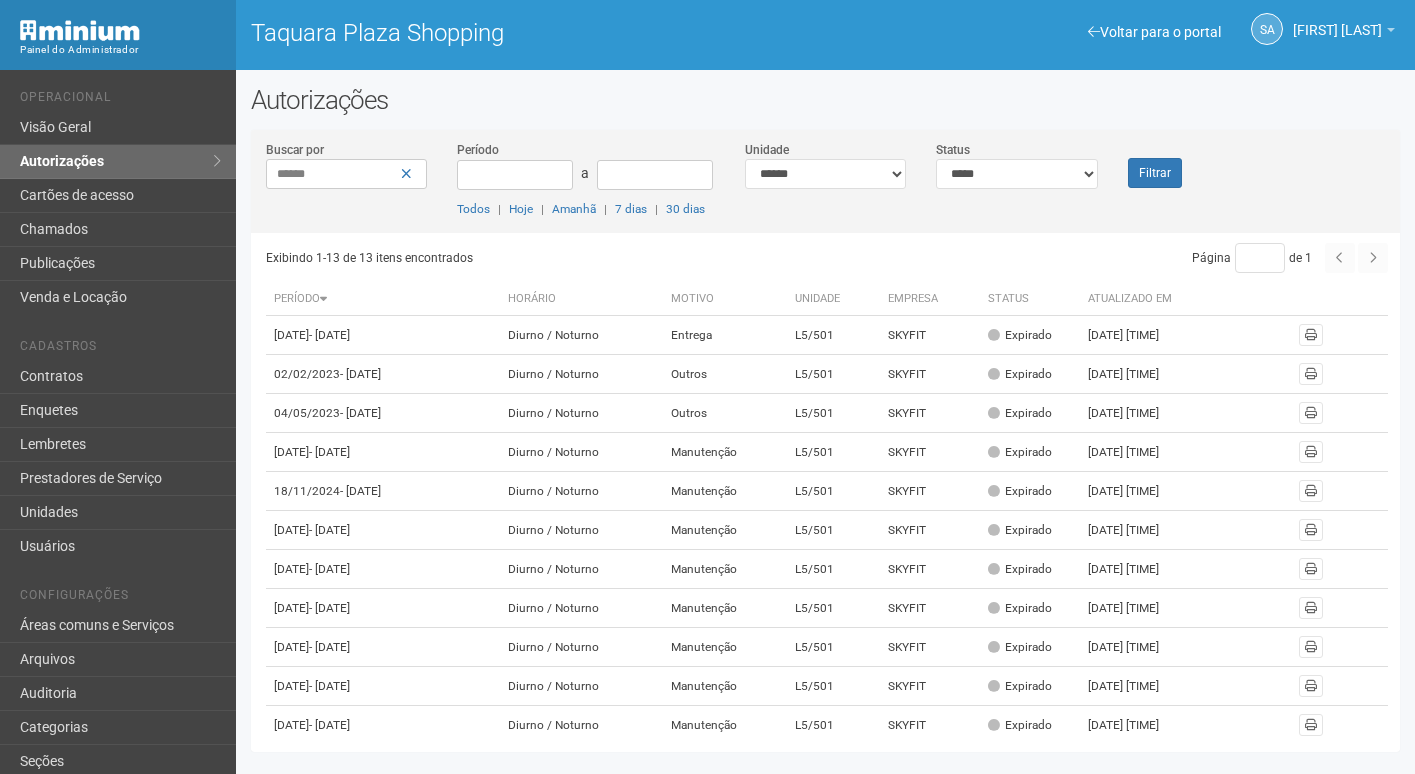click on "Motivo" at bounding box center (725, 299) 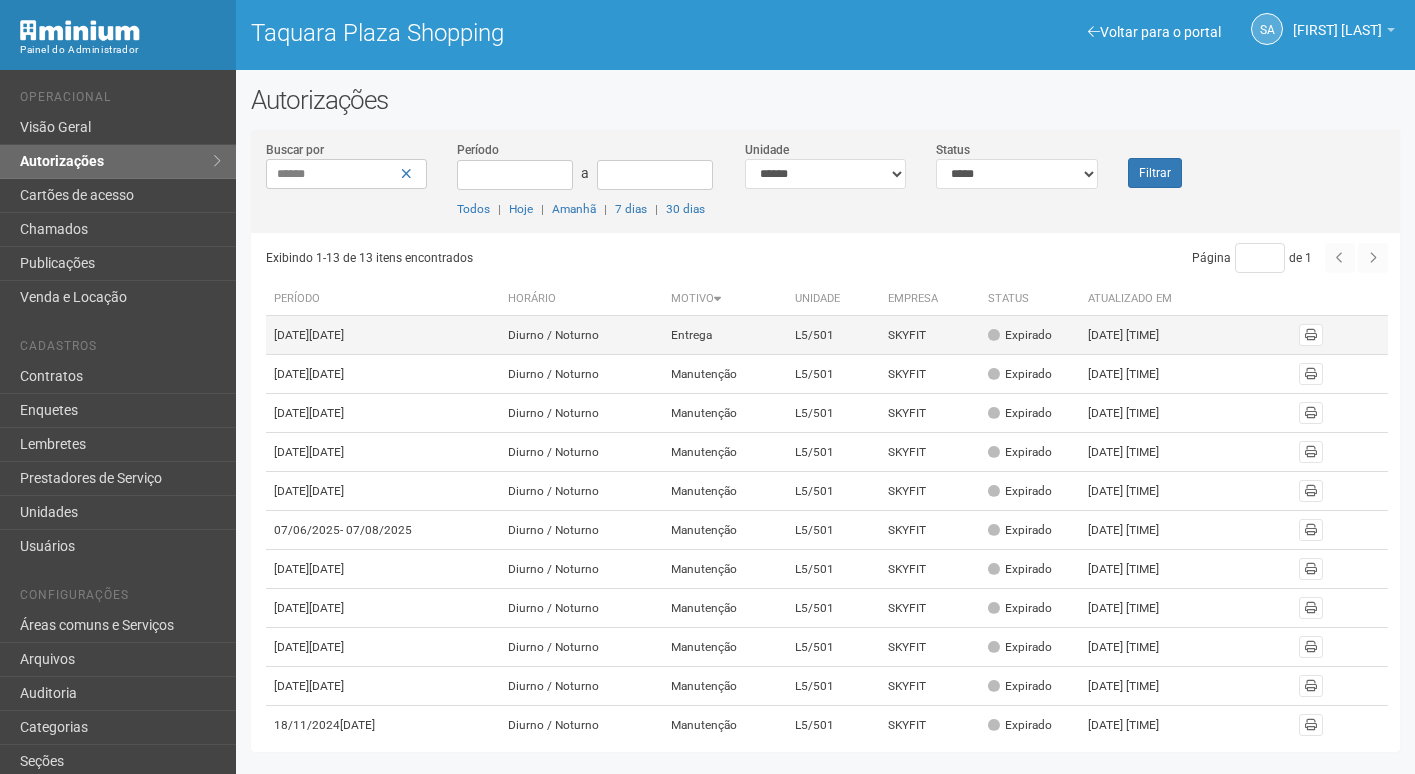 scroll, scrollTop: 0, scrollLeft: 0, axis: both 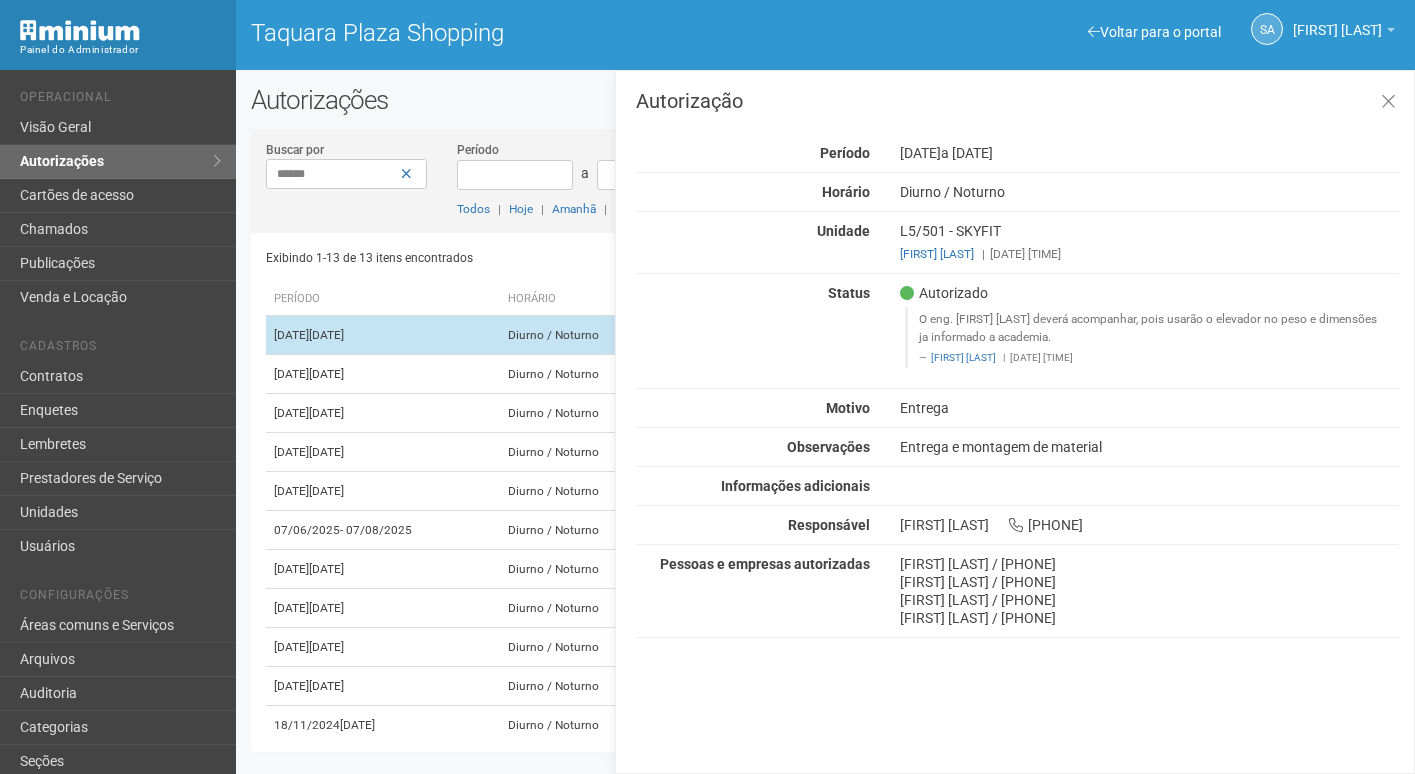click on "Diurno / Noturno" at bounding box center [581, 335] 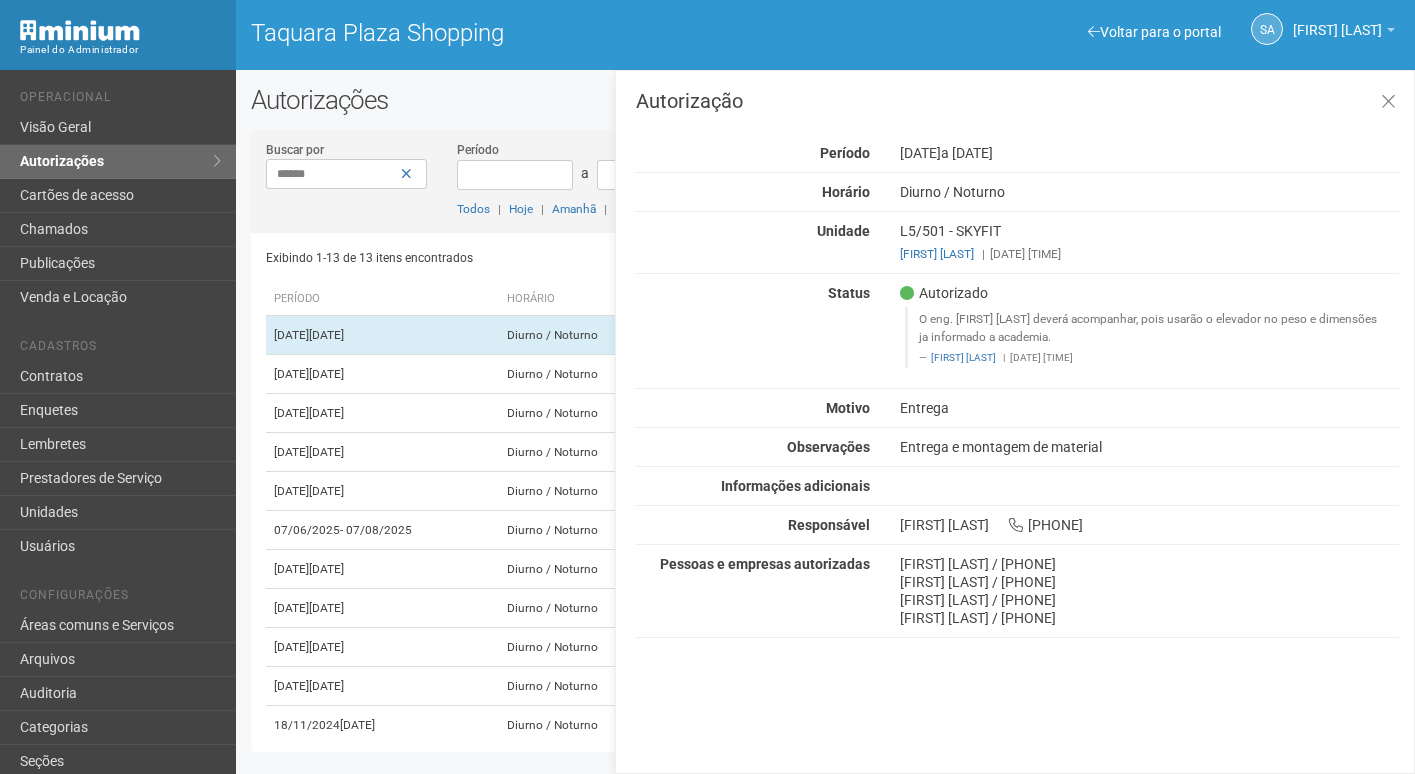 click on "Buscar por
******" at bounding box center (347, 164) 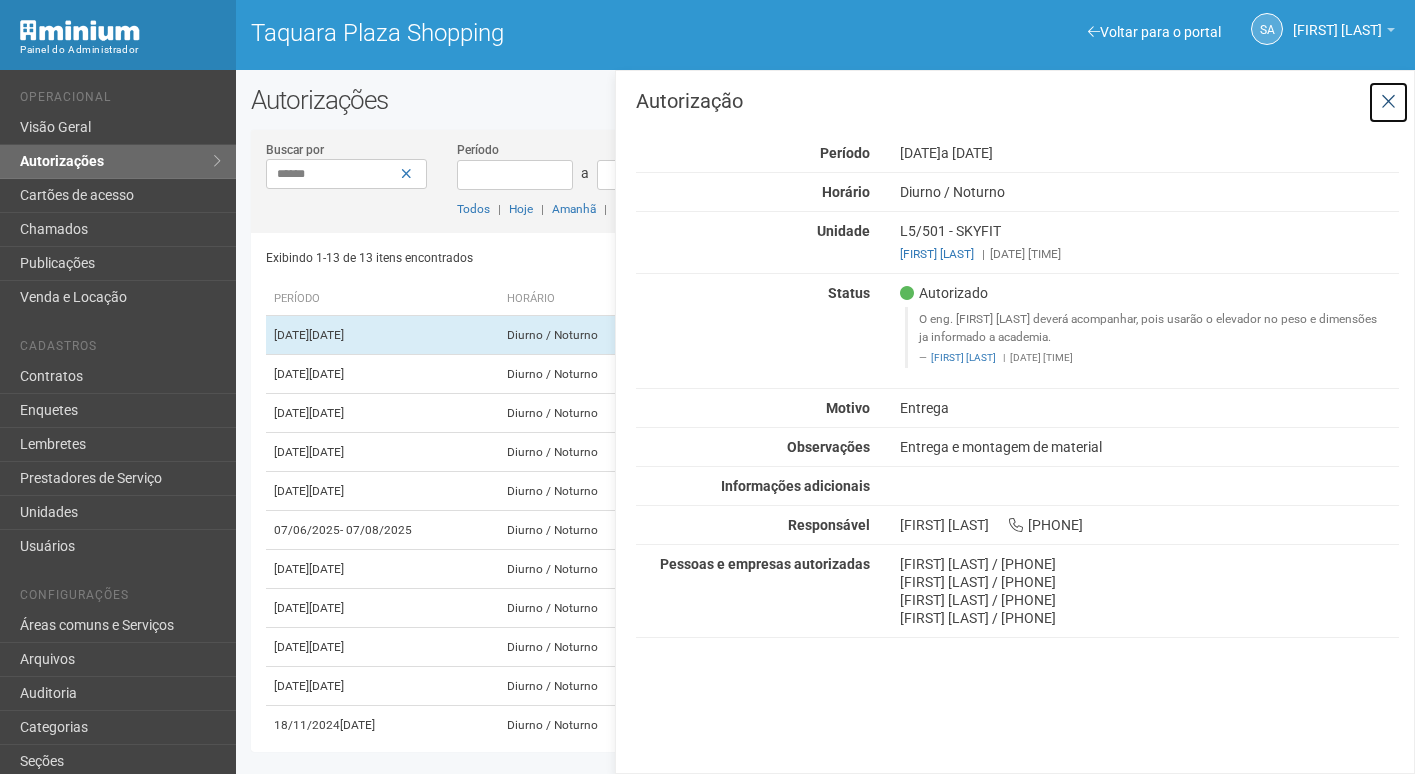 click at bounding box center [1388, 102] 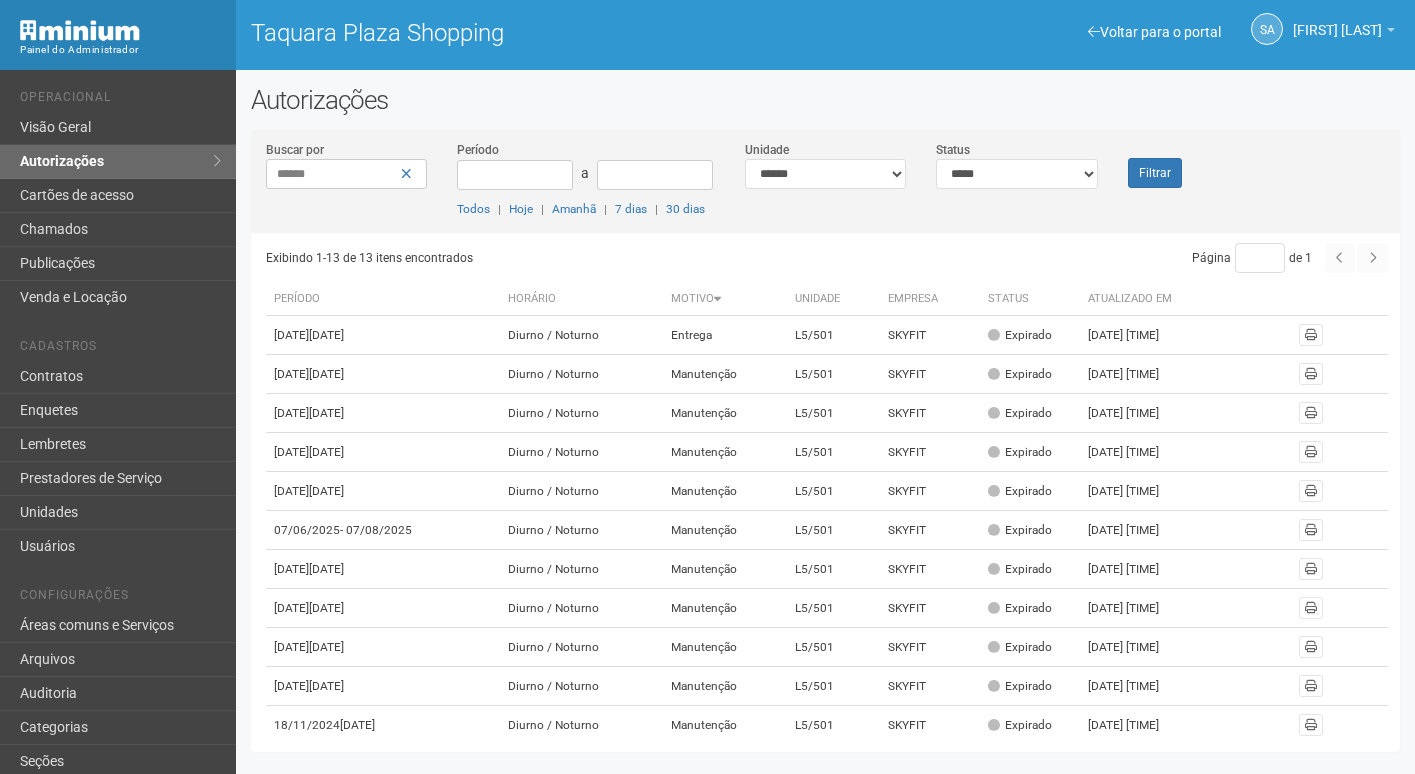 click on "Atualizado em" at bounding box center [1135, 299] 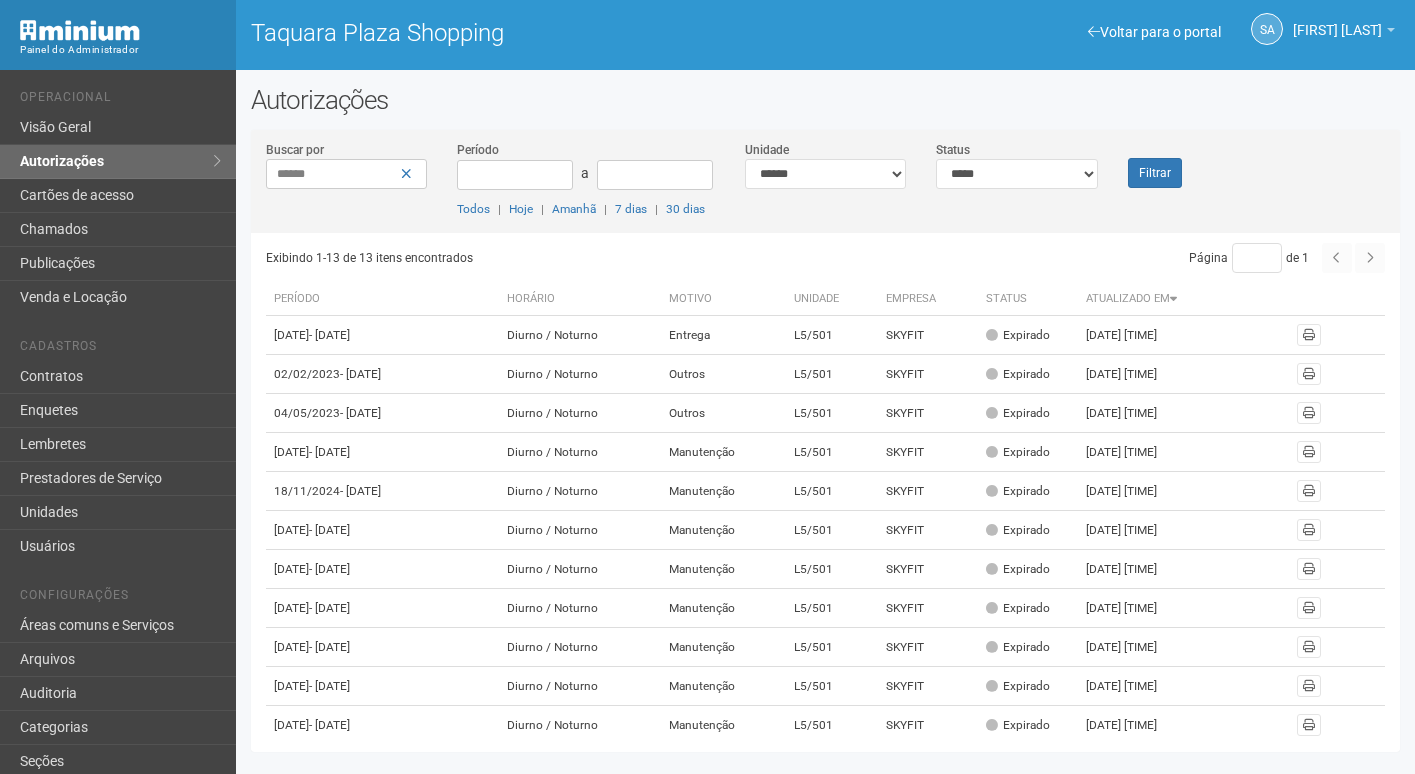 scroll, scrollTop: 0, scrollLeft: 0, axis: both 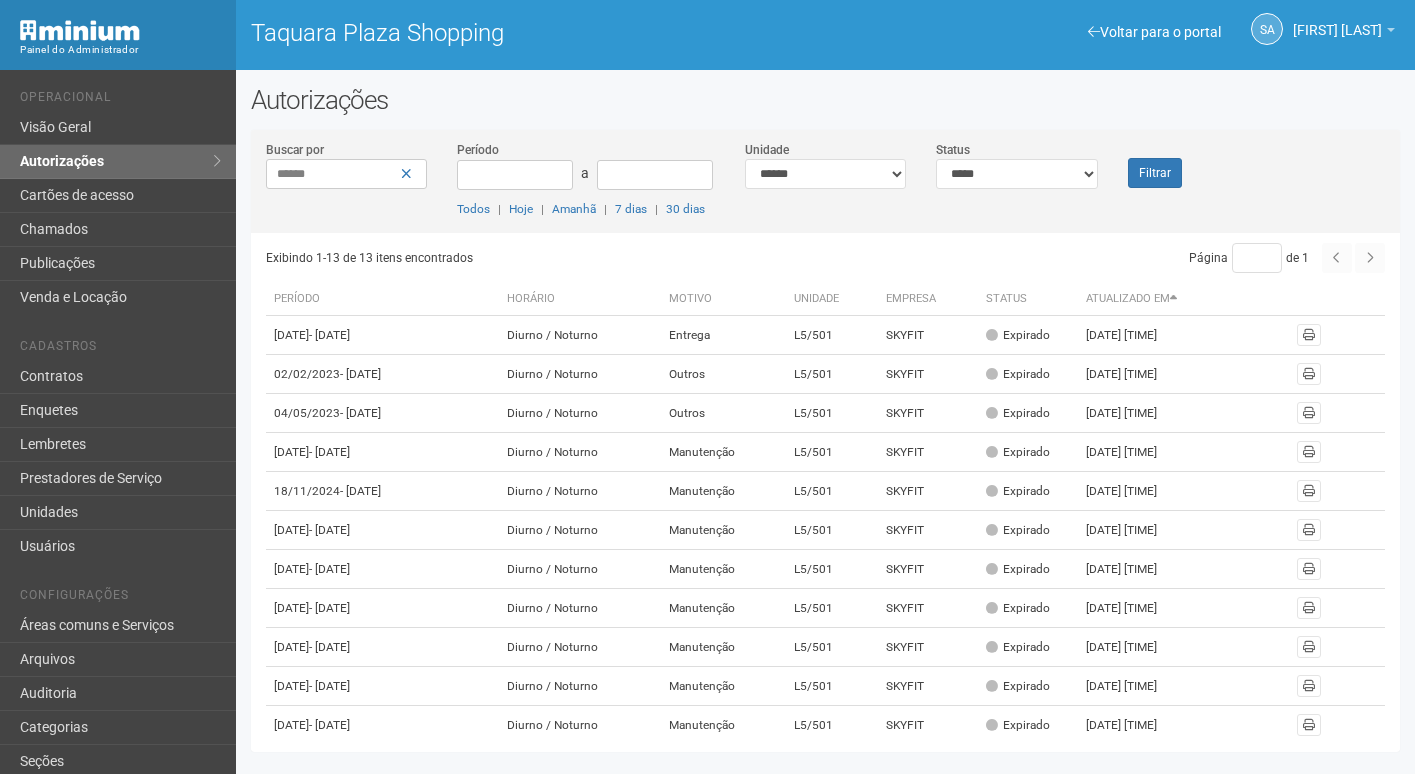click on "Atualizado em" at bounding box center (1133, 299) 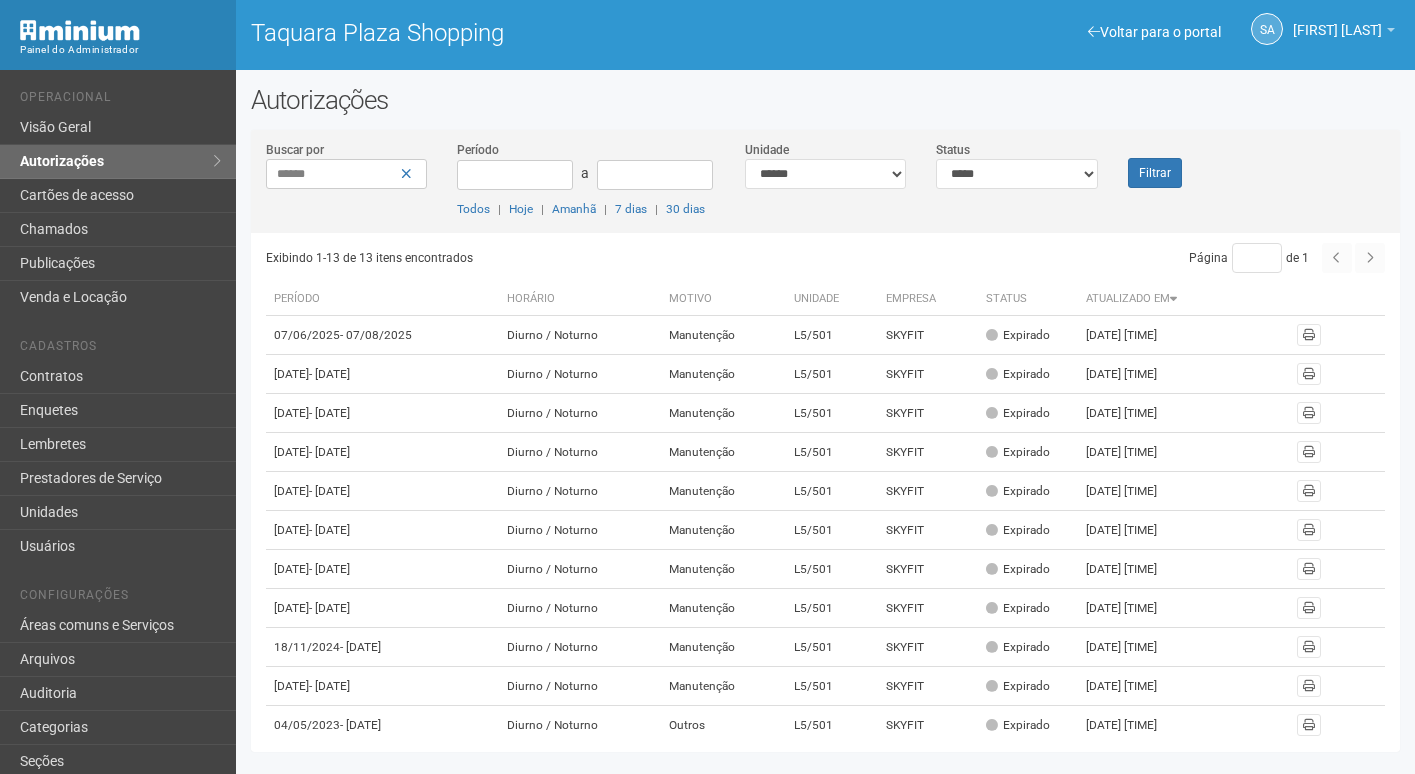 scroll, scrollTop: 0, scrollLeft: 0, axis: both 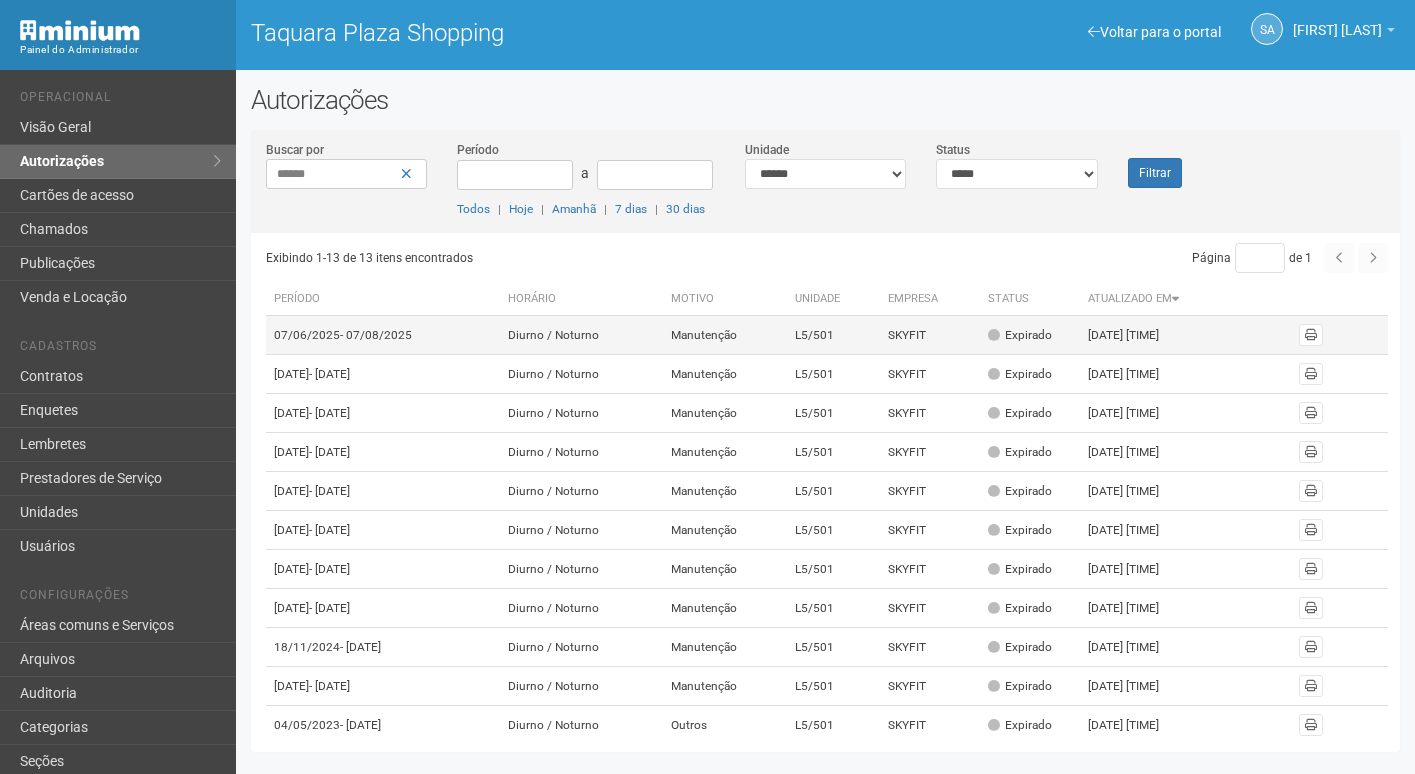 click on "Expirado" at bounding box center (1030, 335) 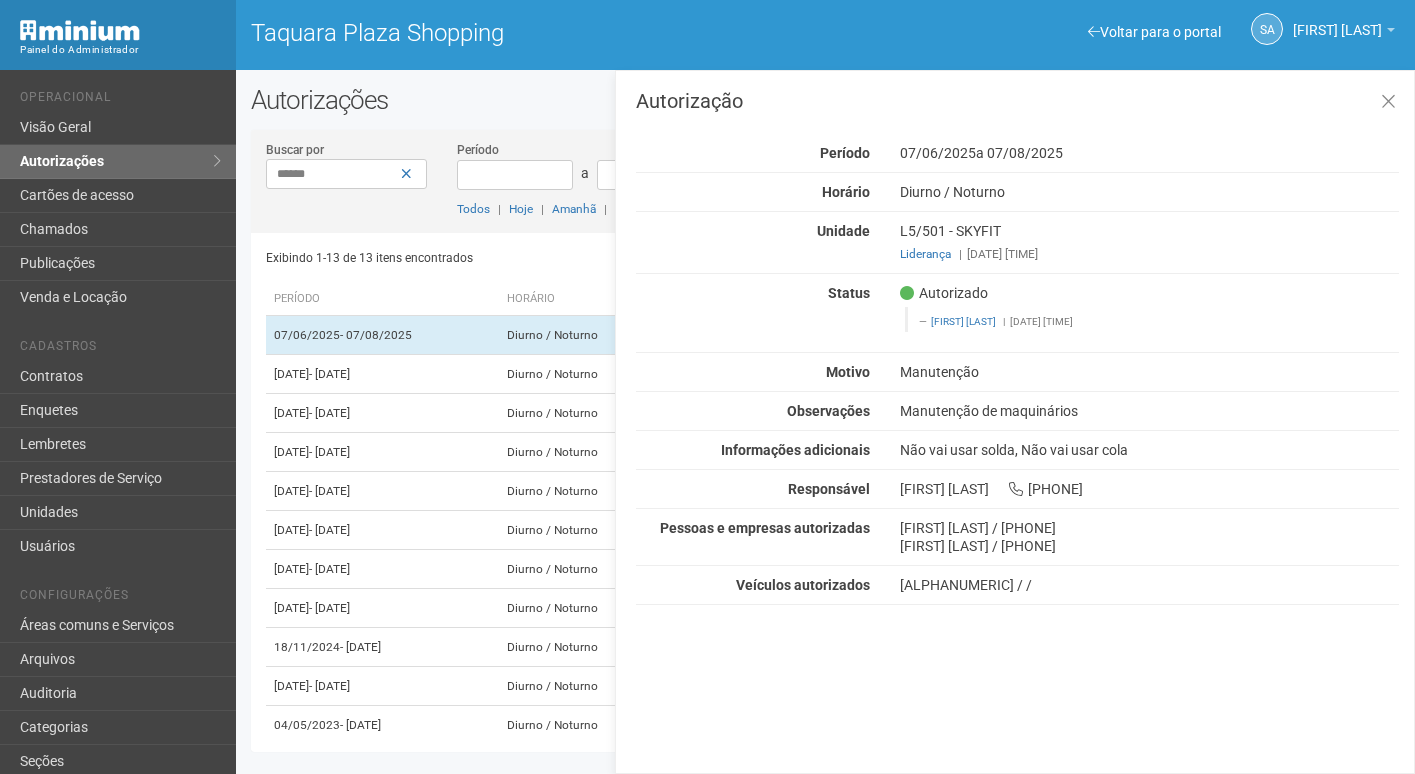 click on "Buscar por
******" at bounding box center [347, 164] 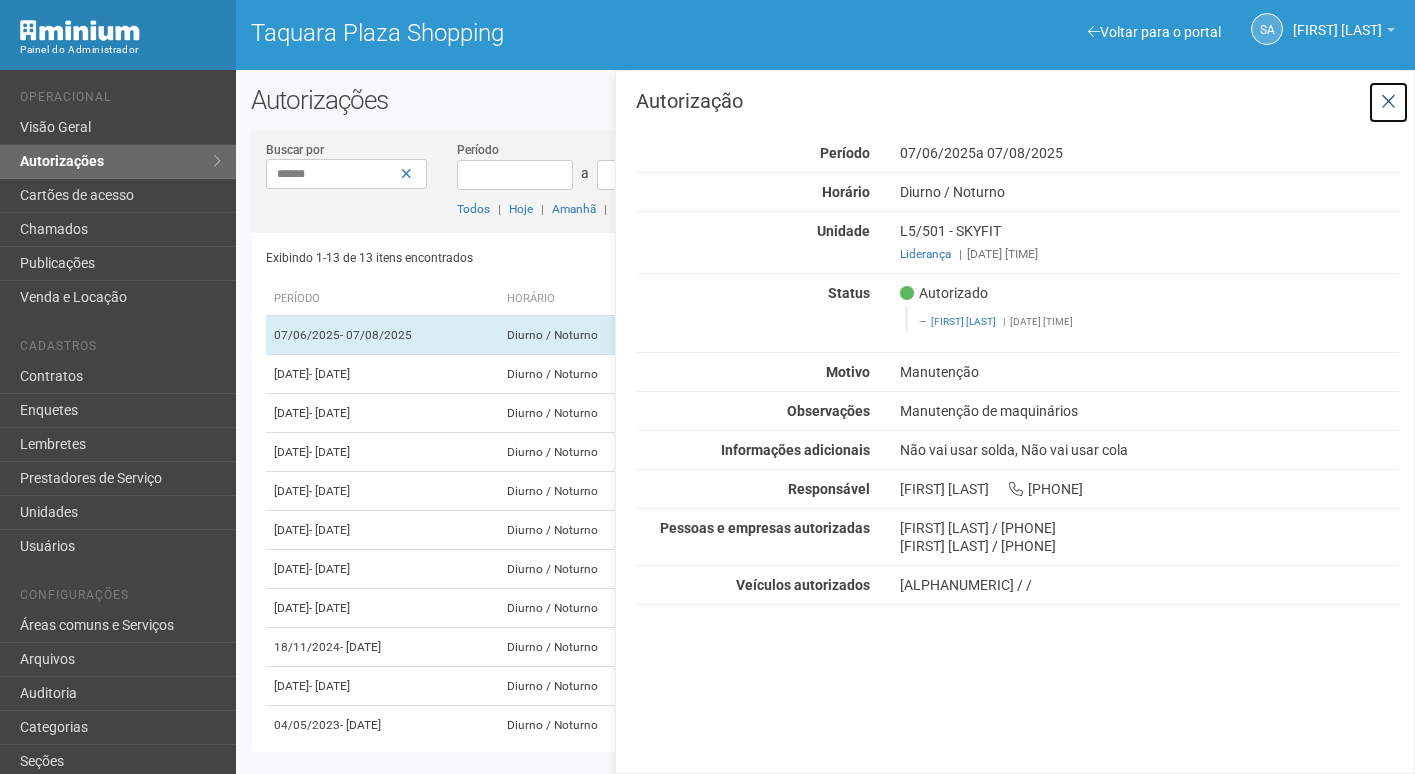 click at bounding box center [1388, 102] 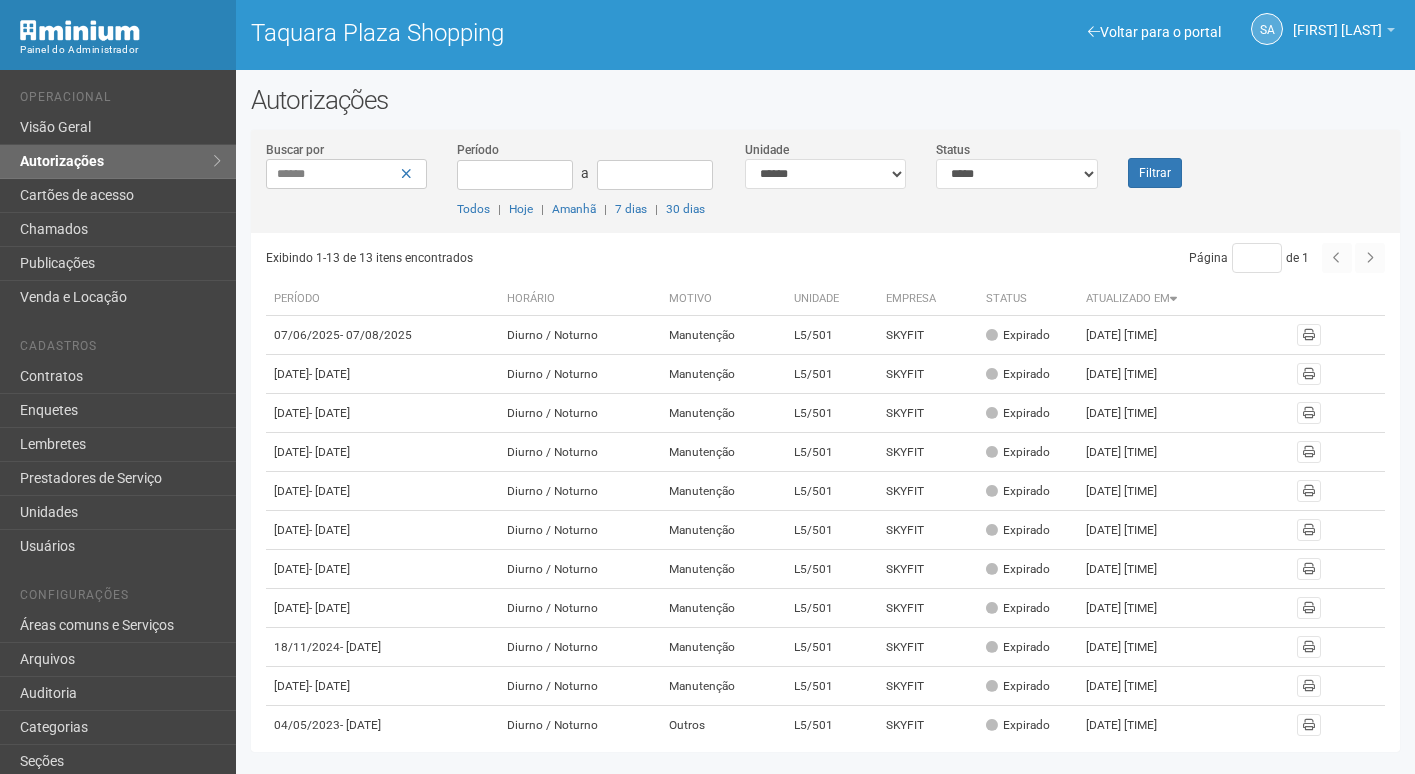 click on "**********" at bounding box center [825, 181] 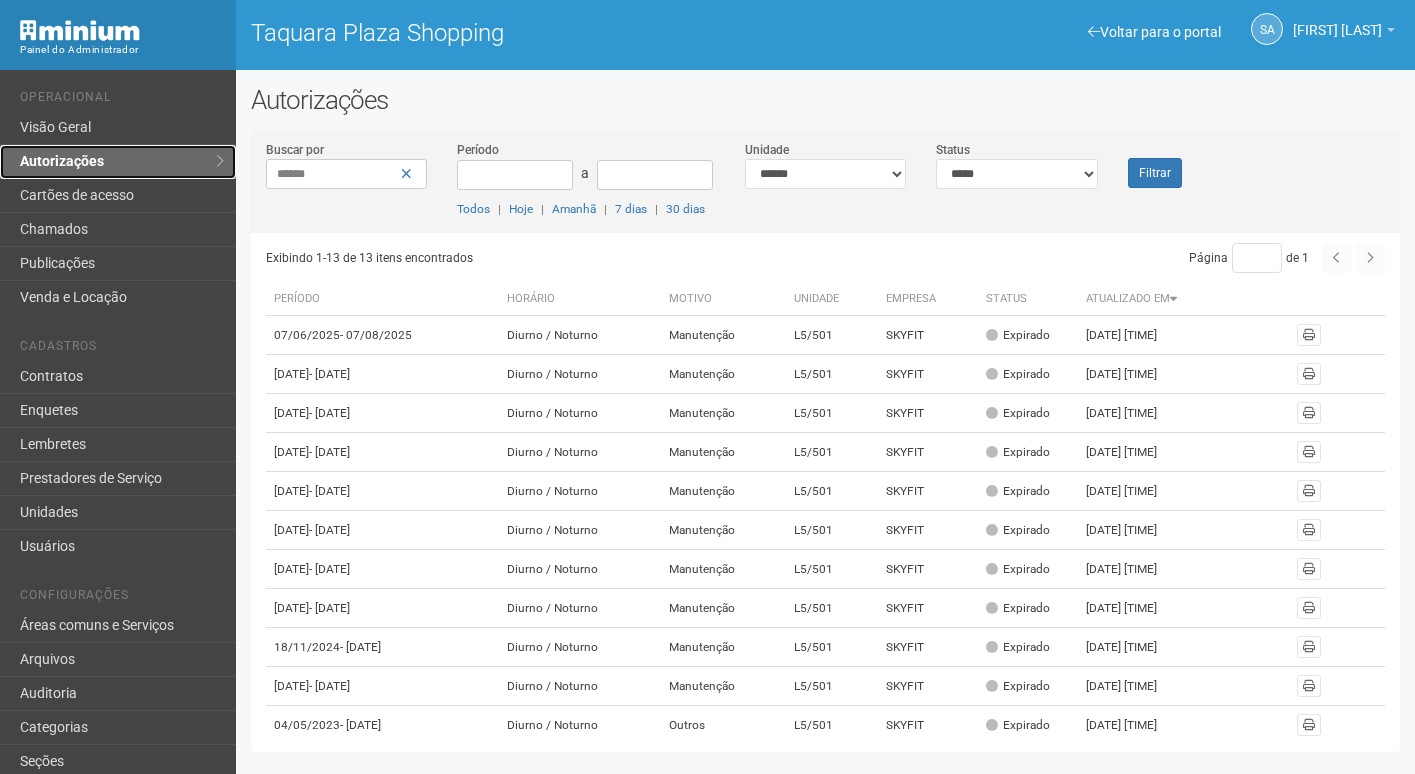 click on "Autorizações" at bounding box center [118, 162] 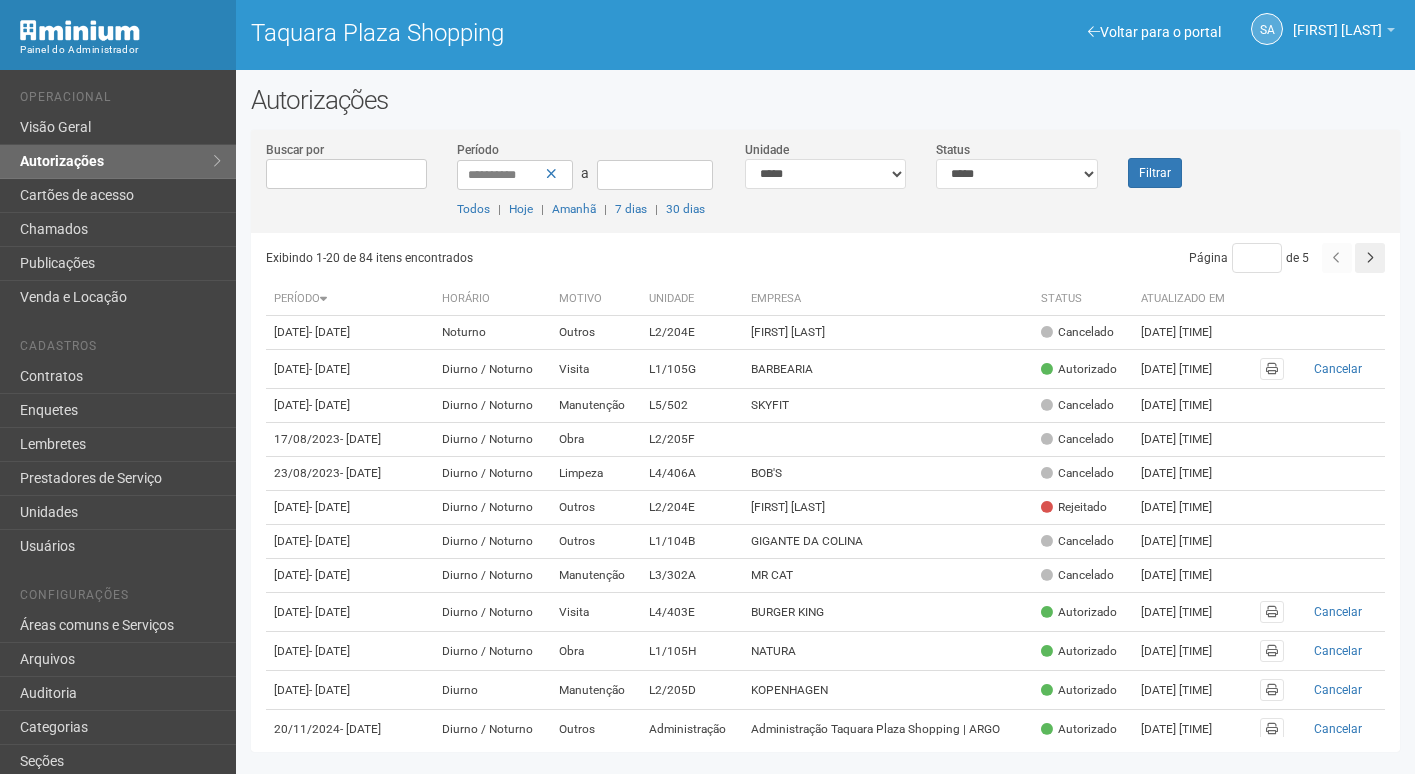 click on "Buscar por" at bounding box center [347, 174] 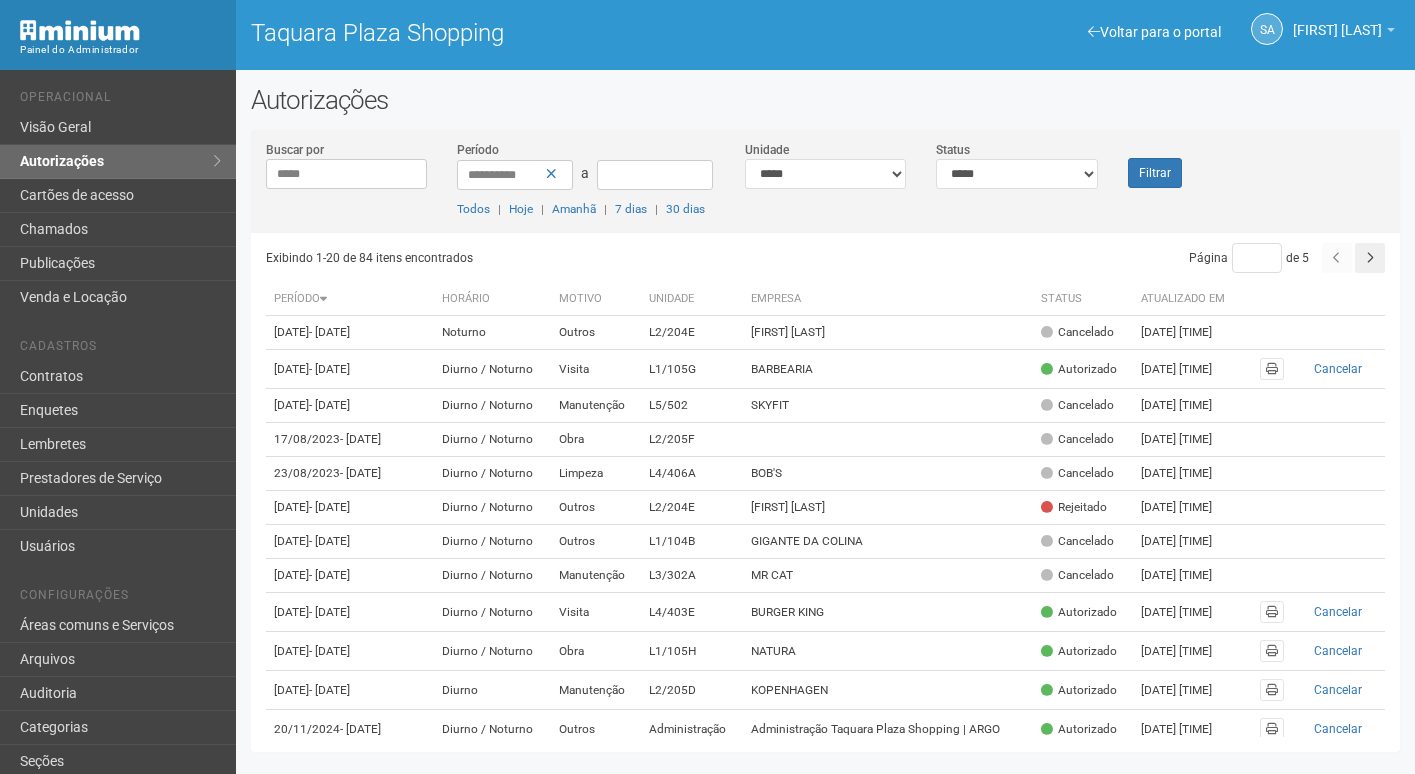 type on "*****" 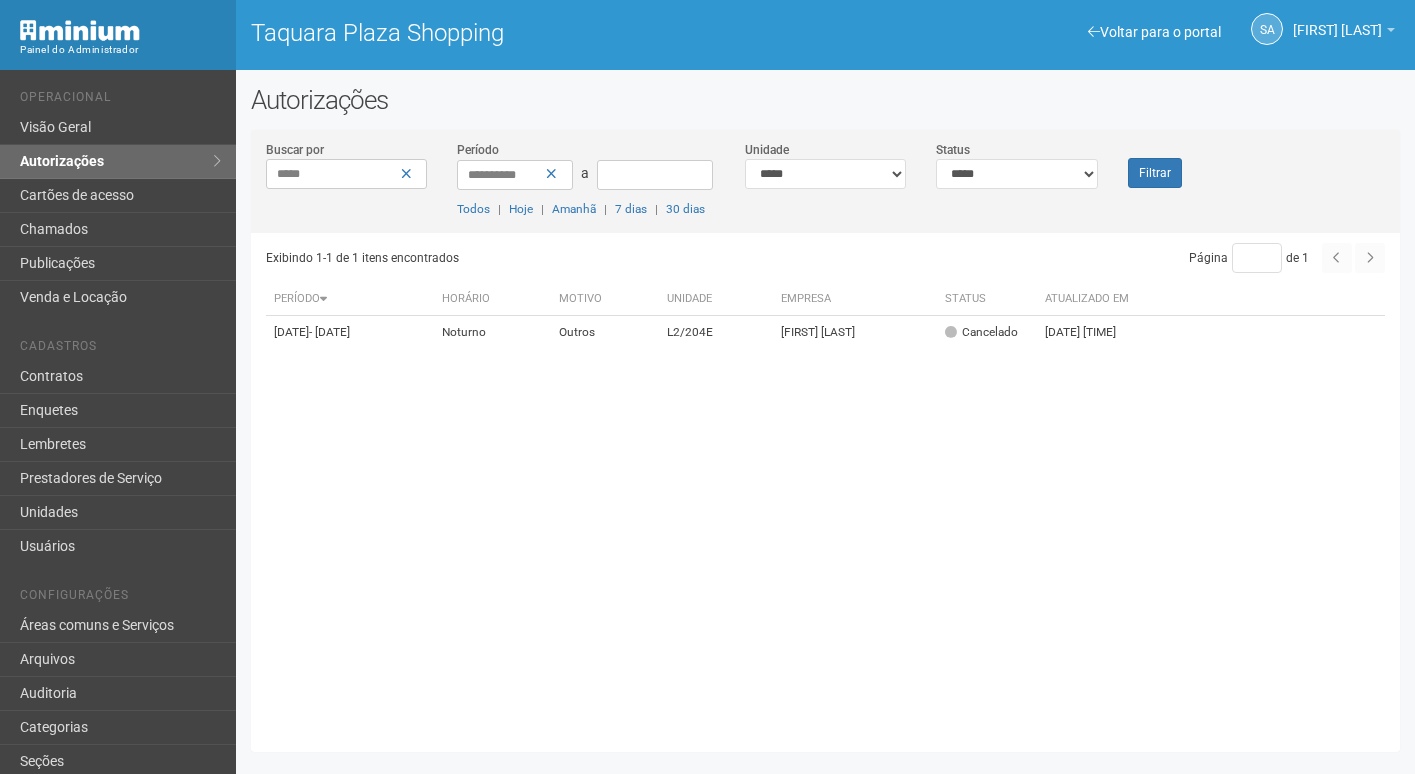 scroll, scrollTop: 0, scrollLeft: 0, axis: both 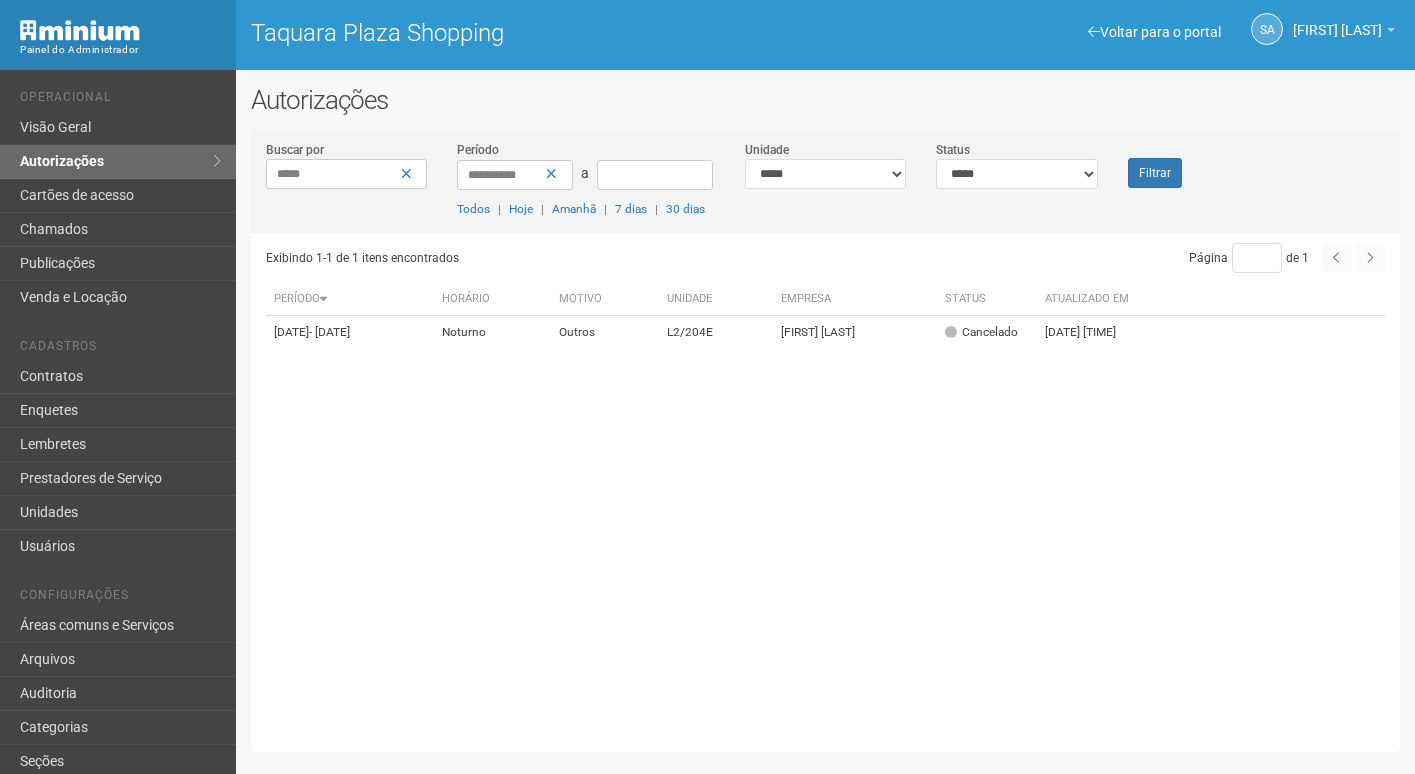 type on "*****" 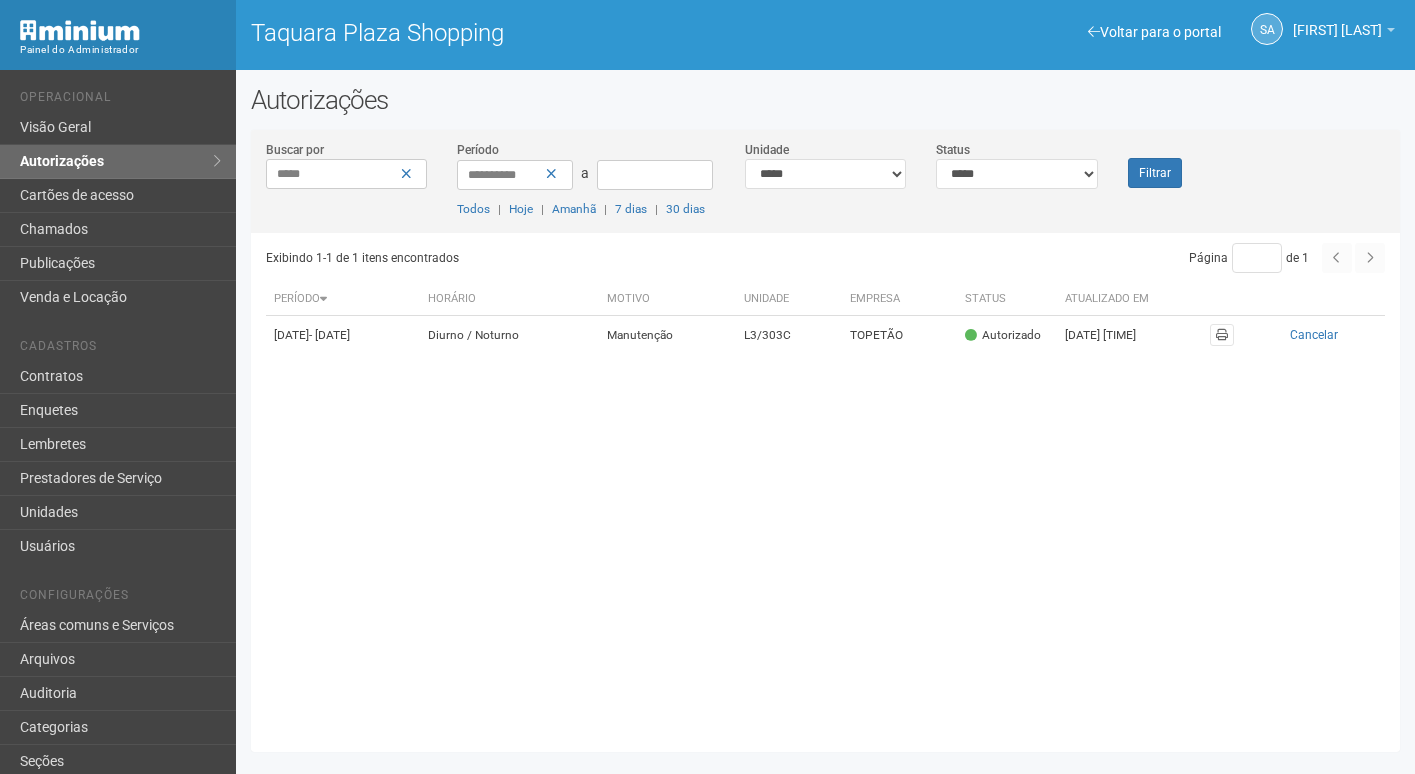 scroll, scrollTop: 0, scrollLeft: 0, axis: both 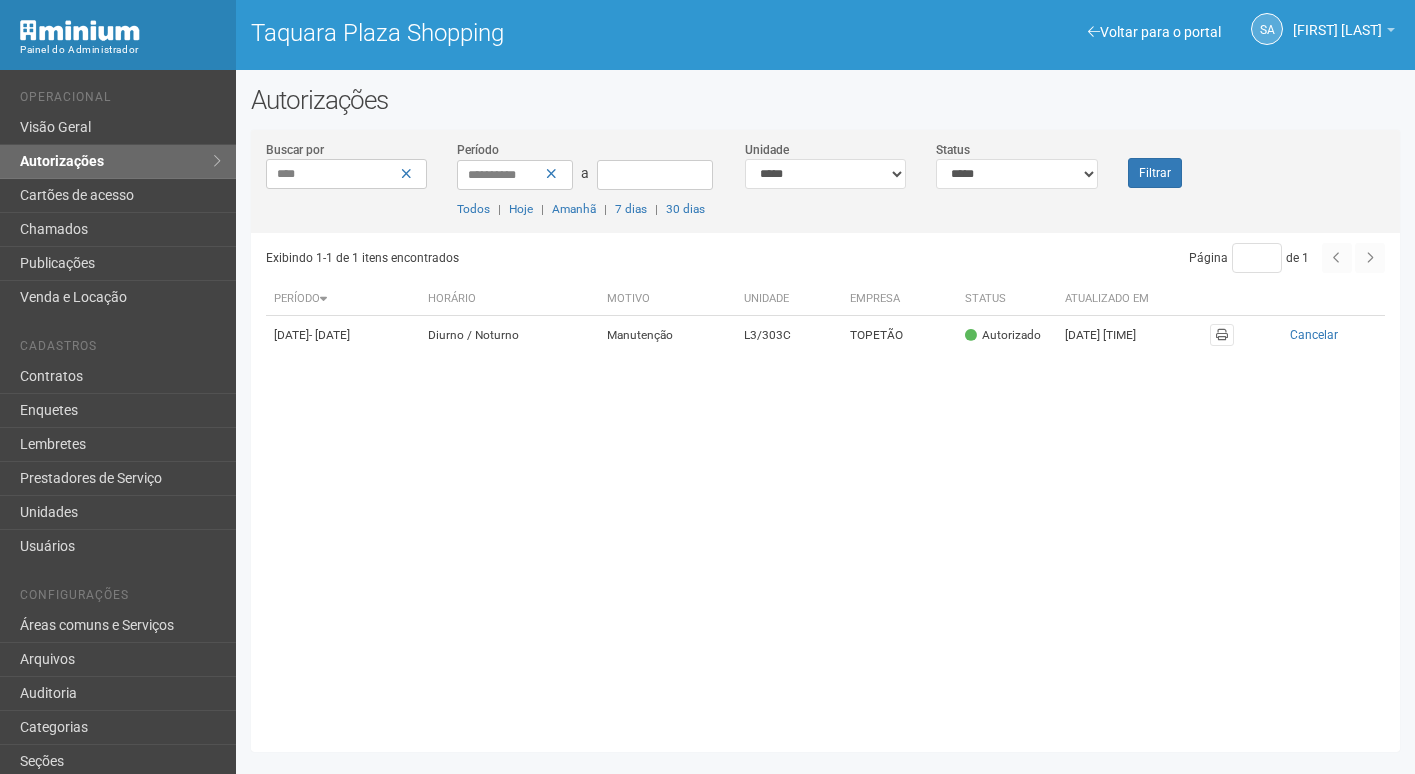 type on "*********" 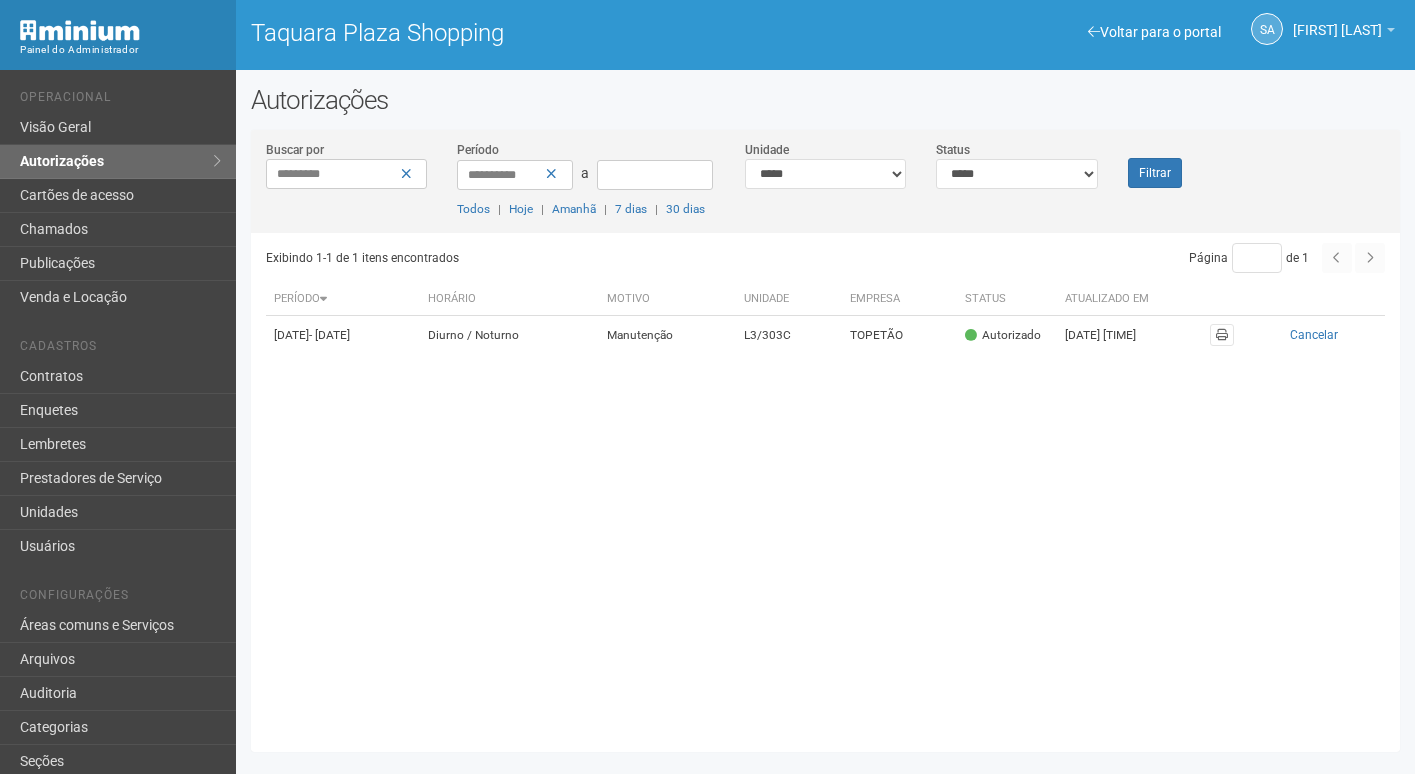 click on "Filtrar" at bounding box center [1155, 173] 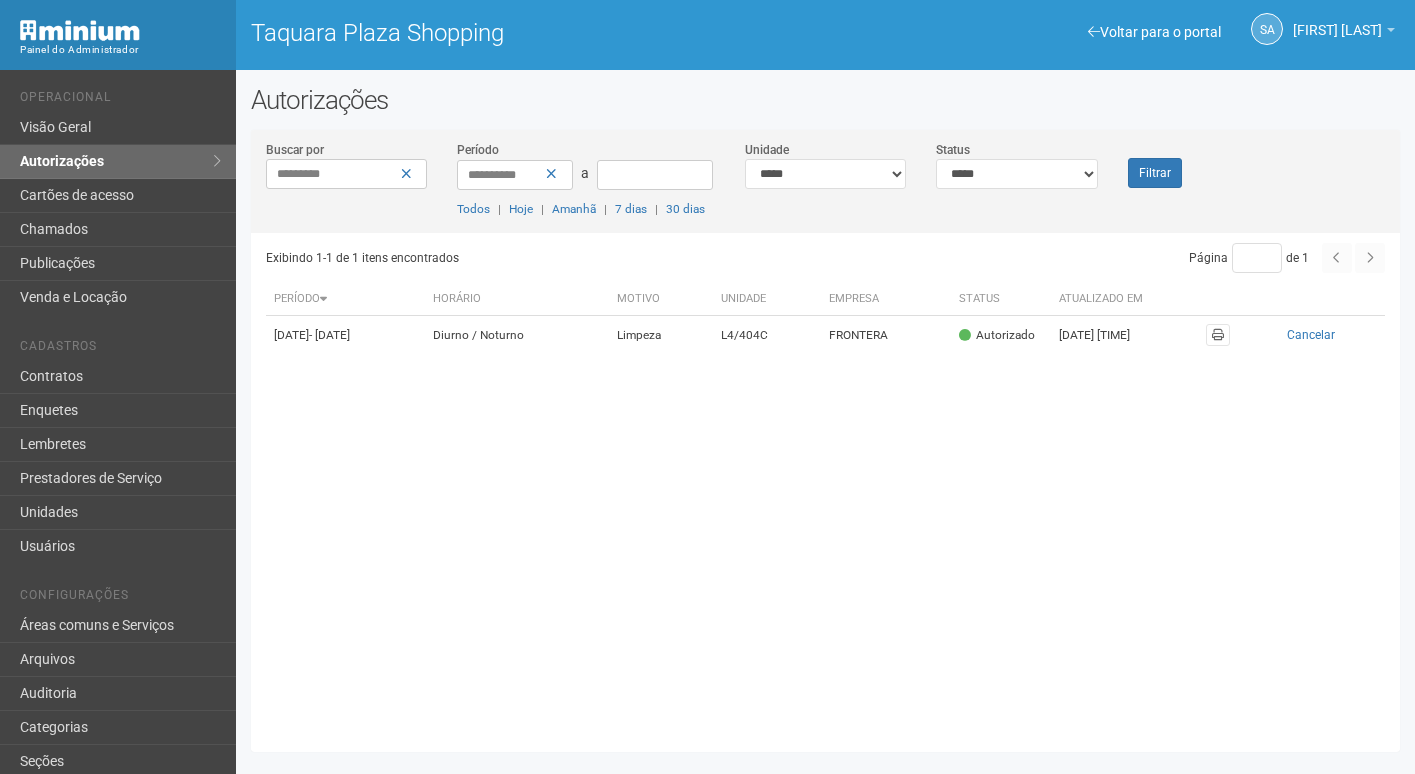 scroll, scrollTop: 0, scrollLeft: 0, axis: both 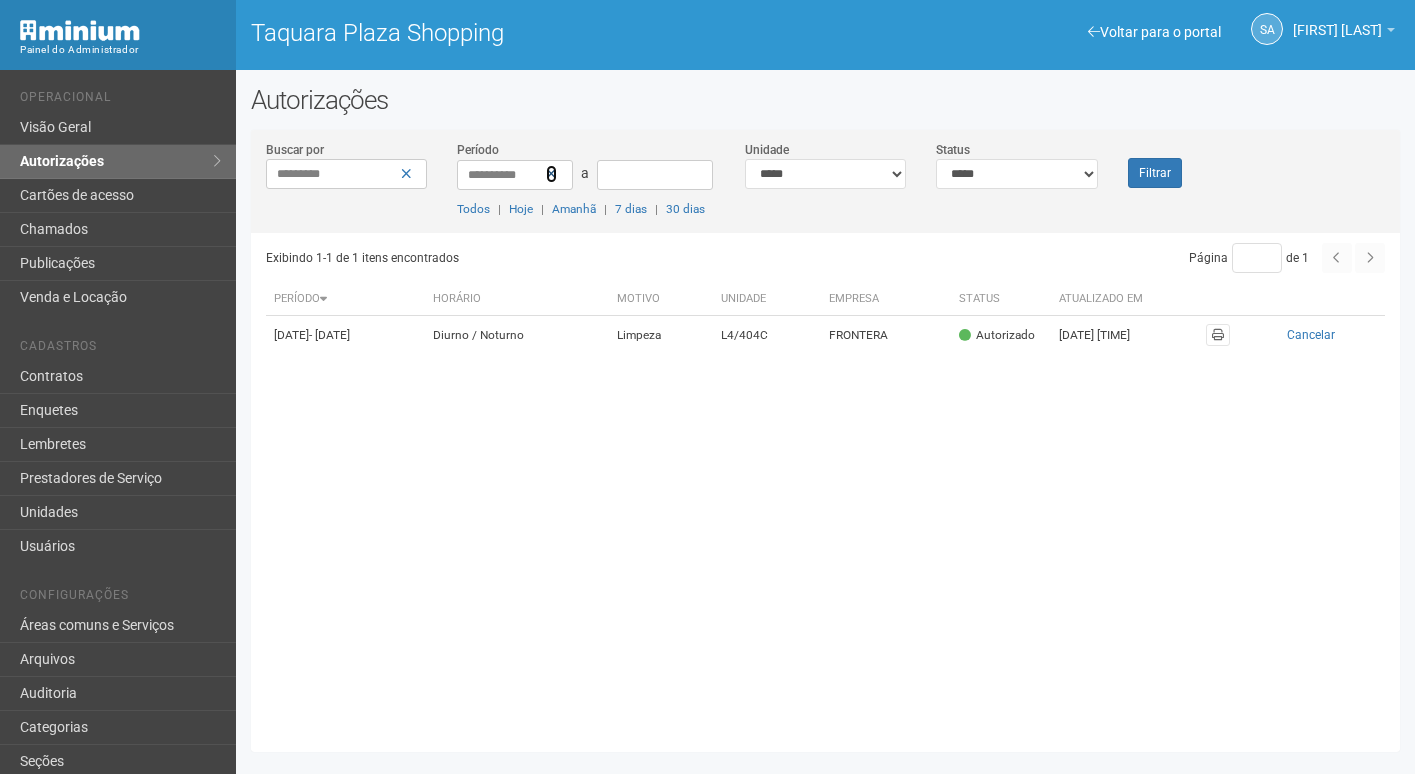 click at bounding box center [551, 174] 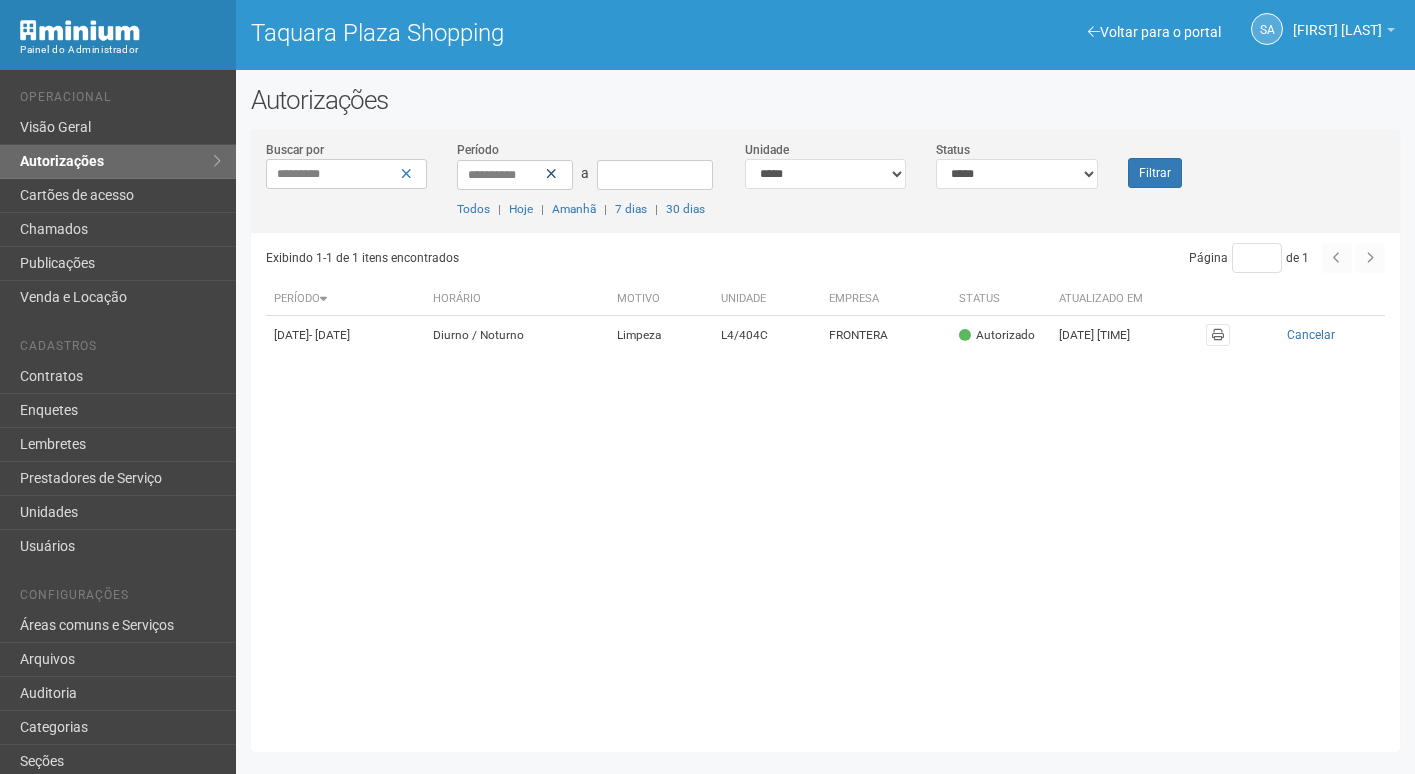 type 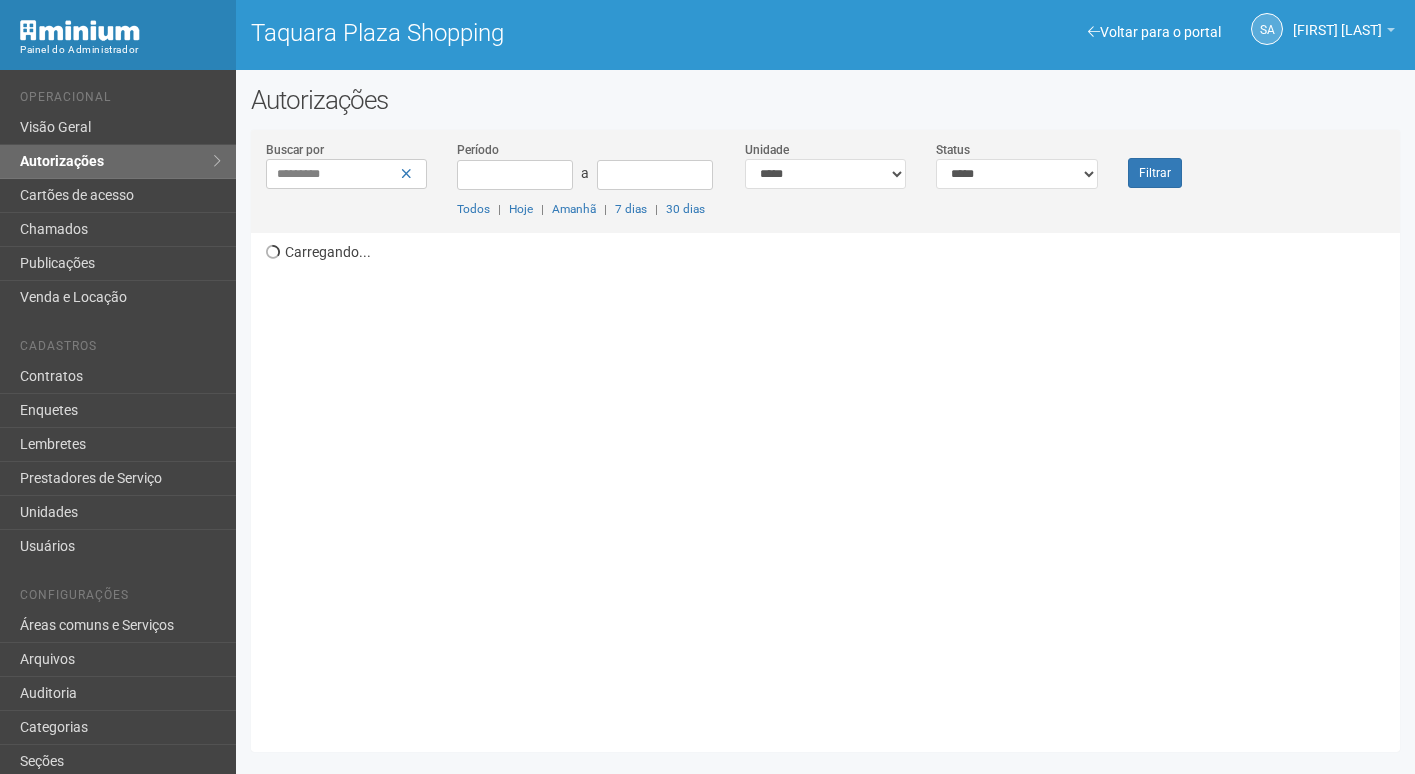 scroll, scrollTop: 0, scrollLeft: 0, axis: both 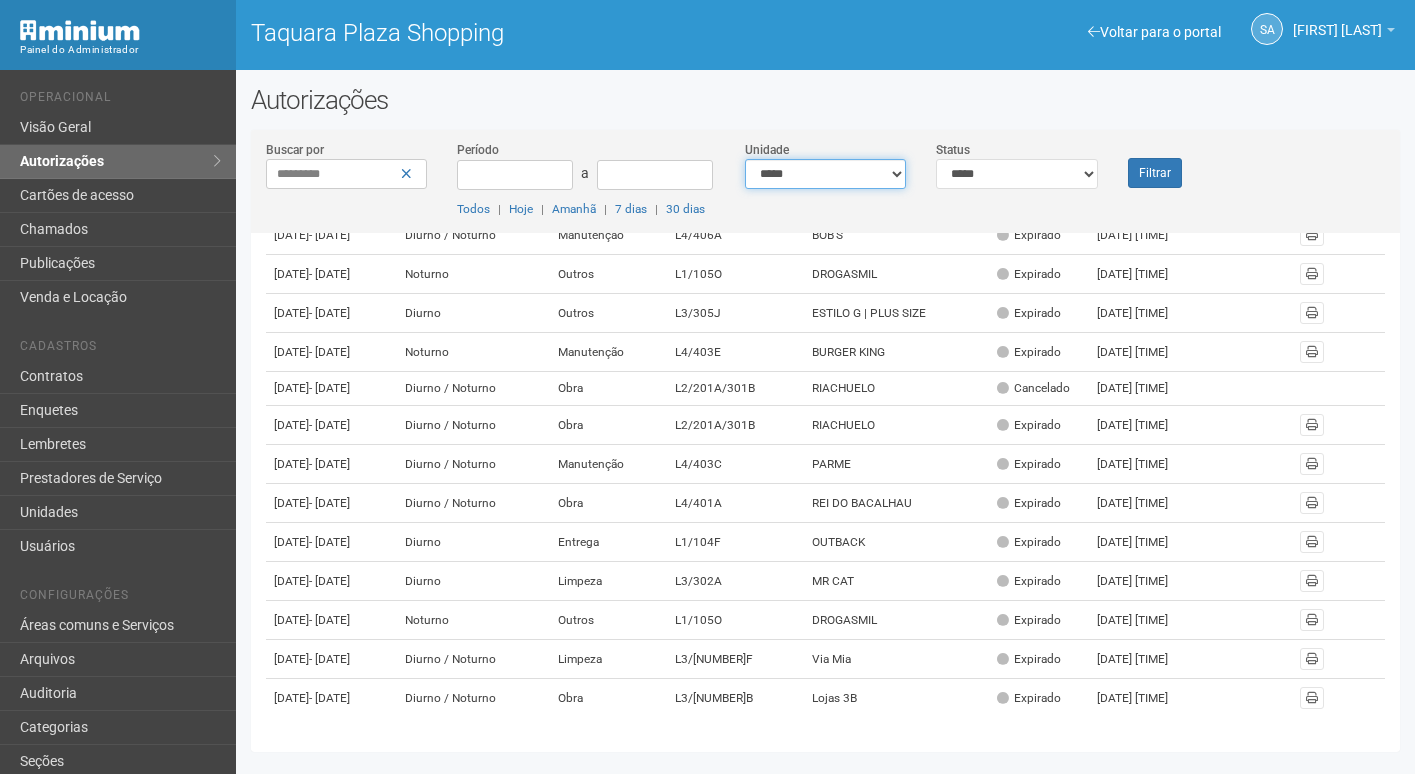 click on "**********" at bounding box center (826, 174) 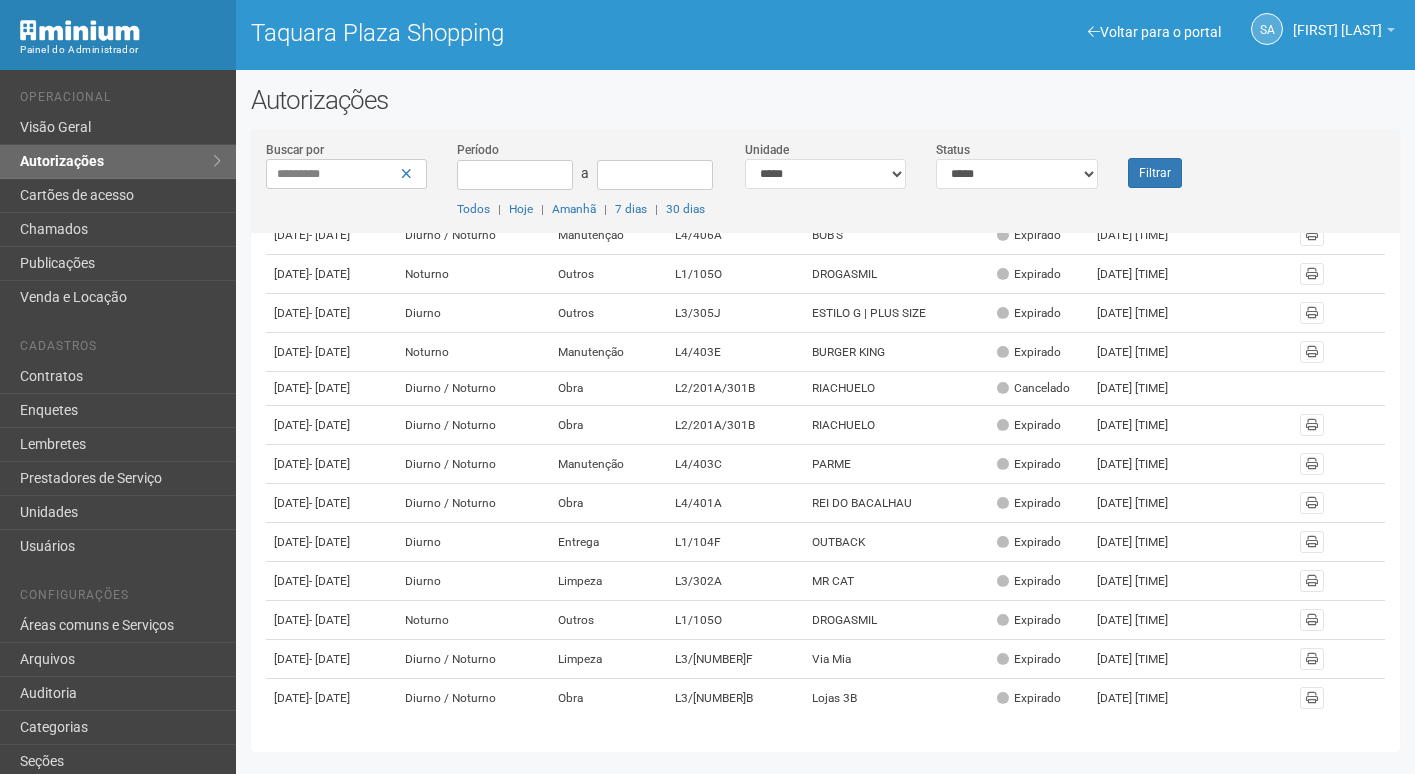 drag, startPoint x: 857, startPoint y: 200, endPoint x: 859, endPoint y: 187, distance: 13.152946 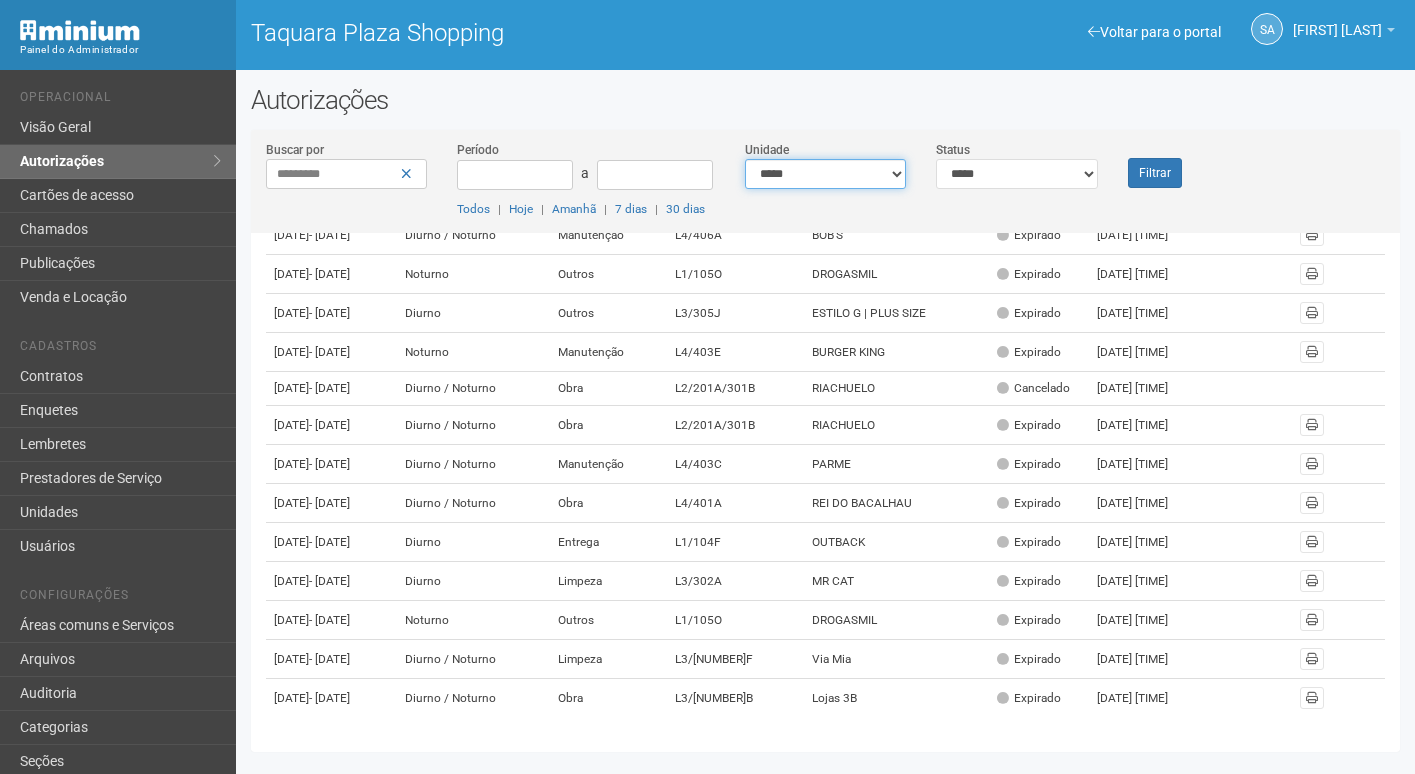 click on "**********" at bounding box center (826, 174) 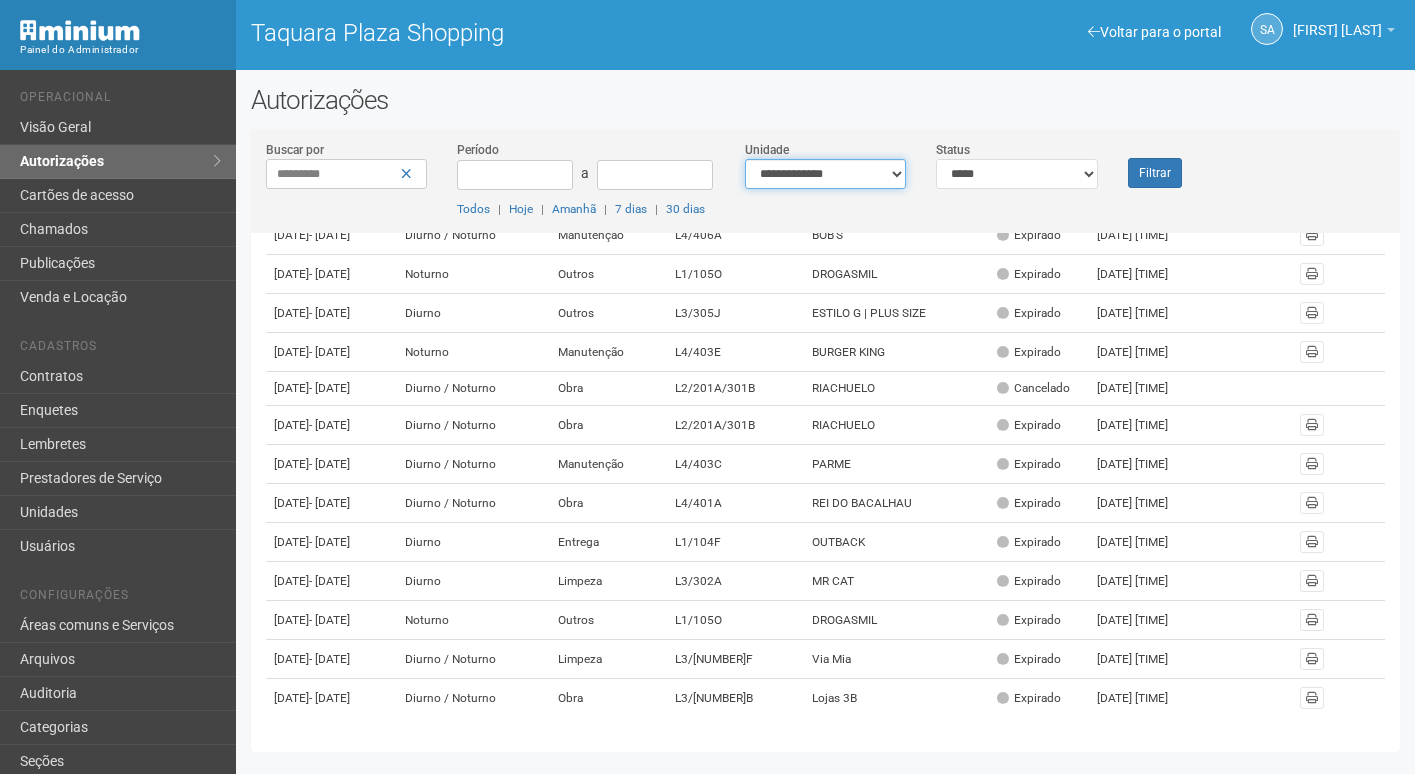 click on "**********" at bounding box center (826, 174) 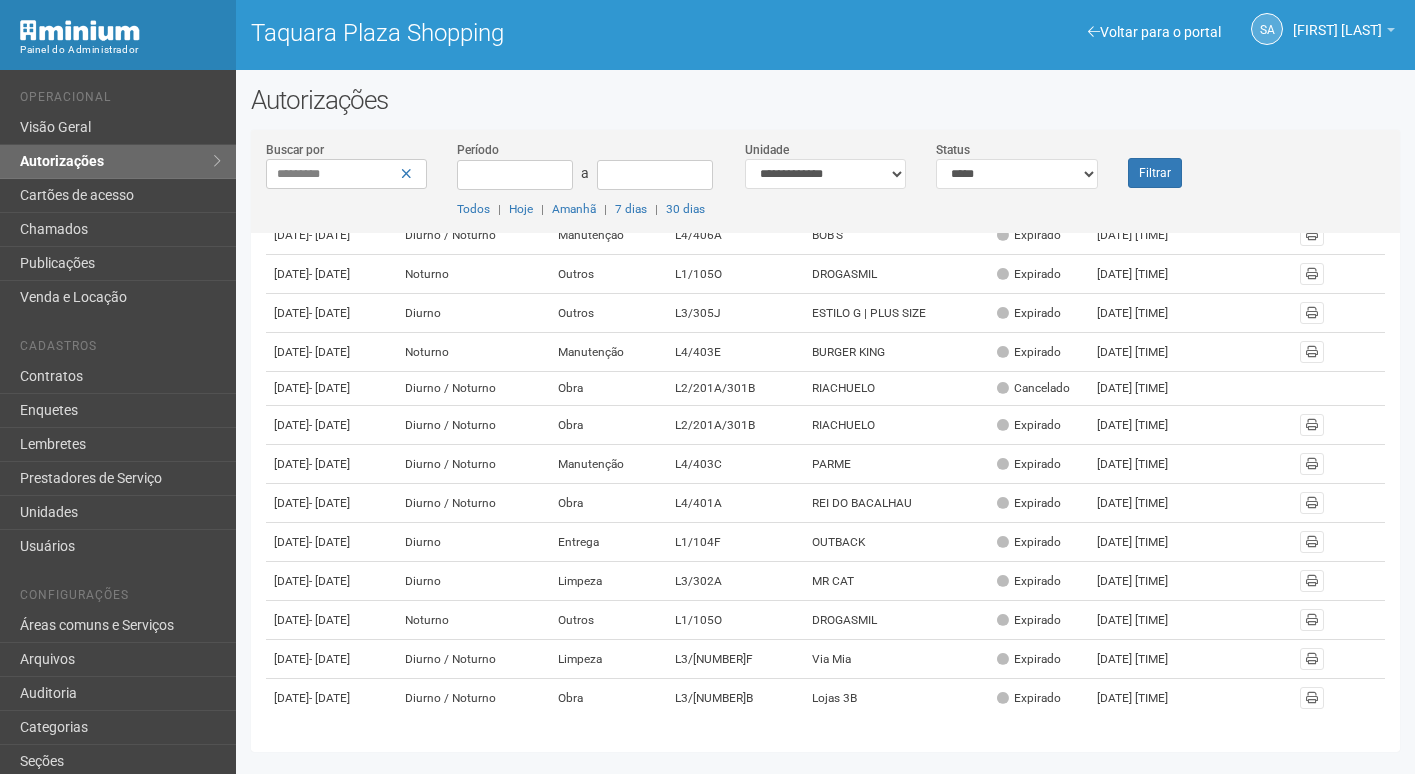 click on "Filtrar" at bounding box center [1161, 164] 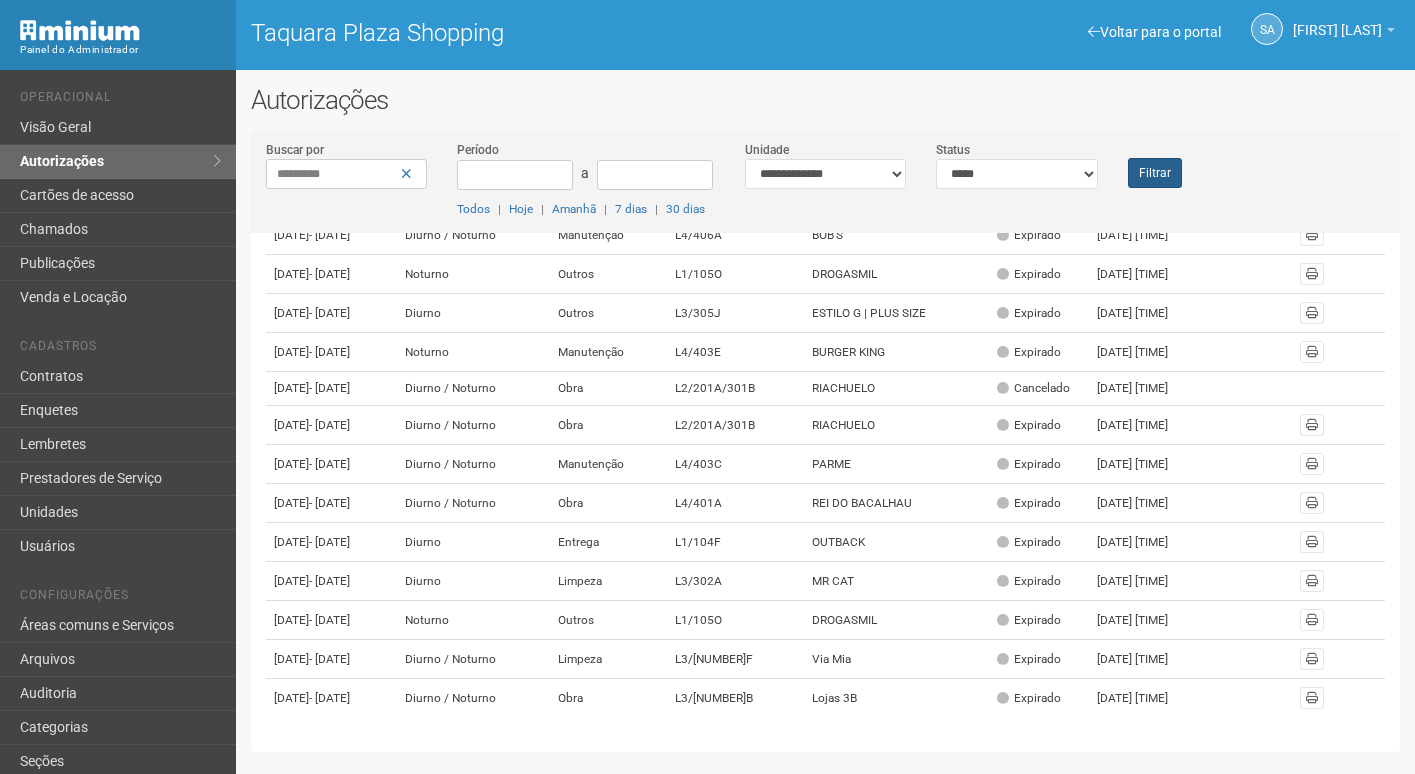 click on "Filtrar" at bounding box center (1161, 164) 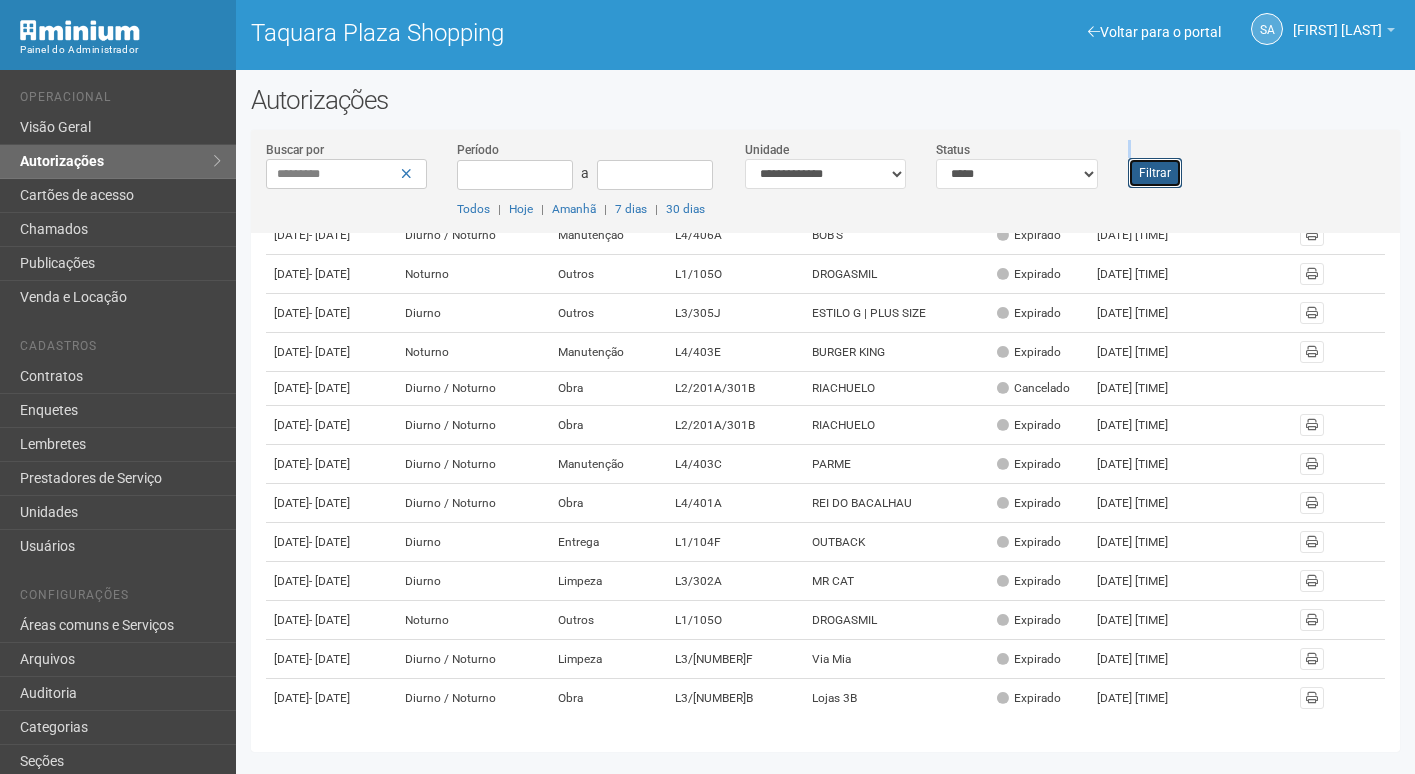 click on "Filtrar" at bounding box center (1155, 173) 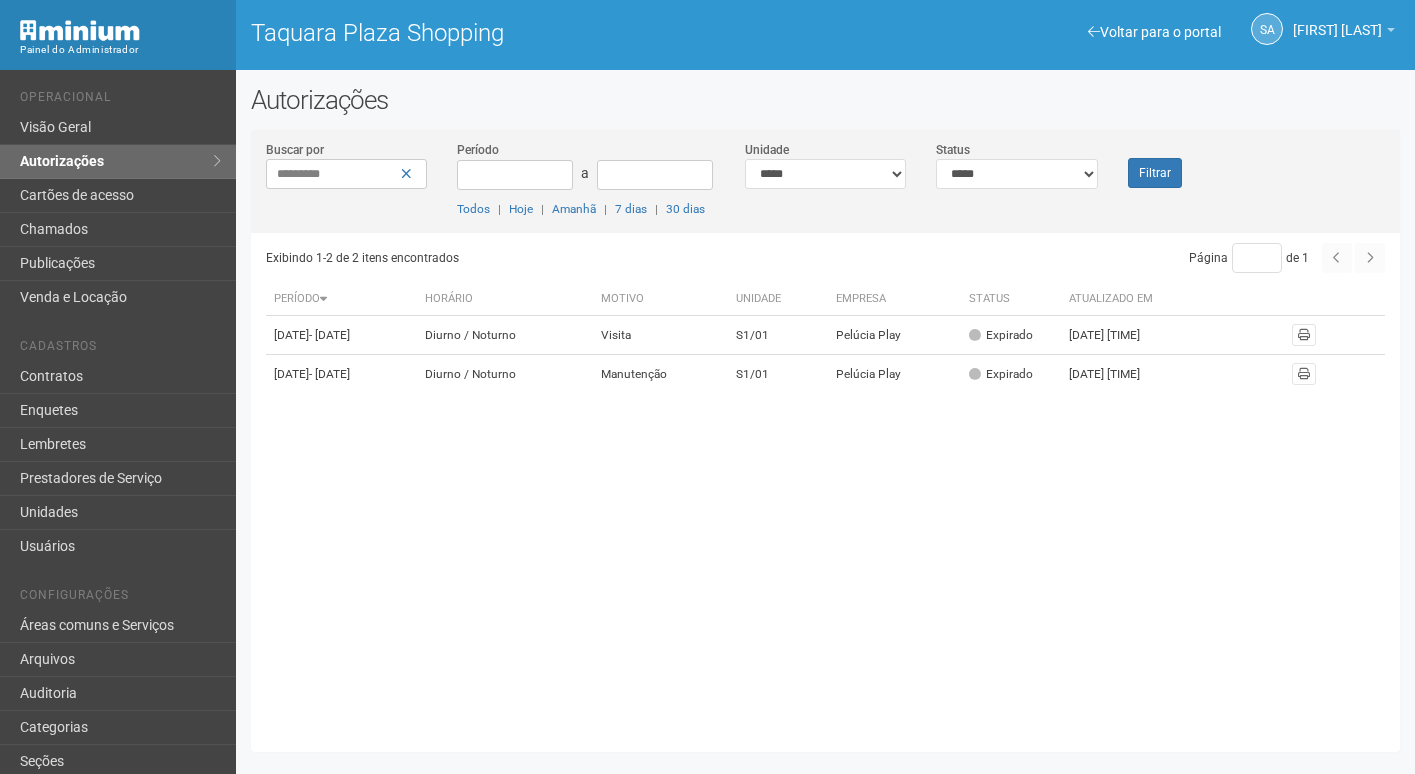scroll, scrollTop: 0, scrollLeft: 0, axis: both 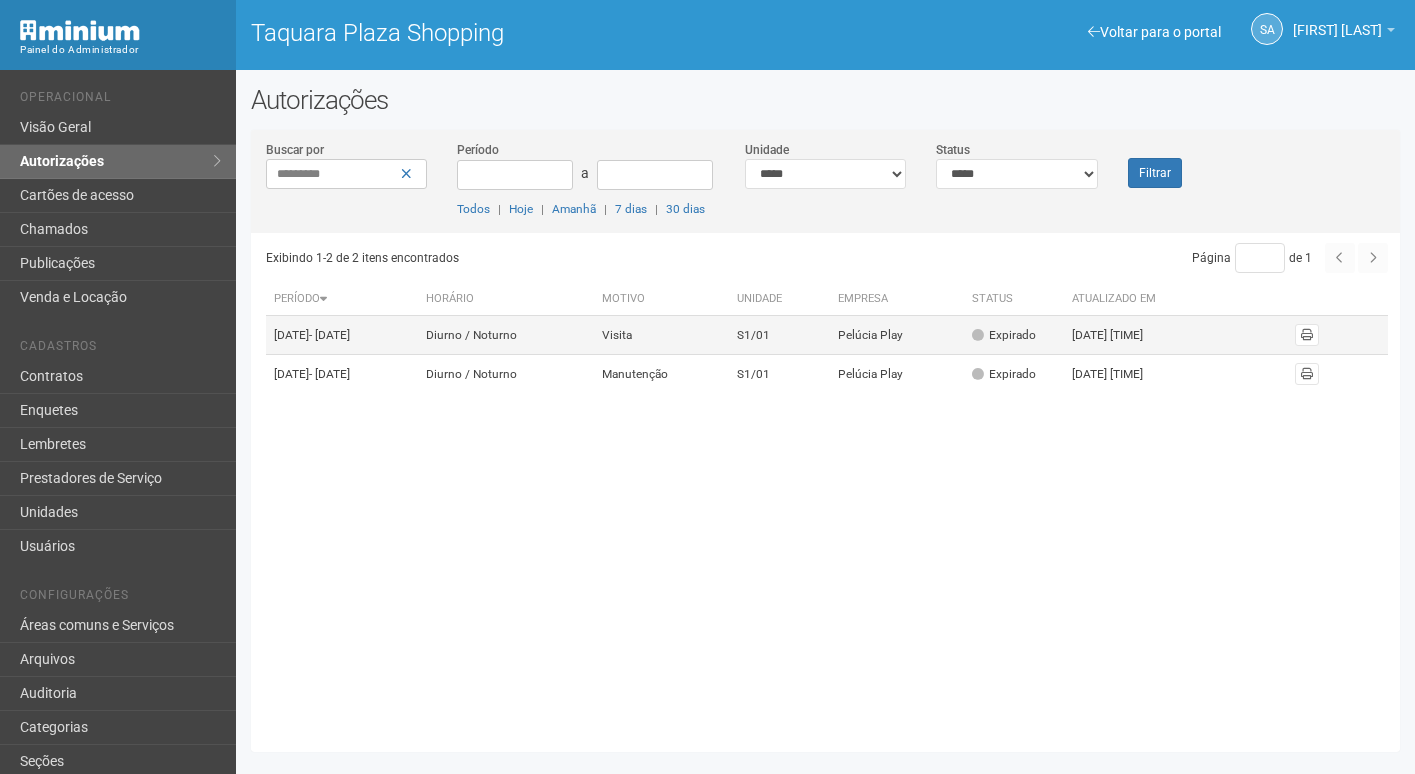 click on "S1/01" at bounding box center (779, 335) 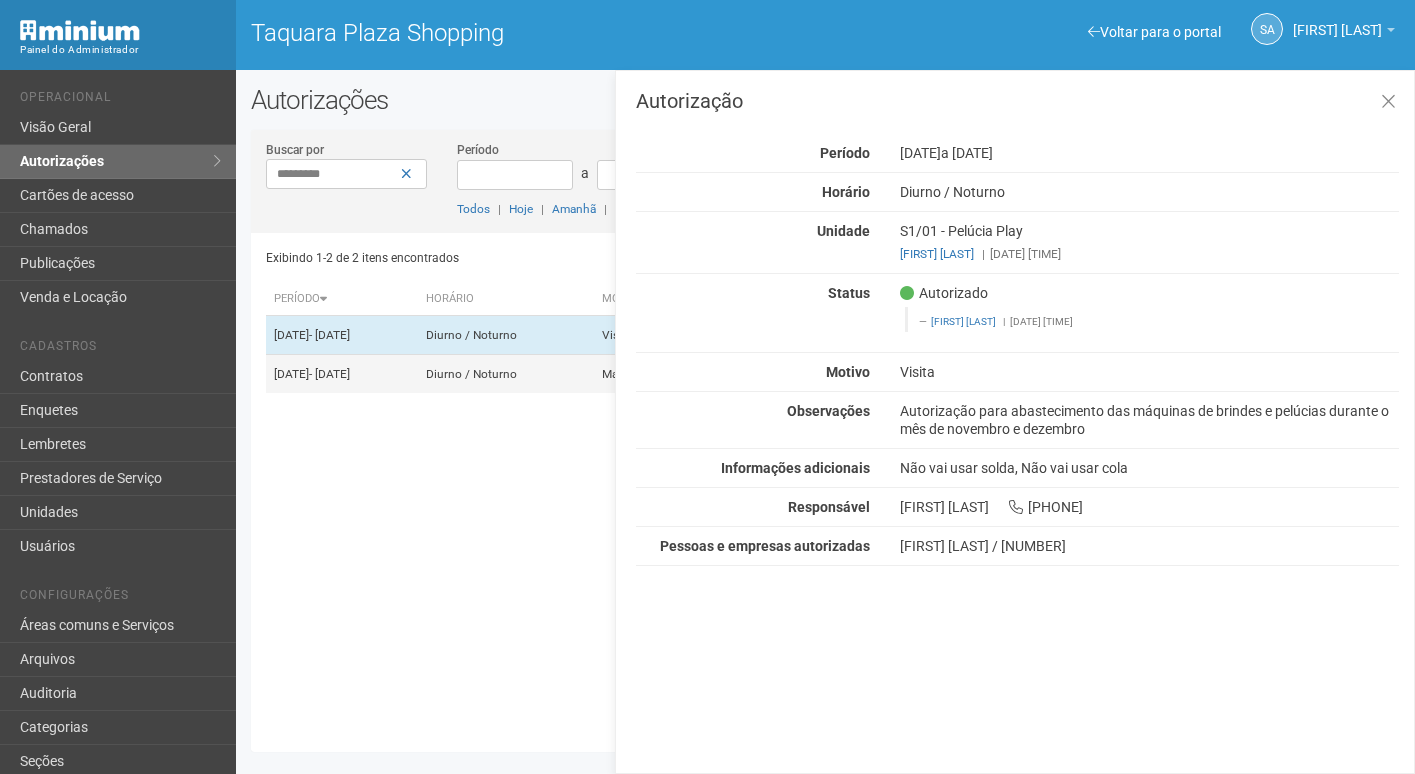 click on "Diurno / Noturno" at bounding box center (506, 374) 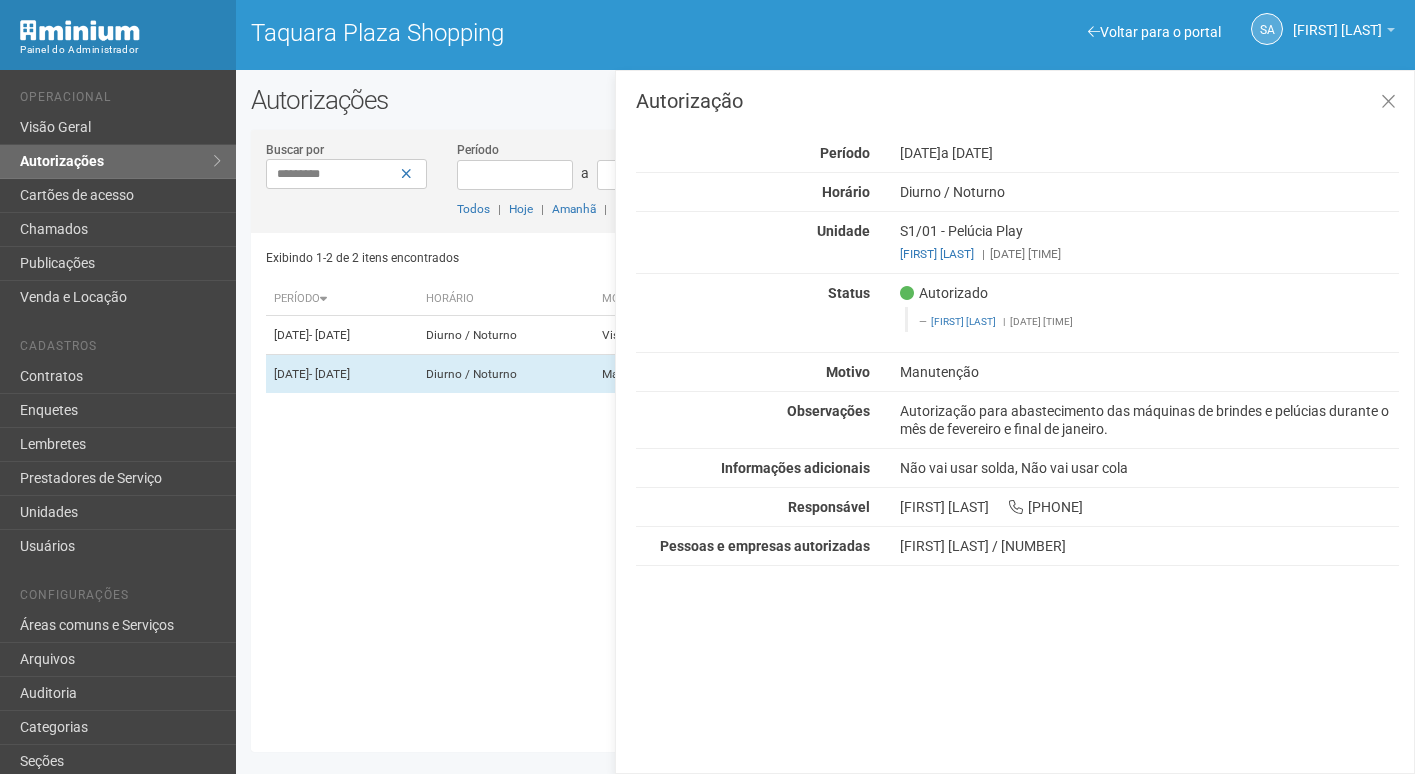 click on "Exibindo 1-2 de 2 itens encontrados
Página
*
de 1
Período
Horário
Motivo
Unidade
Empresa
Status
Atualizado em
[DATE]
- [DATE]
Diurno / Noturno
Visita
S1/01
Pelúcia Play
[DATE] [TIME]" at bounding box center [833, 485] 